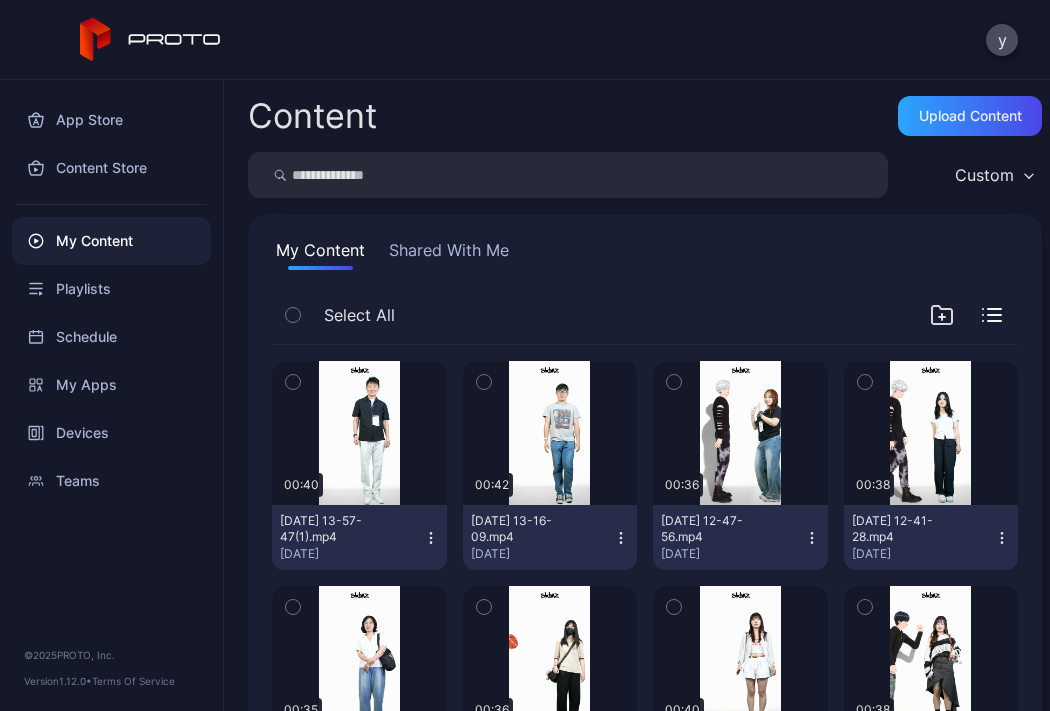 scroll, scrollTop: 0, scrollLeft: 0, axis: both 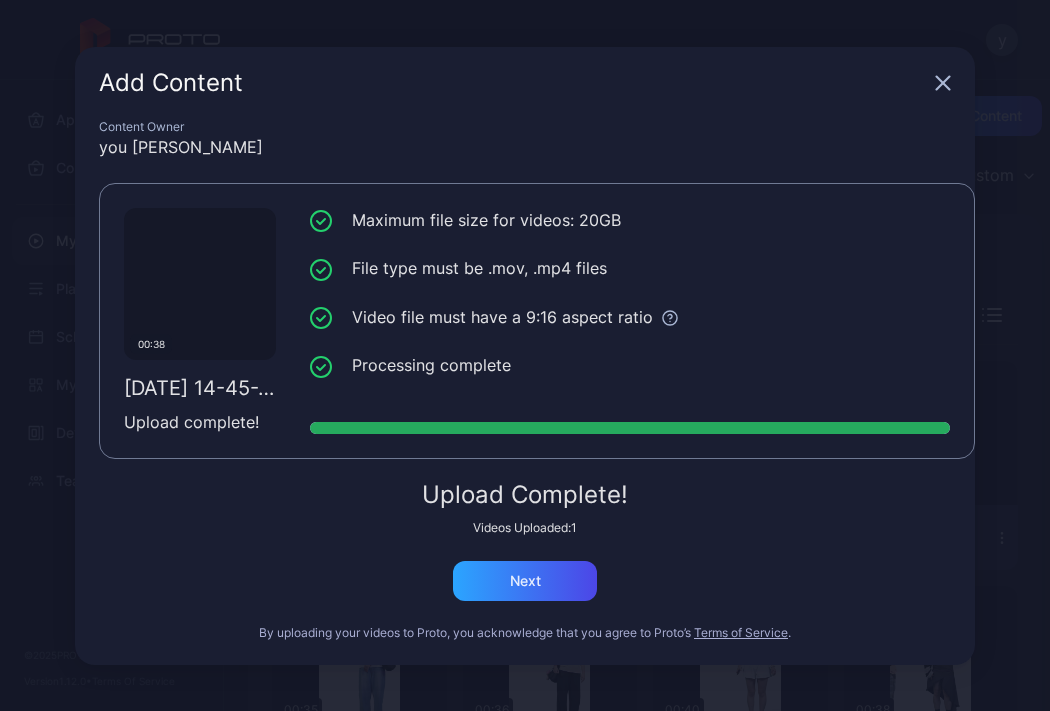 drag, startPoint x: 547, startPoint y: 36, endPoint x: 528, endPoint y: 60, distance: 30.610456 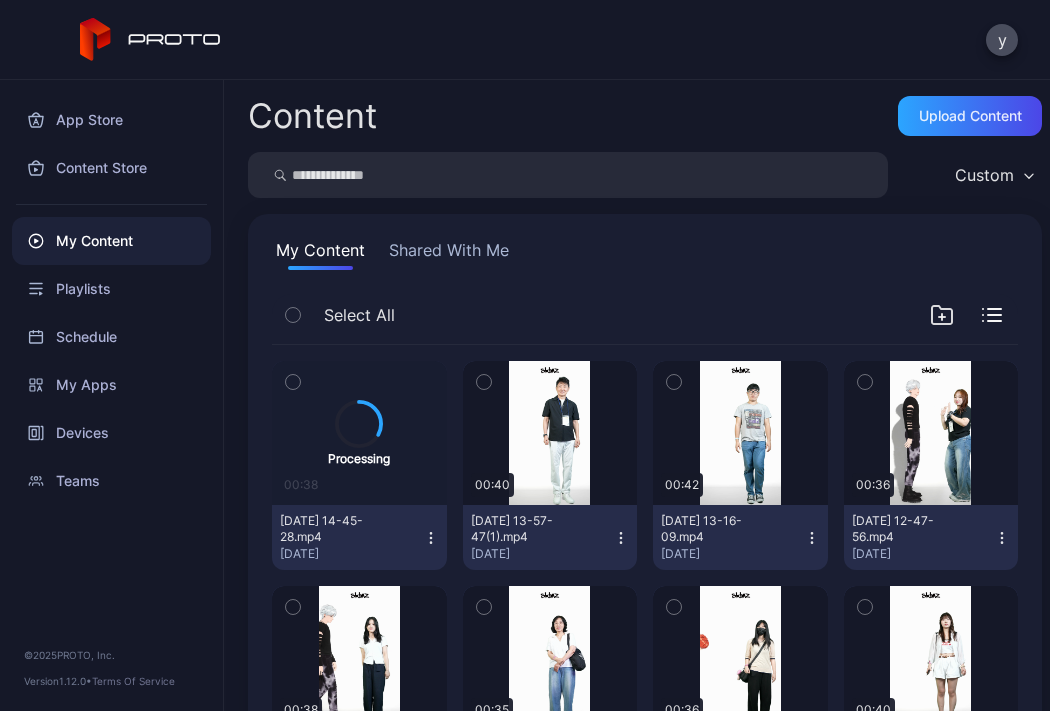 click 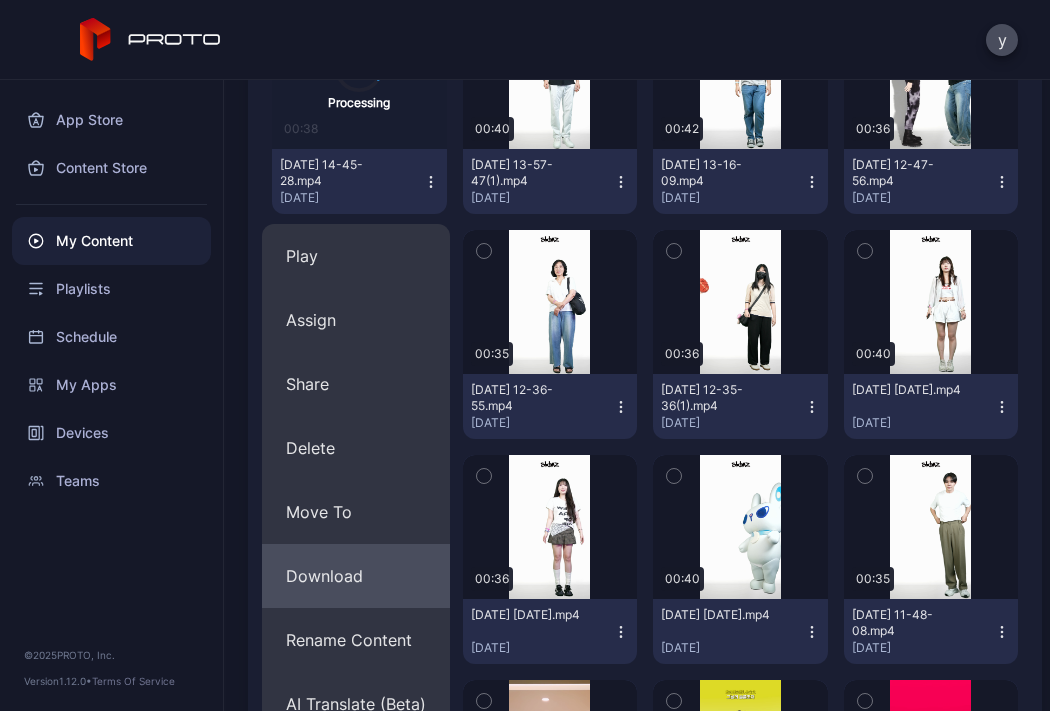 scroll, scrollTop: 400, scrollLeft: 0, axis: vertical 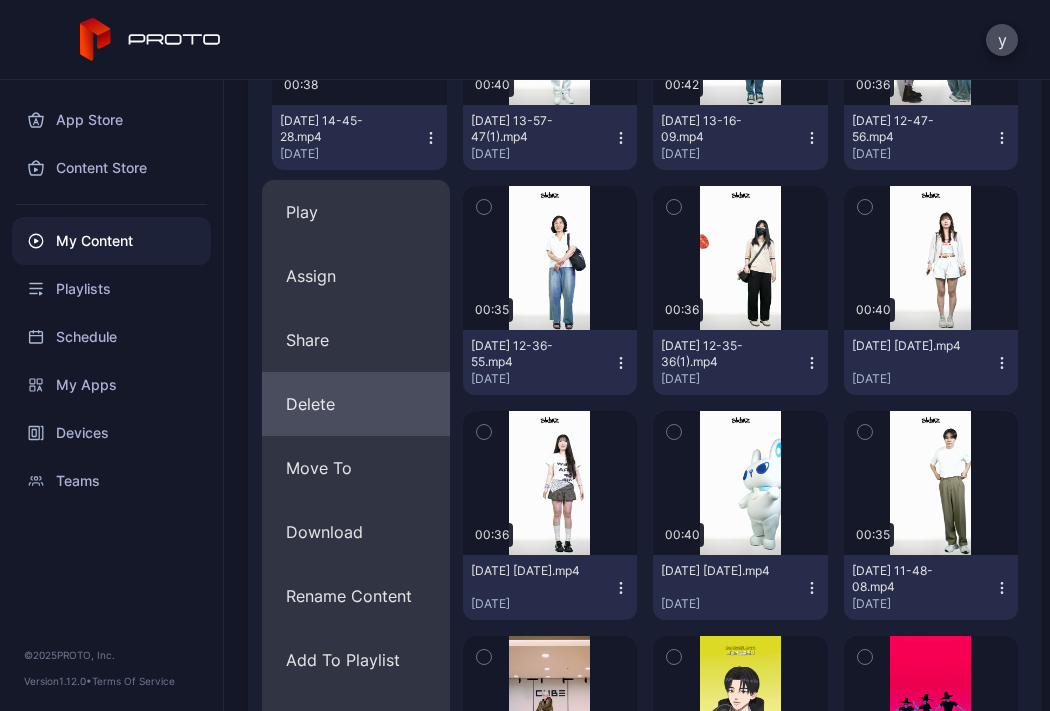 click on "Delete" at bounding box center [356, 404] 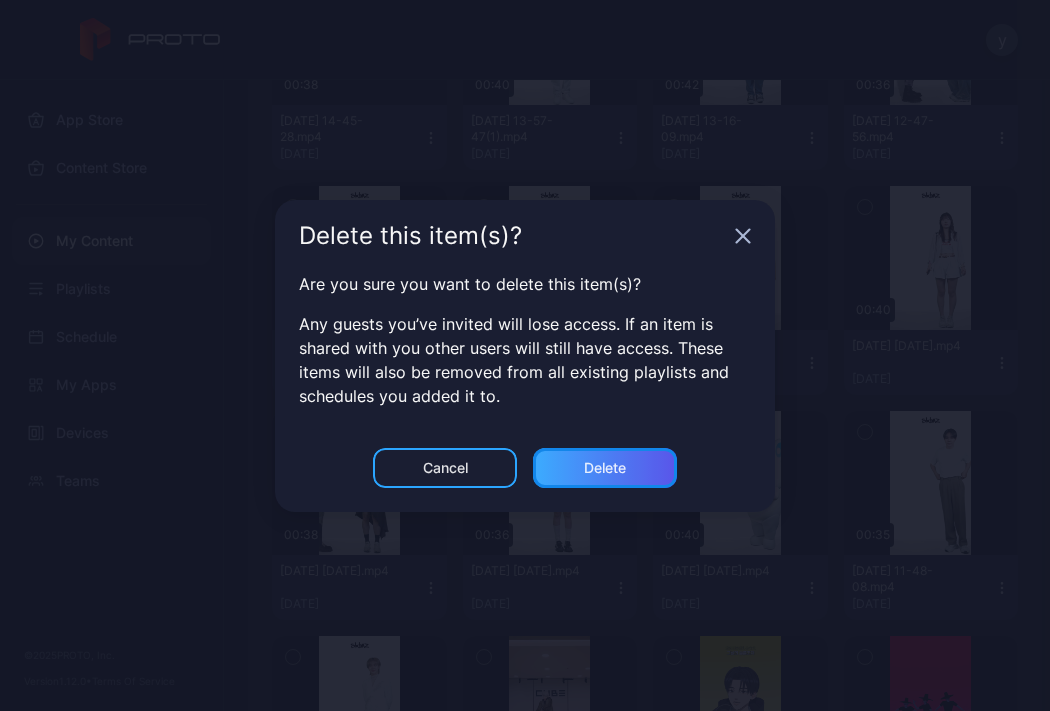 click on "Delete" at bounding box center (605, 468) 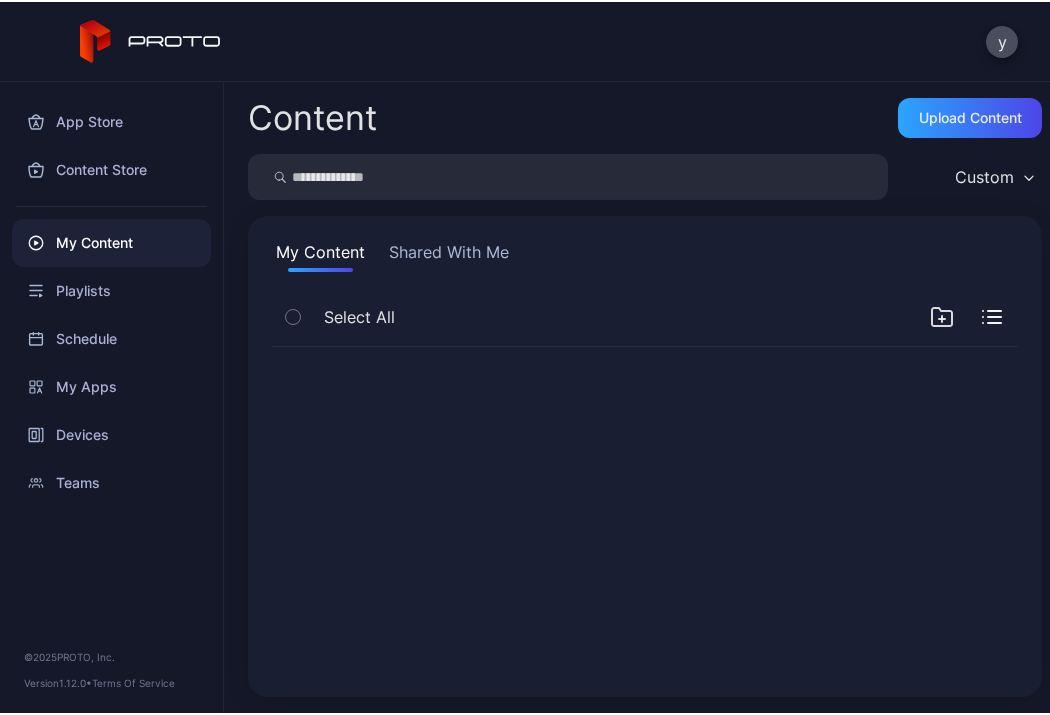 scroll, scrollTop: 0, scrollLeft: 0, axis: both 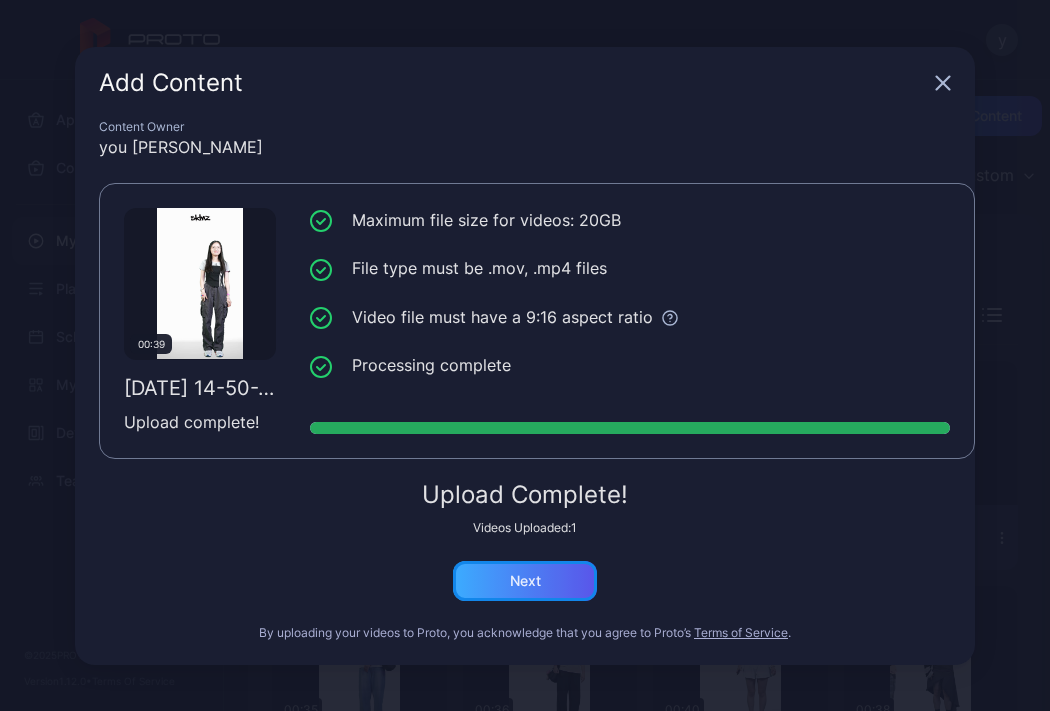 click on "Next" at bounding box center (525, 581) 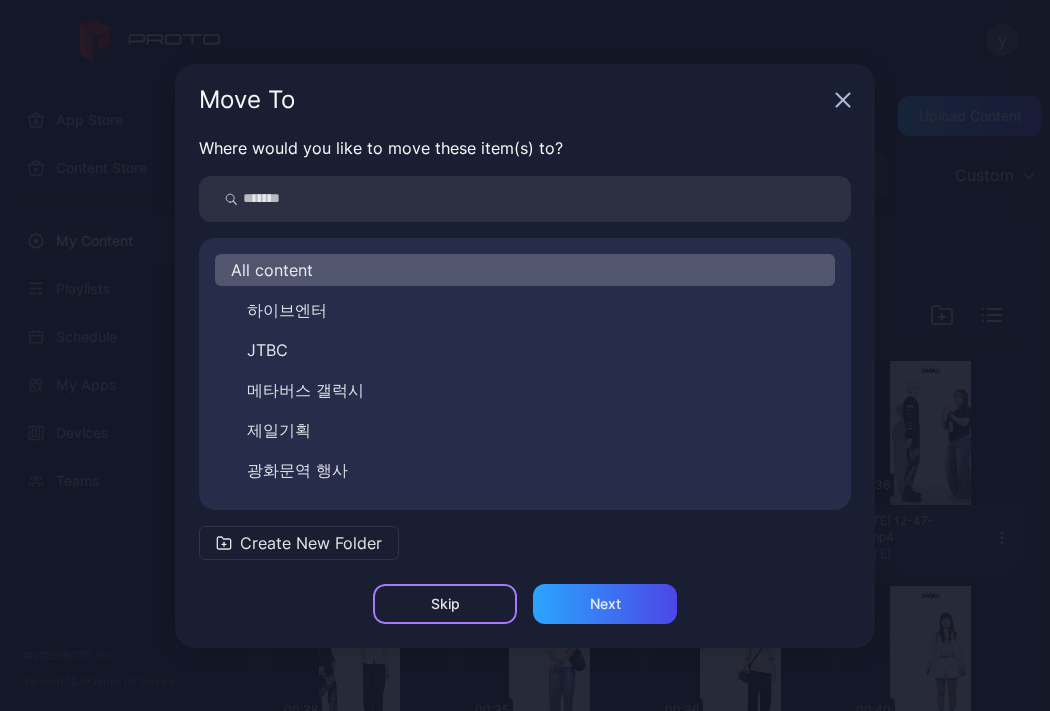 click on "Skip" at bounding box center (445, 604) 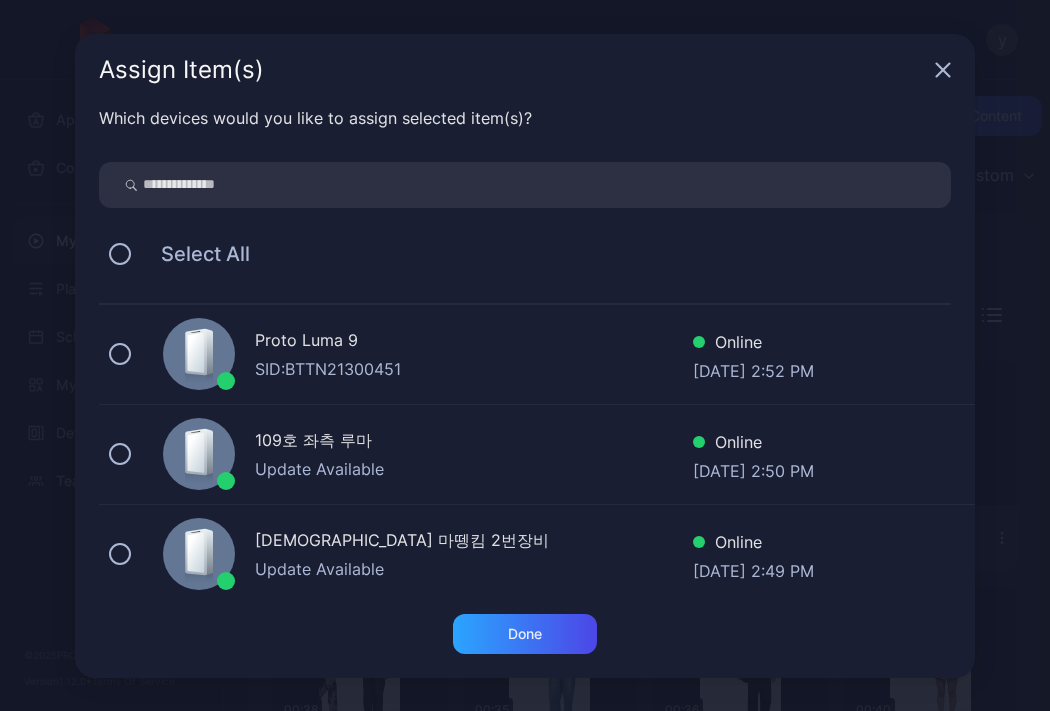 click on "Proto Luma 9" at bounding box center (474, 342) 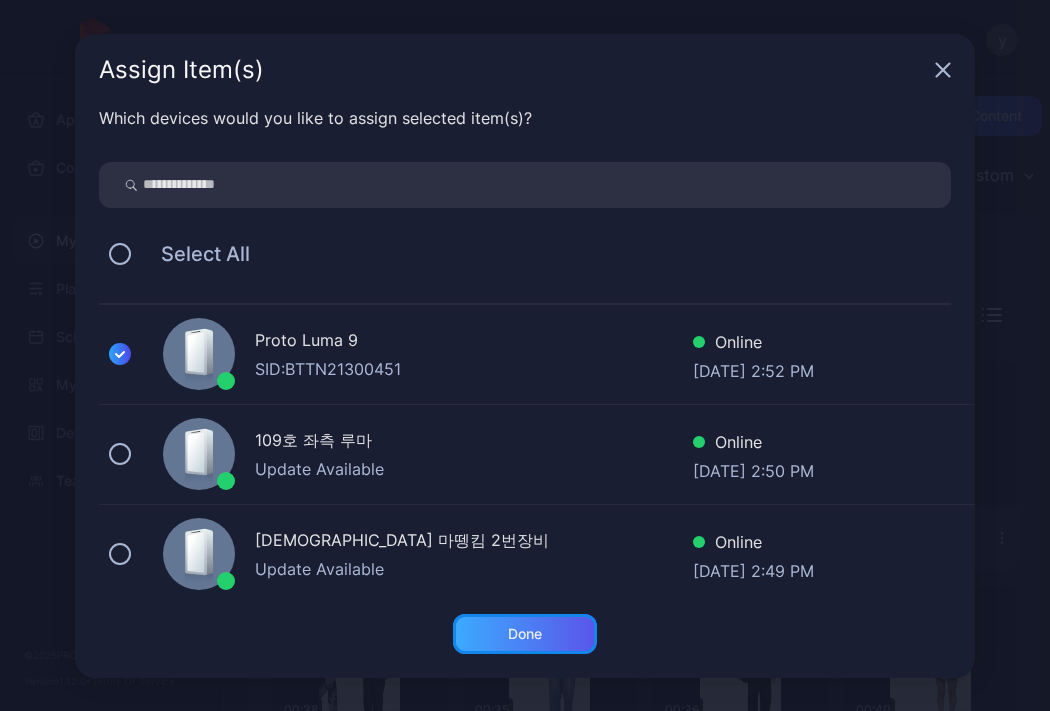 click on "Done" at bounding box center (525, 634) 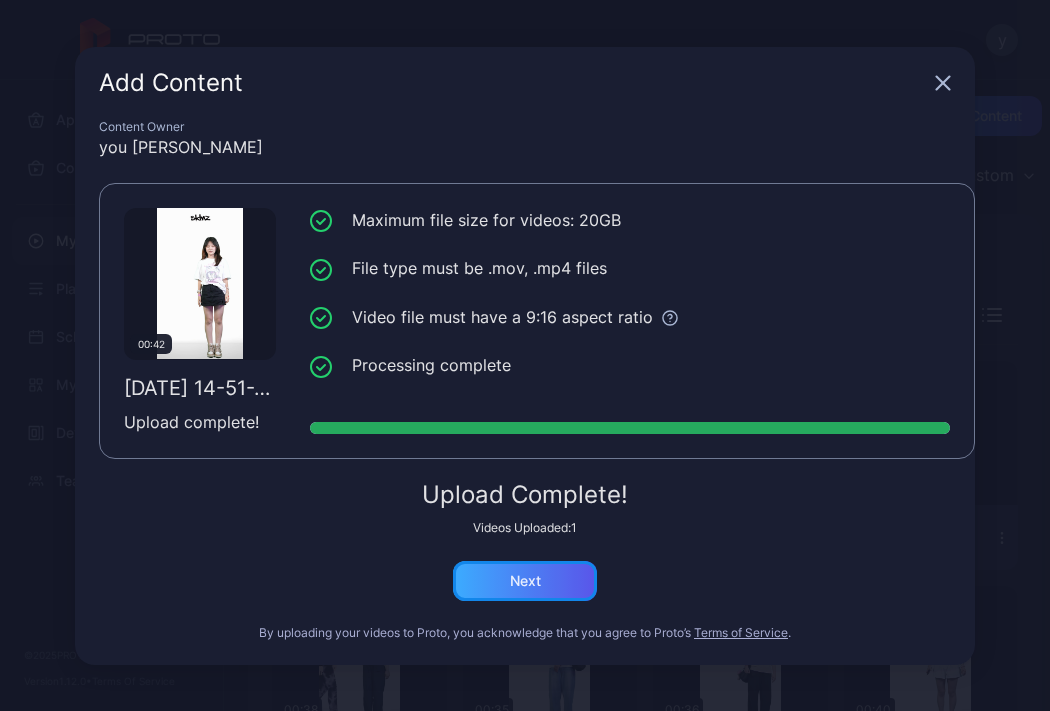 click on "Next" at bounding box center [525, 581] 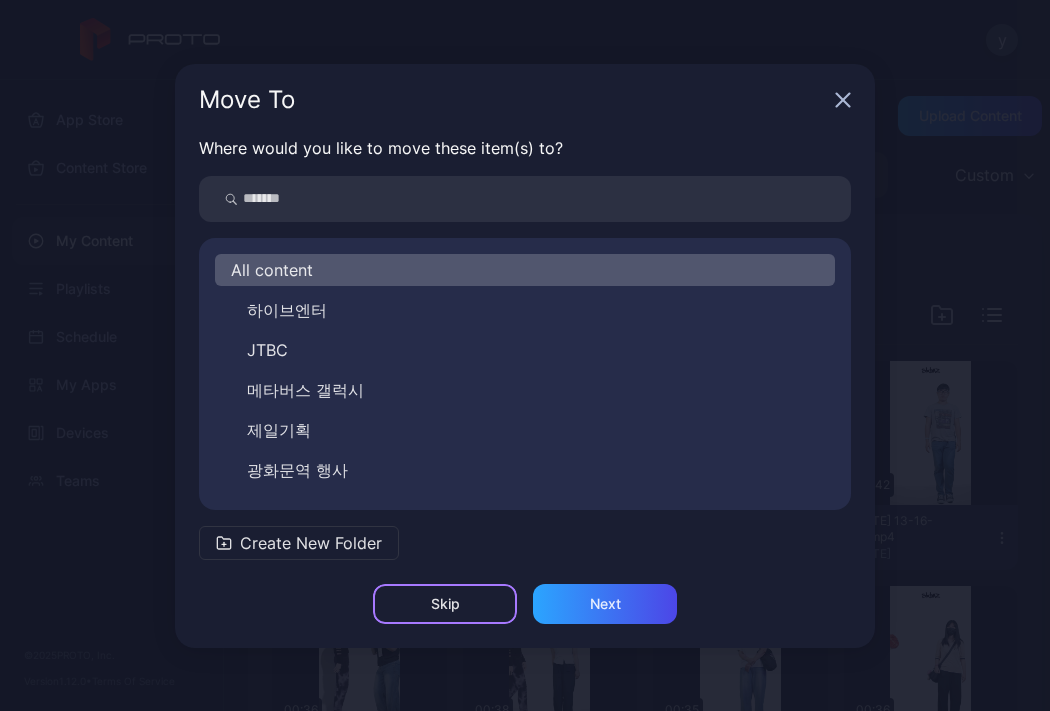 click on "Skip" at bounding box center (445, 604) 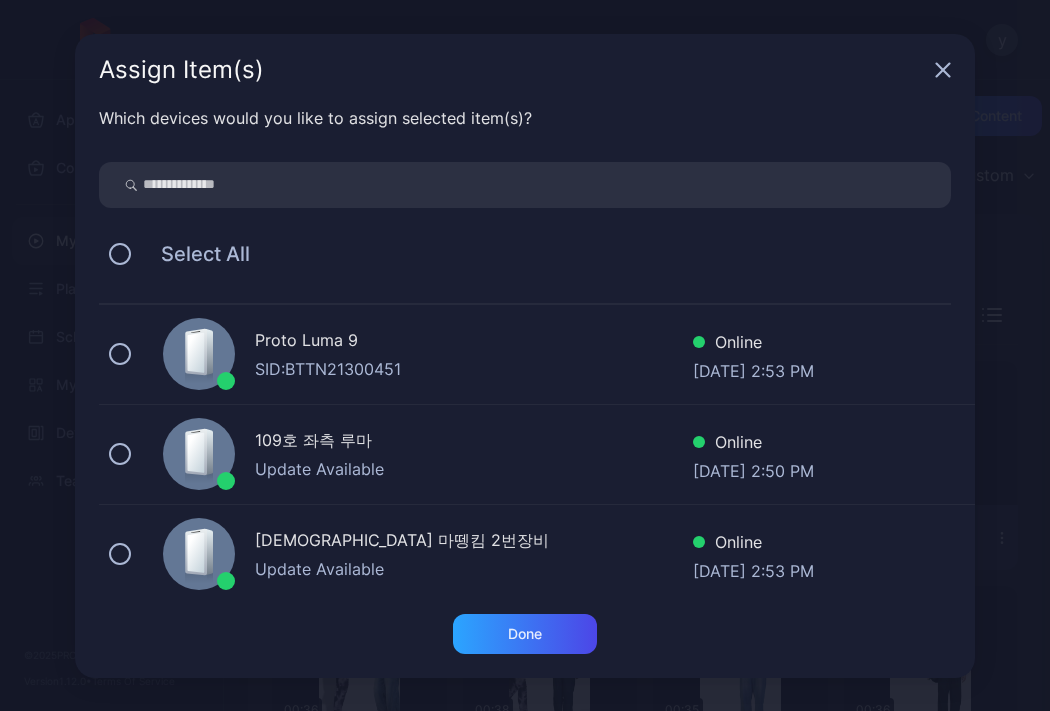 click on "Proto Luma 9" at bounding box center [474, 342] 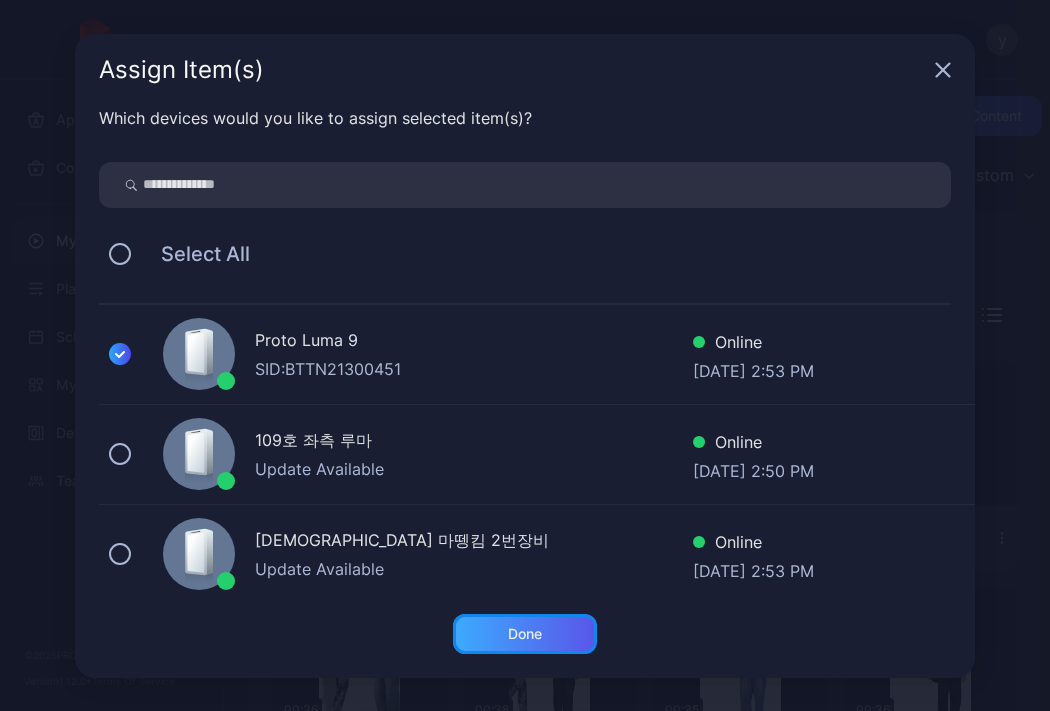 click on "Done" at bounding box center [525, 634] 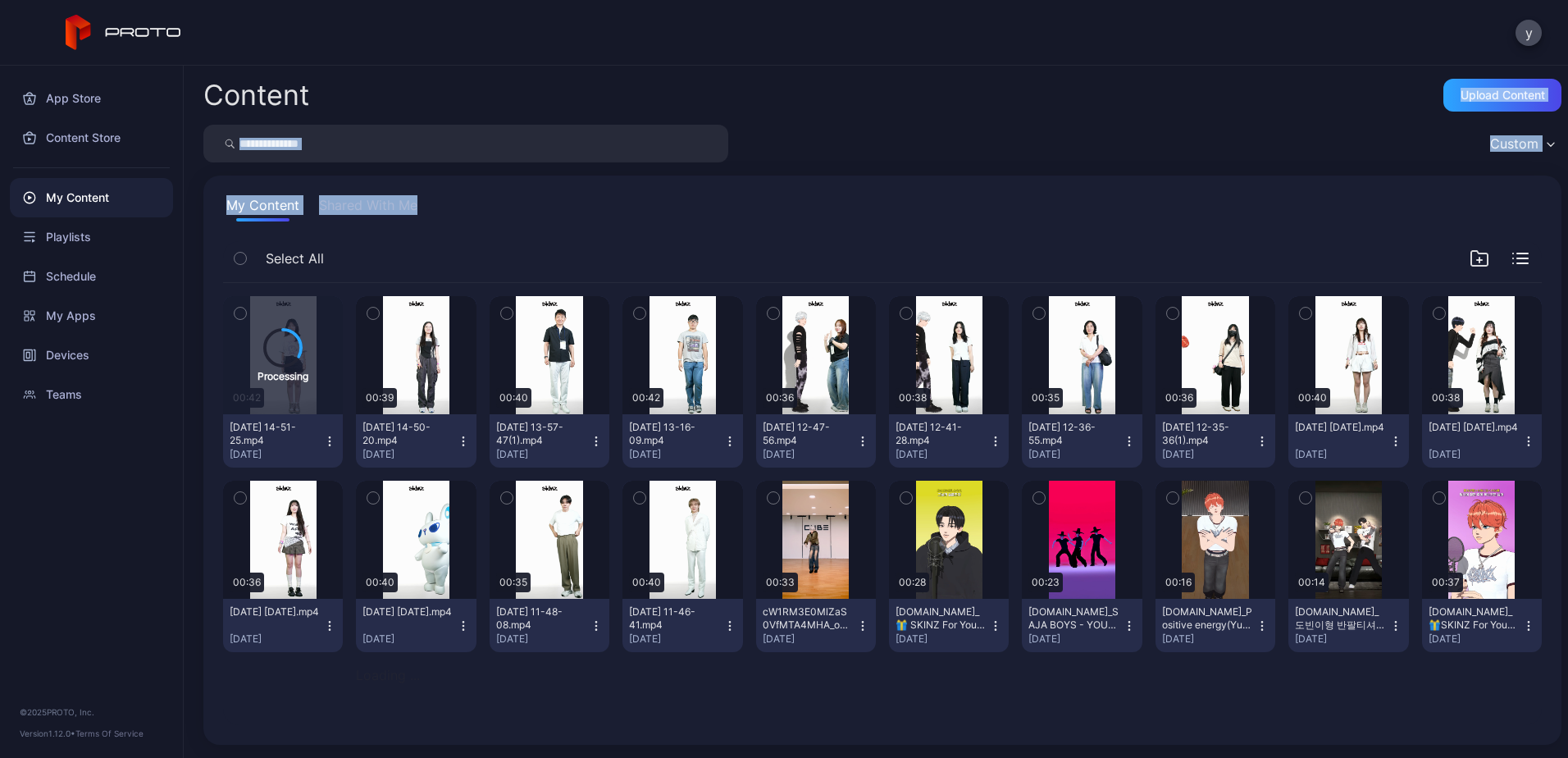 drag, startPoint x: 777, startPoint y: 90, endPoint x: 673, endPoint y: 176, distance: 134.95184 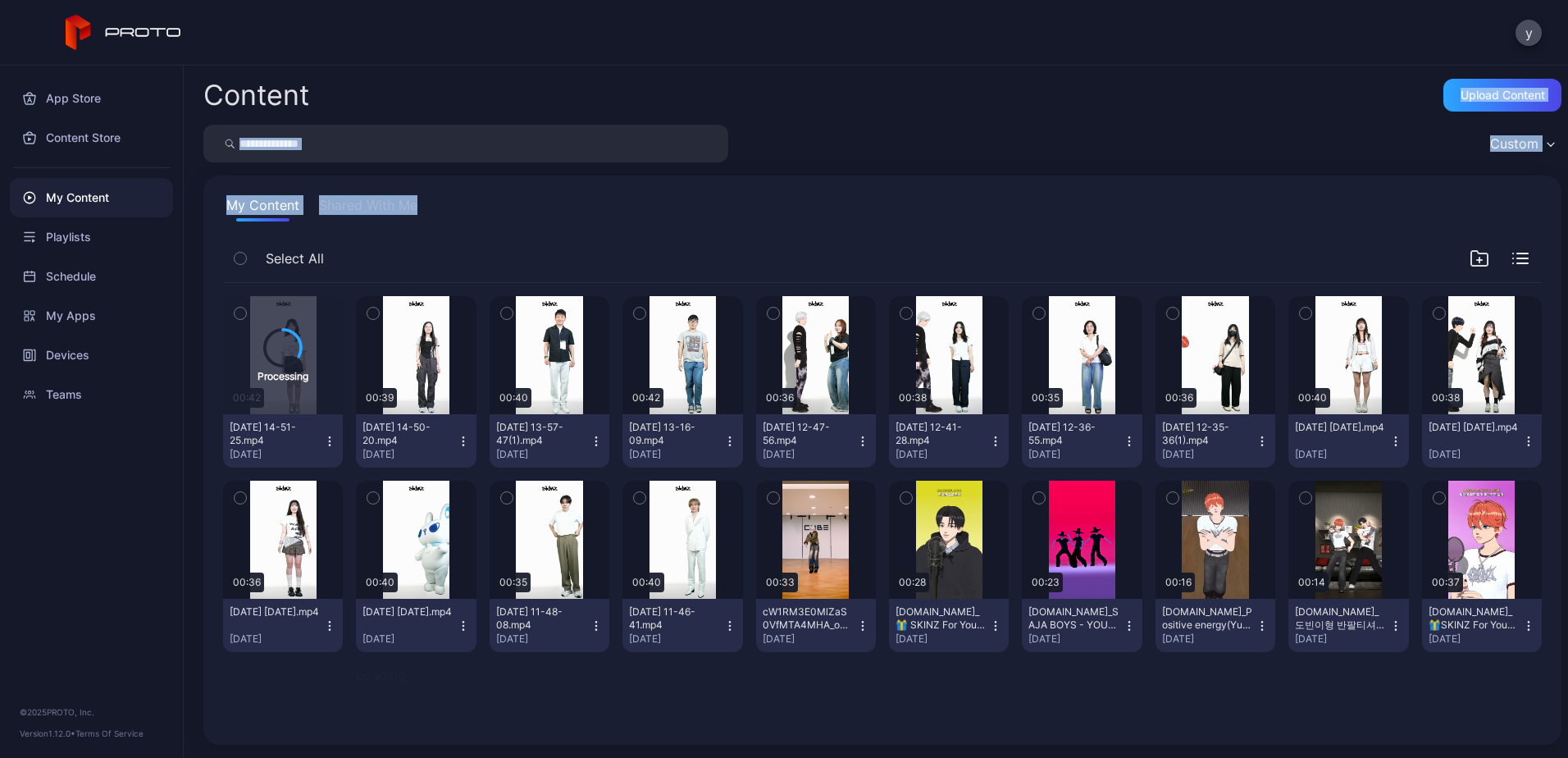 click on "Content Upload Content Custom My Content Shared With Me Select All Processing 00:42 [DATE] 14-51-25.mp4 [DATE] Preview 00:39 [DATE] 14-50-20.mp4 [DATE] Preview 00:40 [DATE] 13-57-47(1).mp4 [DATE] Preview 00:42 [DATE] 13-16-09.mp4 [DATE] Preview 00:36 [DATE] 12-47-56.mp4 [DATE] Preview 00:38 [DATE] 12-41-28.mp4 [DATE] Preview 00:35 [DATE] 12-36-55.mp4 [DATE] Preview 00:36 [DATE] 12-35-36(1).mp4 [DATE] Preview 00:40 [DATE] [DATE].mp4 [DATE] Preview 00:38 [DATE] [DATE].mp4 [DATE] Preview 00:36 [DATE] [DATE].mp4 [DATE] Preview 00:40 [DATE] [DATE].mp4 [DATE] Preview 00:35 [DATE] 11-48-08.mp4 [DATE] Preview 00:40 [DATE] 11-46-41.mp4 [DATE] Preview 00:33 cW1RM3E0MlZaS0VfMTA4MHA_out.mp4 [DATE] Preview 00:28 [DOMAIN_NAME]_🎁 SKINZ For You #Cover #[PERSON_NAME] #skinz #KenshiYonezu #[PERSON_NAME]師 #Lemon #shorts_1080p.mp4 [DATE] Preview 00:23 [DATE] Preview" at bounding box center [876, 412] 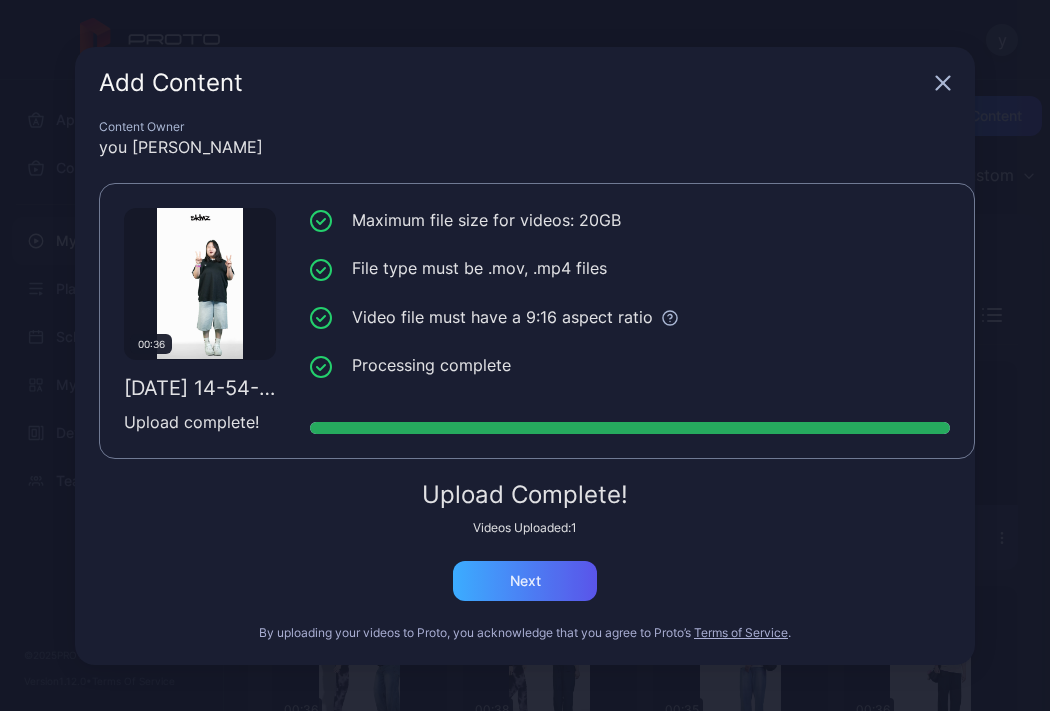 click on "Videos Uploaded:  1" at bounding box center [525, 528] 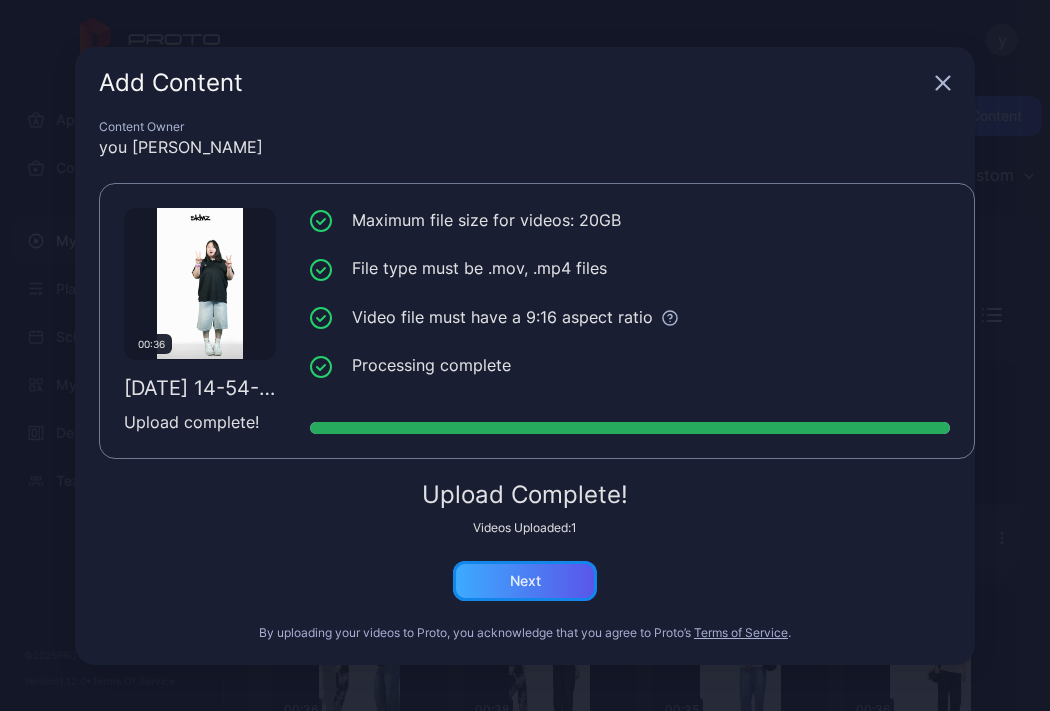 click on "Next" at bounding box center (525, 581) 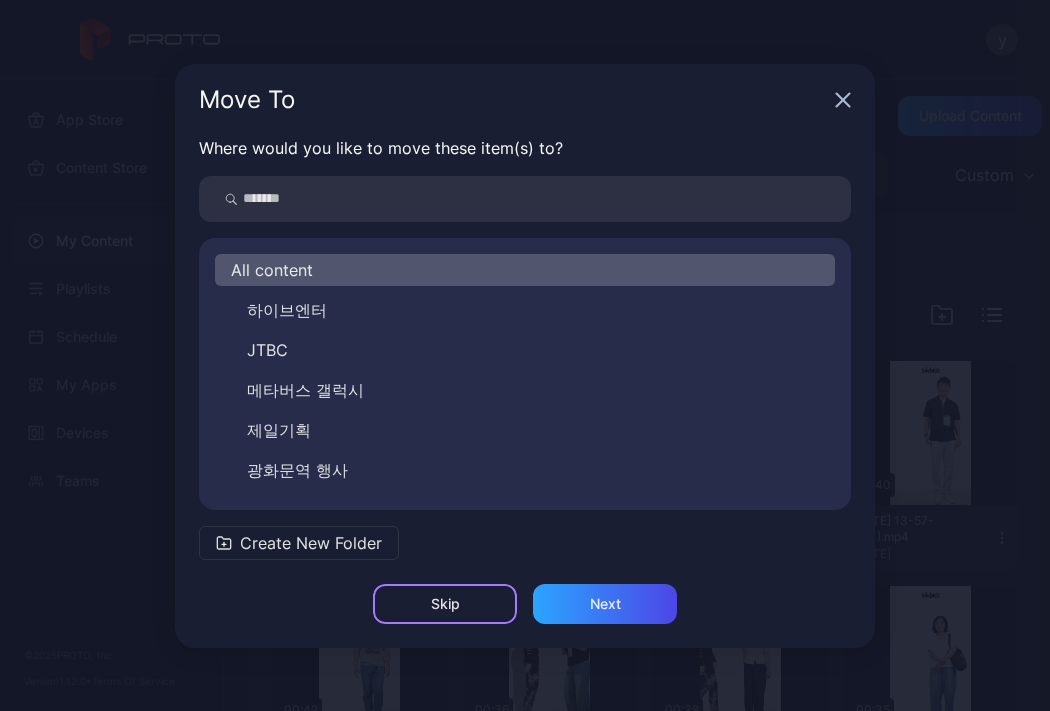click on "Skip" at bounding box center [445, 604] 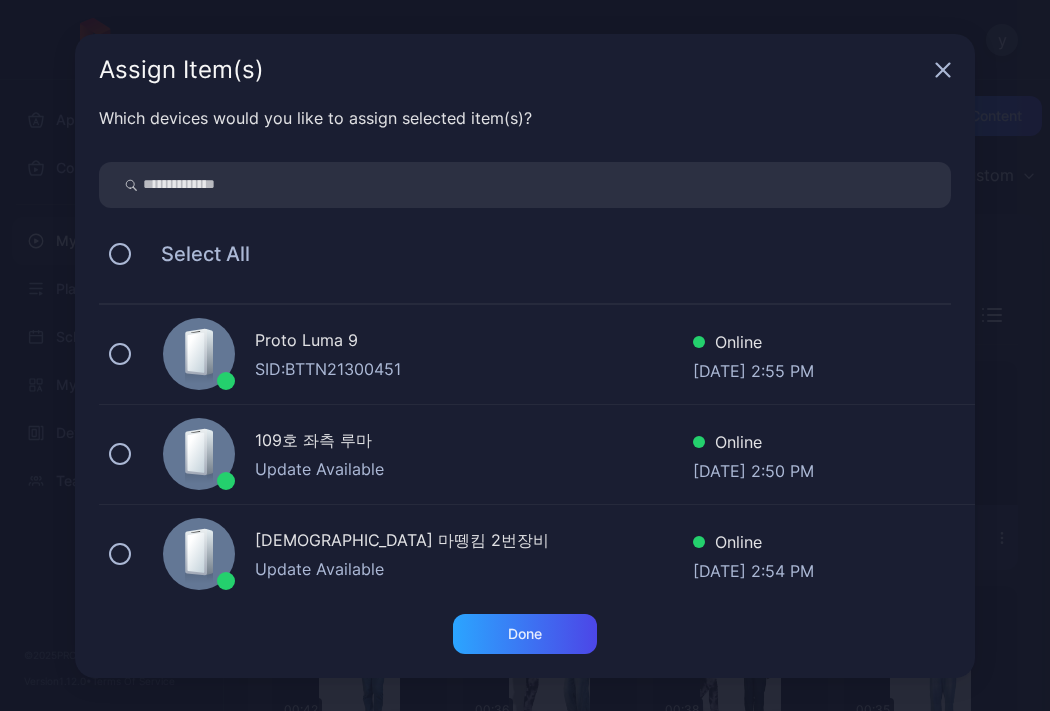 click on "Proto Luma 9" at bounding box center [474, 342] 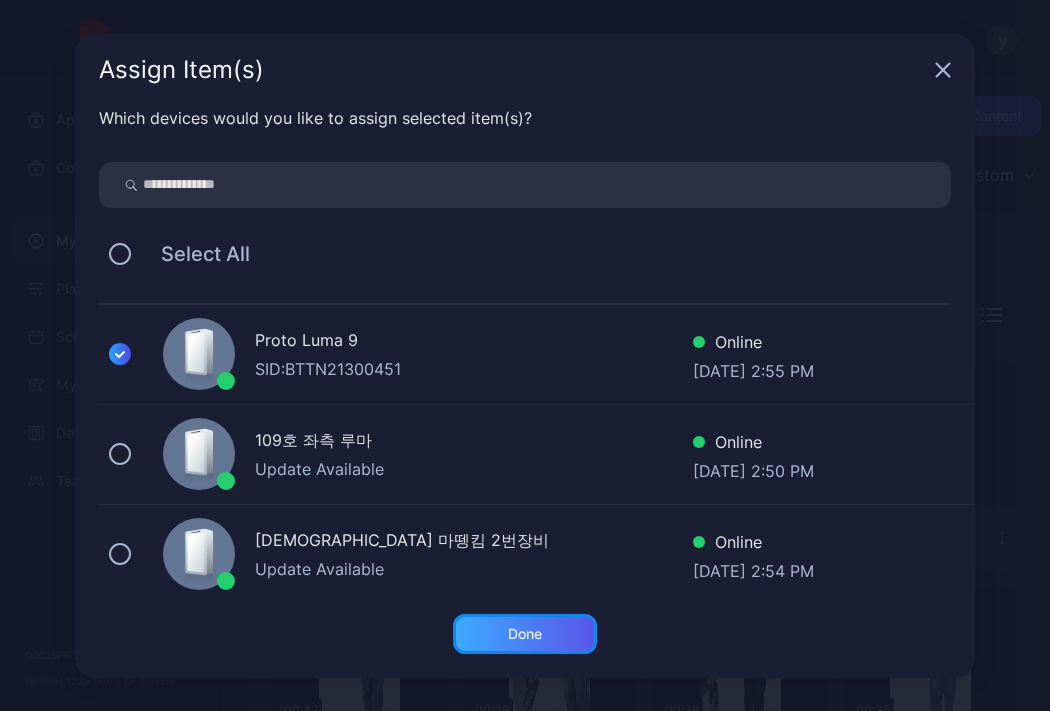 click on "Done" at bounding box center (525, 634) 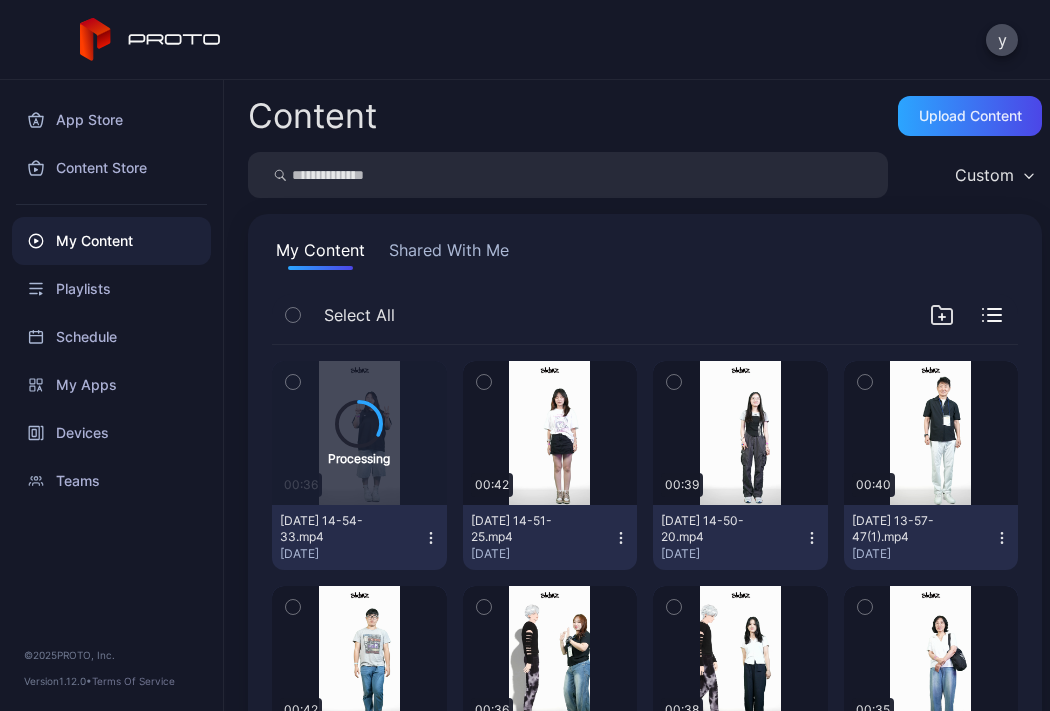 click on "My Content Shared With Me Select All Processing 00:36 [DATE] 14-54-33.mp4 [DATE] Preview 00:42 [DATE] 14-51-25.mp4 [DATE] Preview 00:39 [DATE] 14-50-20.mp4 [DATE] Preview 00:40 [DATE] 13-57-47(1).mp4 [DATE] Preview 00:42 [DATE] 13-16-09.mp4 [DATE] Preview 00:36 [DATE] 12-47-56.mp4 [DATE] Preview 00:38 [DATE] 12-41-28.mp4 [DATE] Preview 00:35 [DATE] 12-36-55.mp4 [DATE] Preview 00:36 [DATE] 12-35-36(1).mp4 [DATE] Preview 00:40 [DATE] [DATE].mp4 [DATE] Preview 00:38 [DATE] [DATE].mp4 [DATE] Preview 00:36 [DATE] [DATE].mp4 [DATE] Preview 00:40 [DATE] [DATE].mp4 [DATE] Preview 00:35 [DATE] 11-48-08.mp4 [DATE] Preview 00:40 [DATE] 11-46-41.mp4 [DATE] Preview 00:33 cW1RM3E0MlZaS0VfMTA4MHA_out.mp4 [DATE] Preview 00:28 [DOMAIN_NAME]_🎁 SKINZ For You #Cover #[PERSON_NAME] #skinz #KenshiYonezu #[PERSON_NAME]師 #Lemon #shorts_1080p.mp4 [DATE] Preview 00:23" at bounding box center [645, 882] 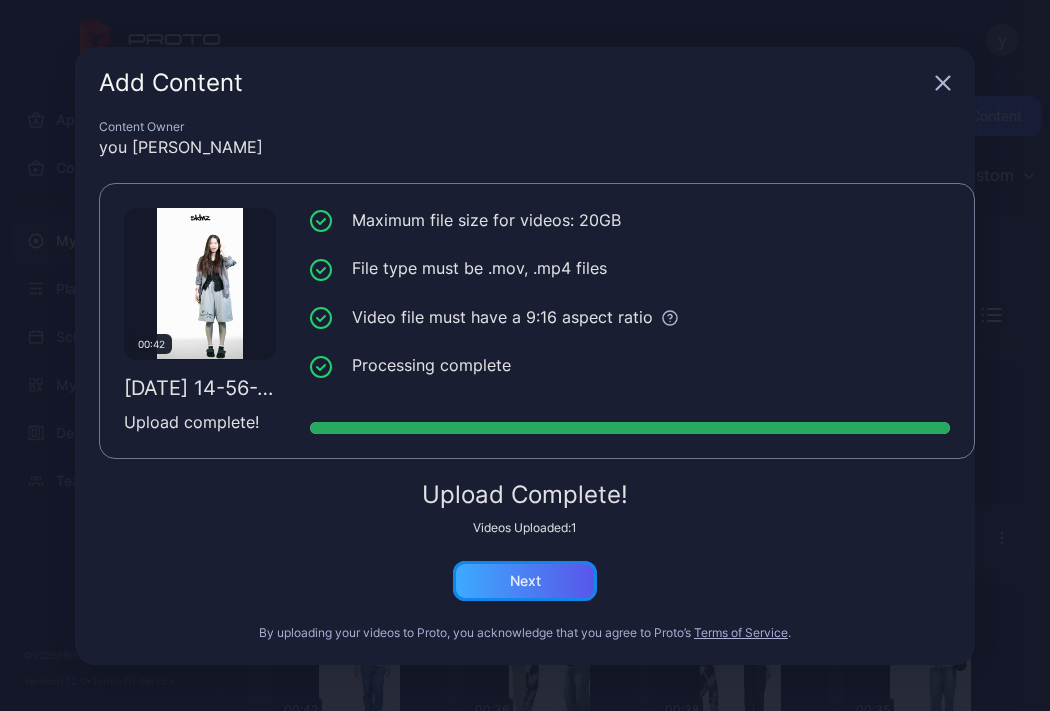 click on "Next" at bounding box center [525, 581] 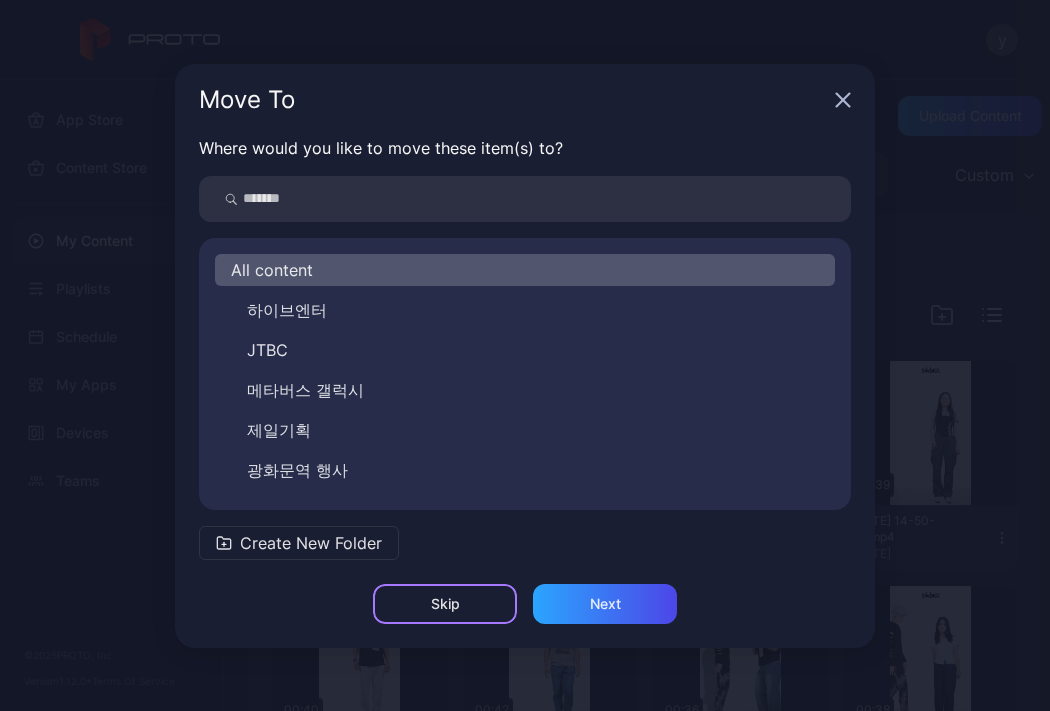 click on "Skip" at bounding box center [445, 604] 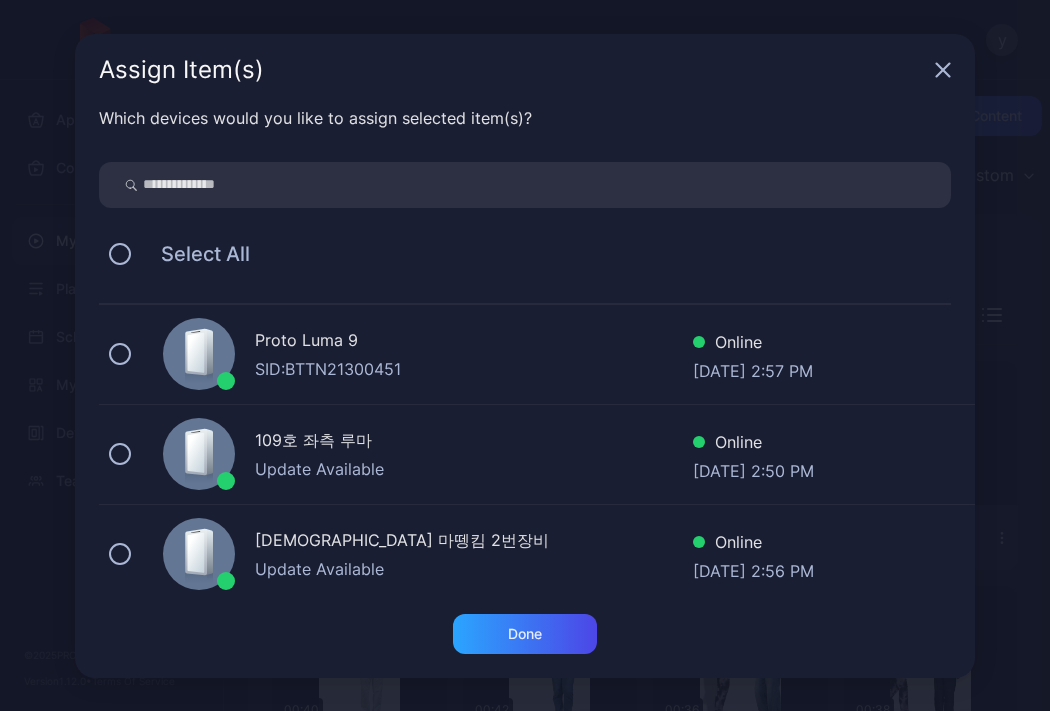 click on "Proto Luma 9" at bounding box center [474, 342] 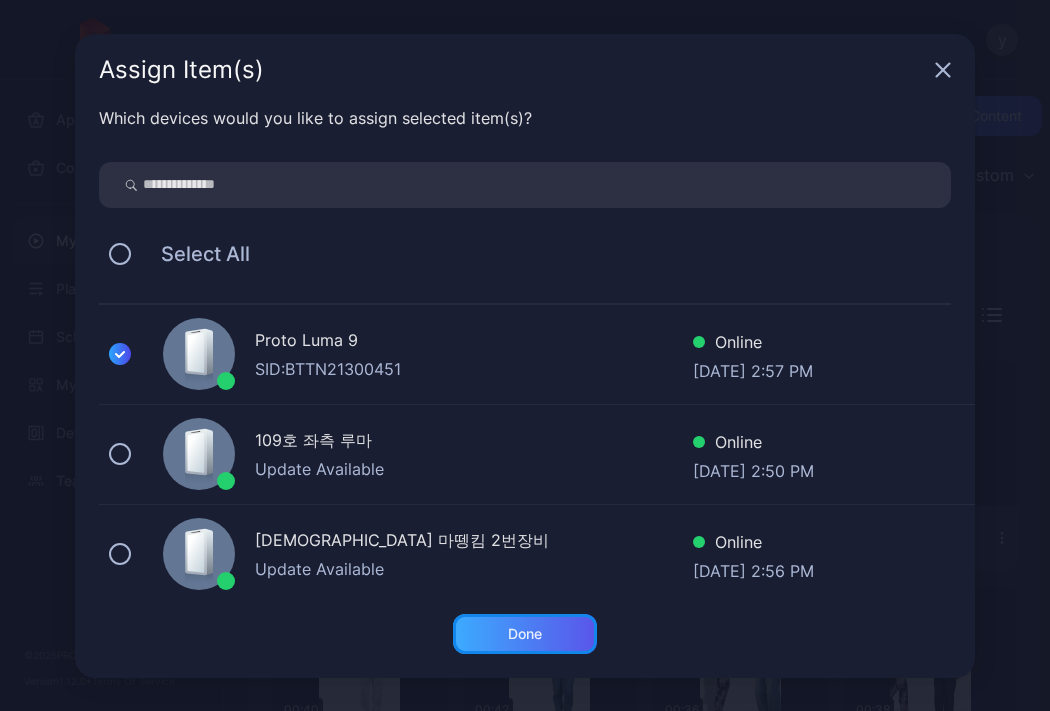click on "Done" at bounding box center [525, 634] 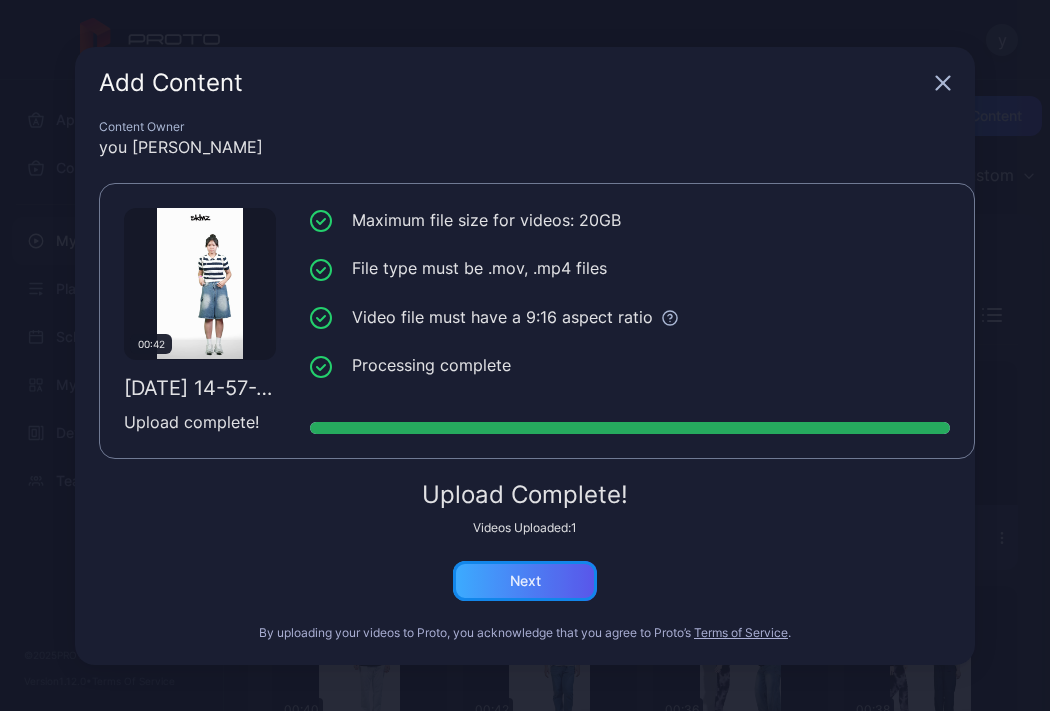 click on "Next" at bounding box center [525, 581] 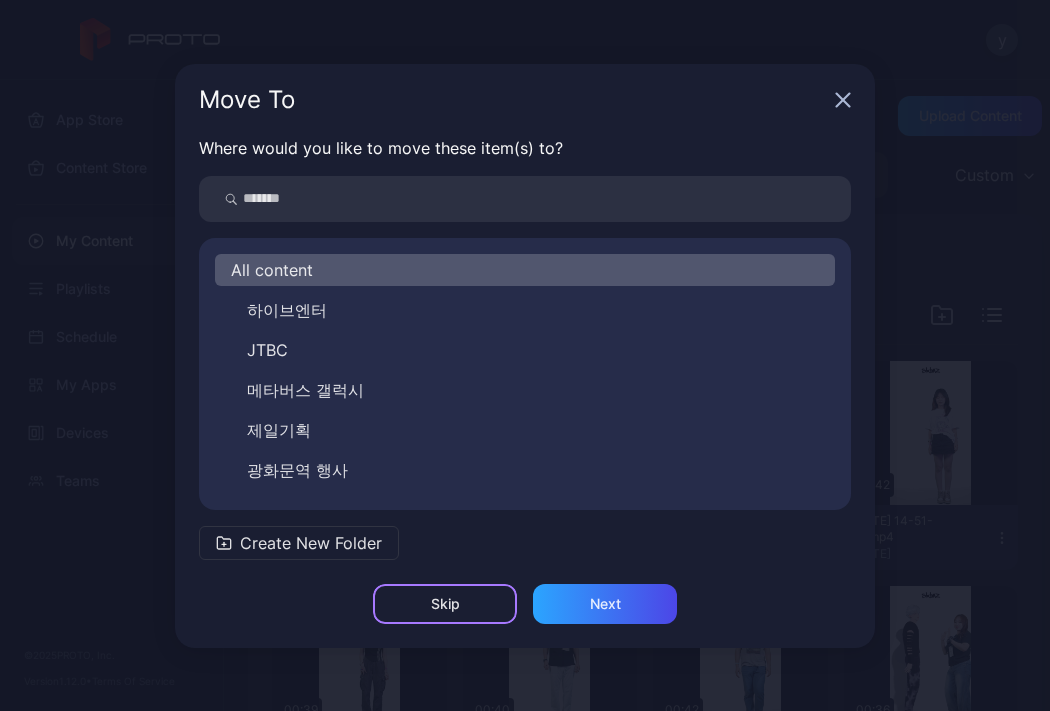 click on "Skip" at bounding box center [445, 604] 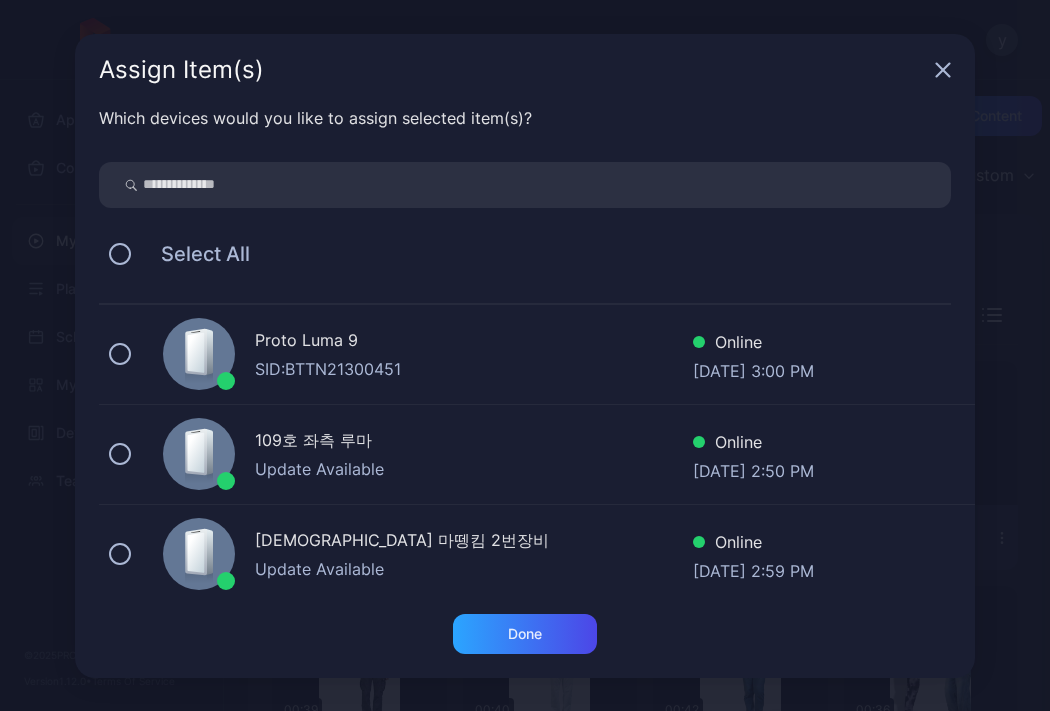 drag, startPoint x: 279, startPoint y: 328, endPoint x: 364, endPoint y: 460, distance: 157 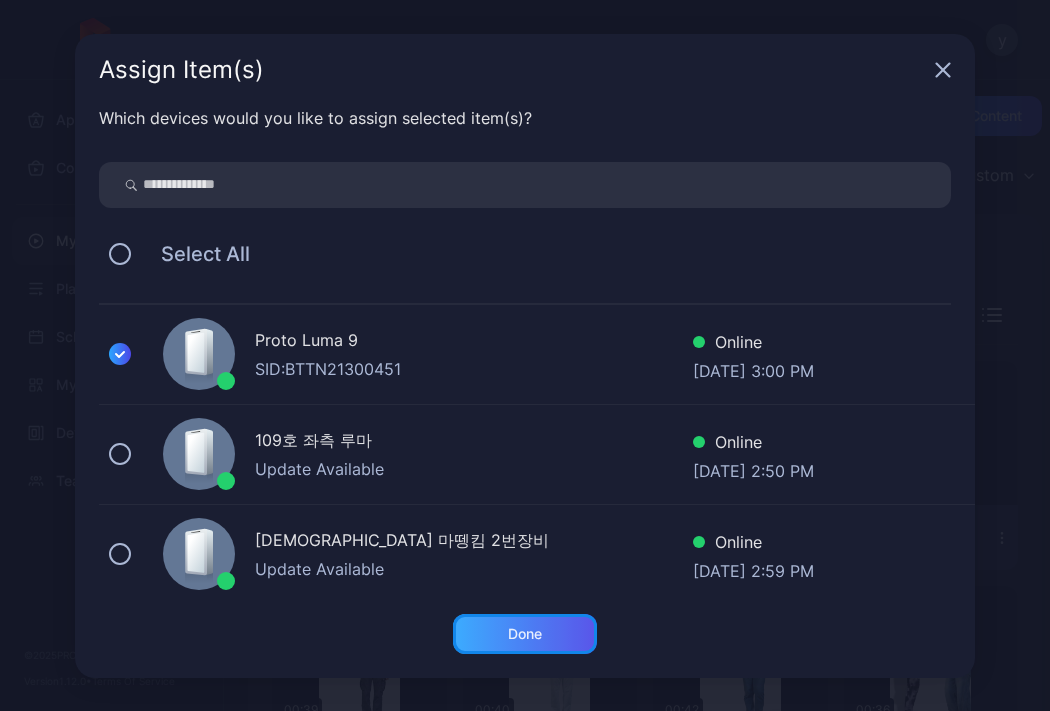 click on "Done" at bounding box center (525, 634) 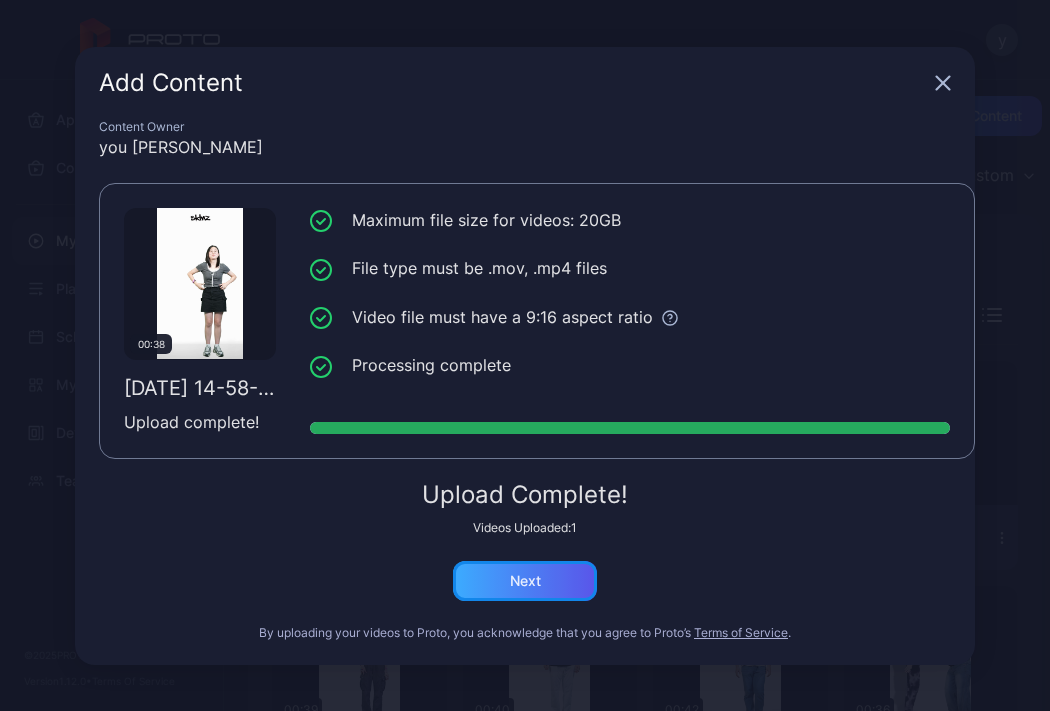 click on "Next" at bounding box center [525, 581] 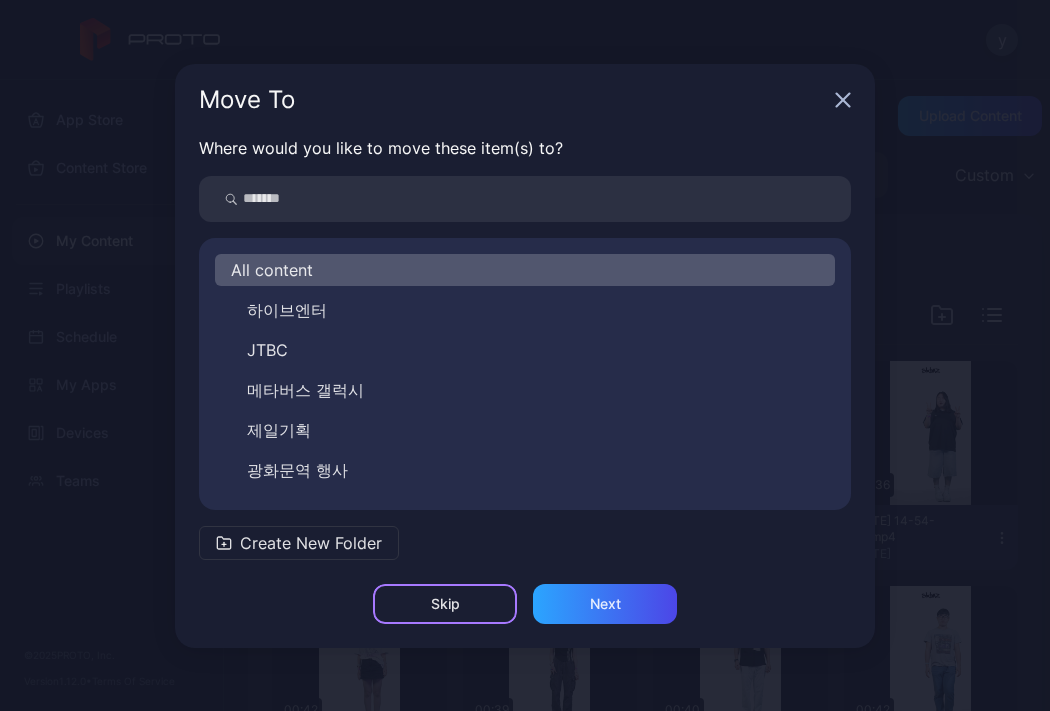click on "Skip" at bounding box center [445, 604] 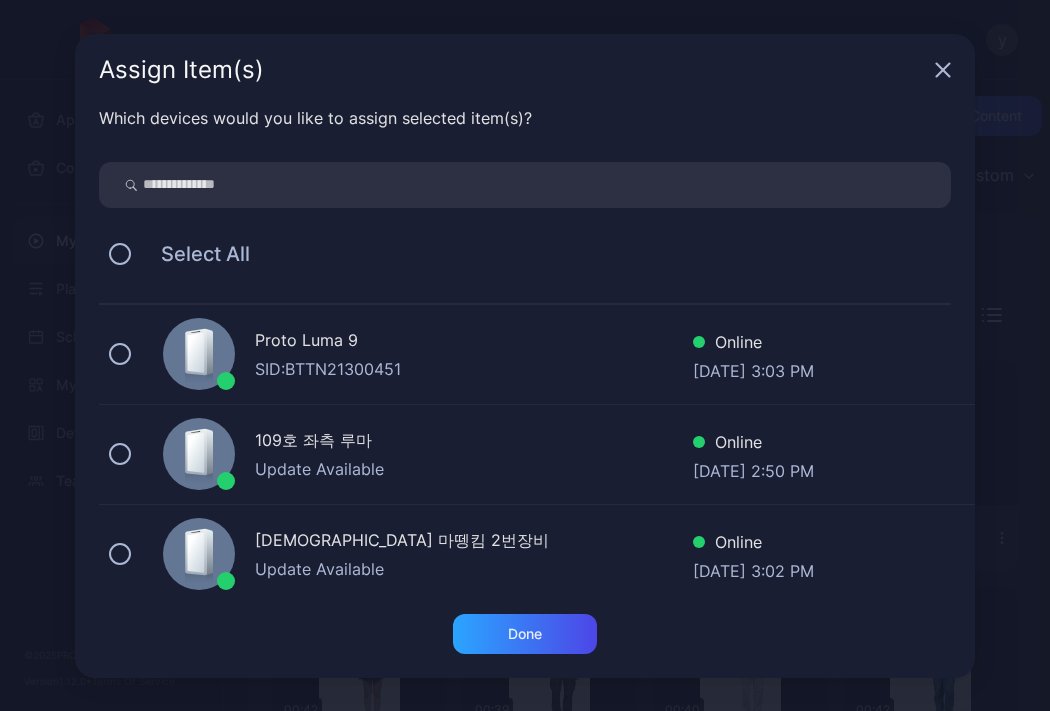 click on "Proto Luma 9 SID:  BTTN21300451 Online [DATE] 3:03 PM" at bounding box center (537, 355) 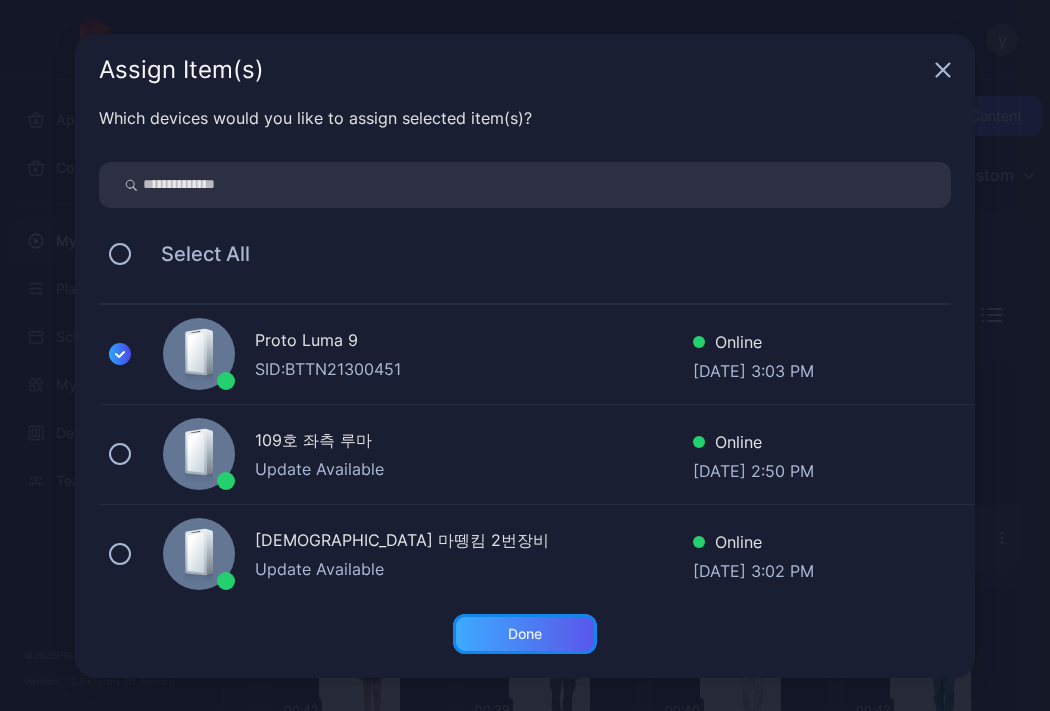 click on "Done" at bounding box center (525, 634) 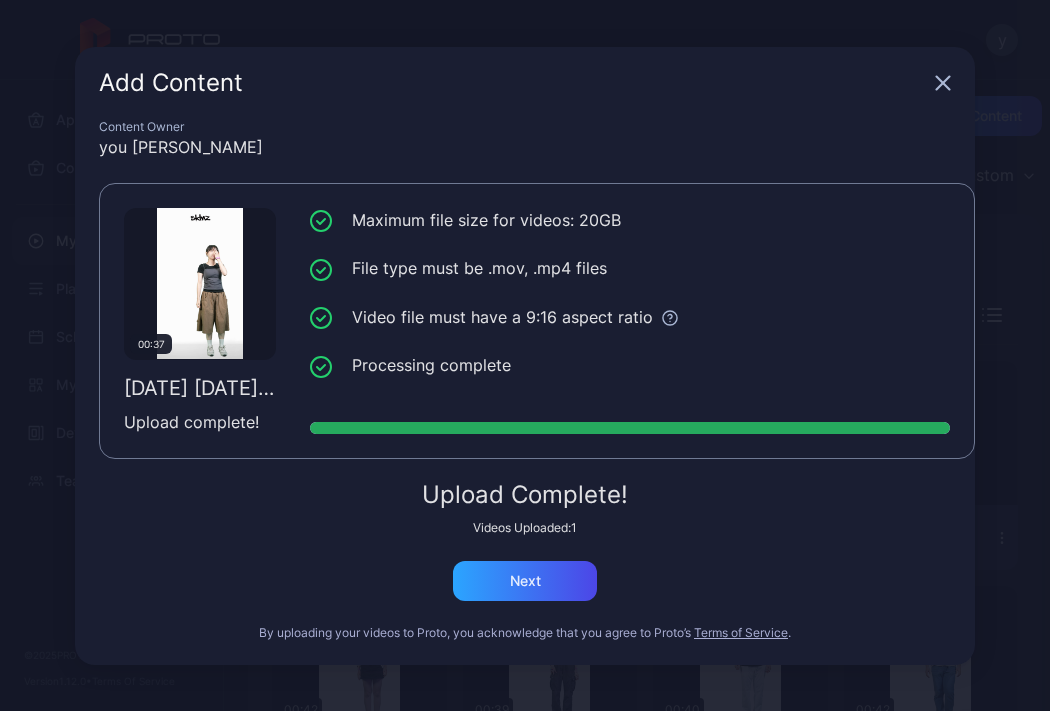 click 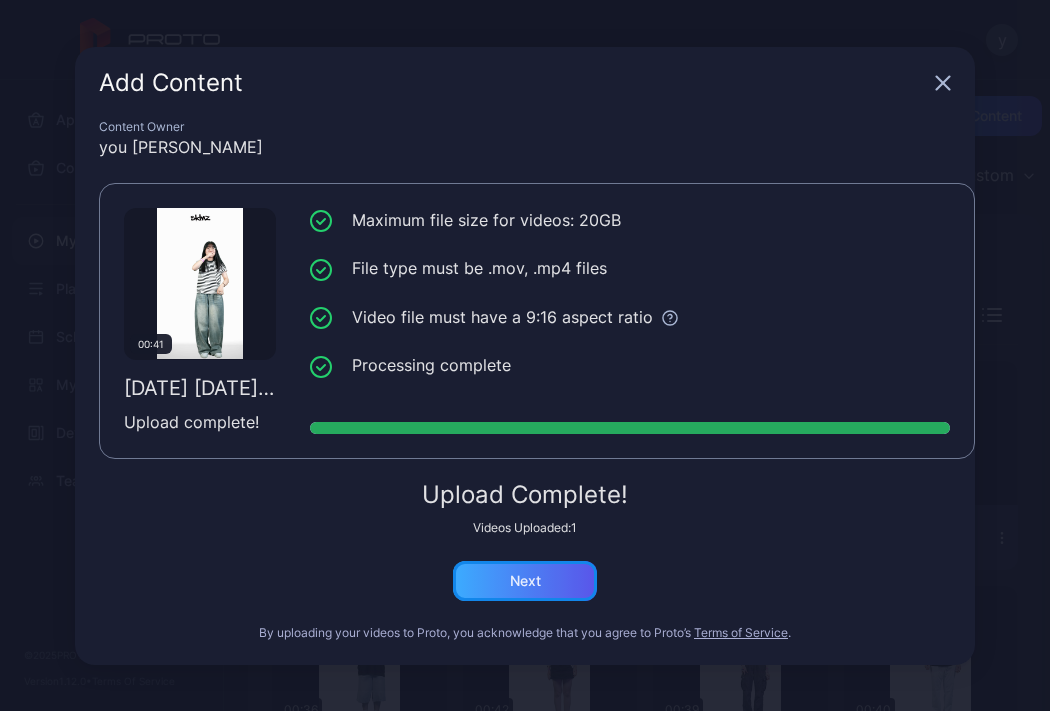 click on "Next" at bounding box center (525, 581) 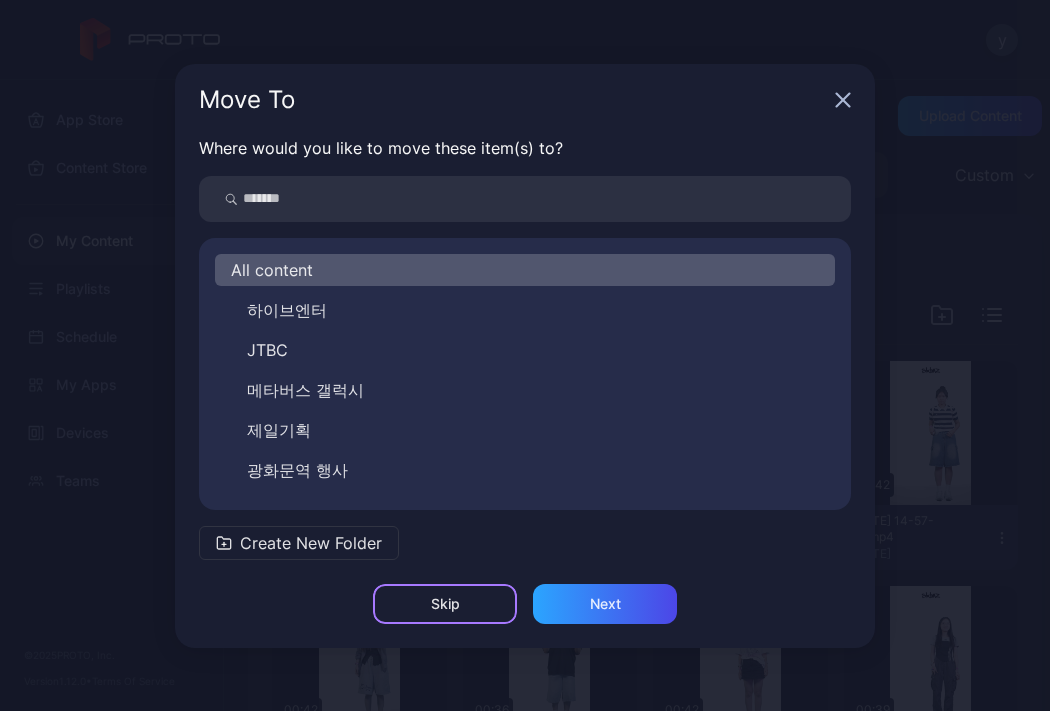 click on "Skip" at bounding box center (445, 604) 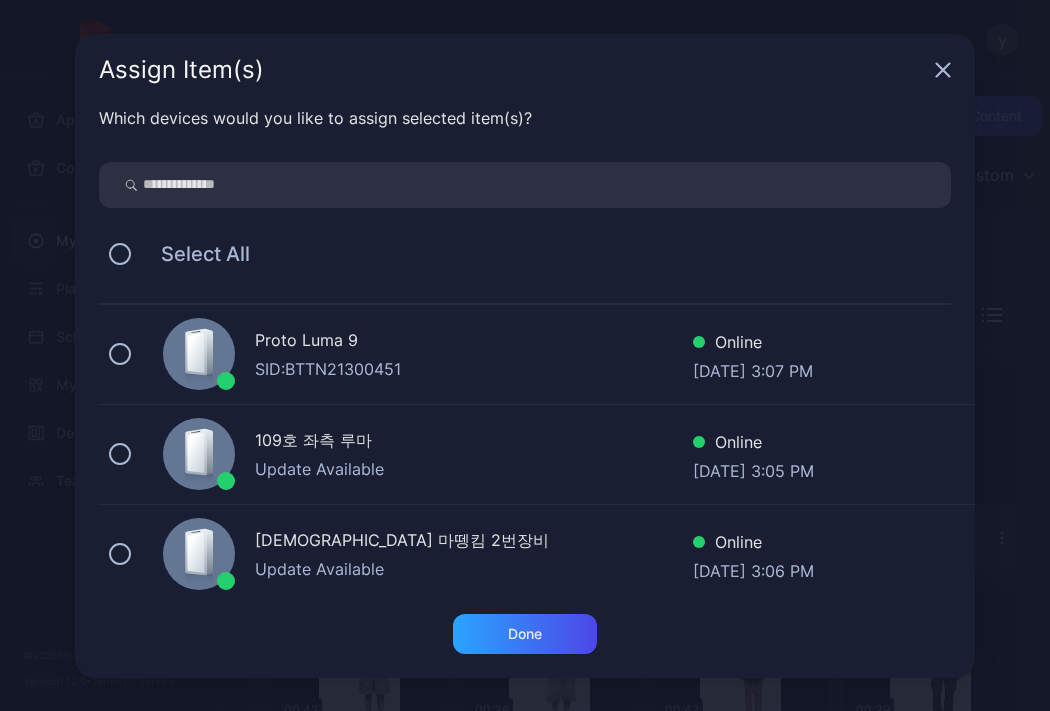 click on "Proto Luma 9" at bounding box center [474, 342] 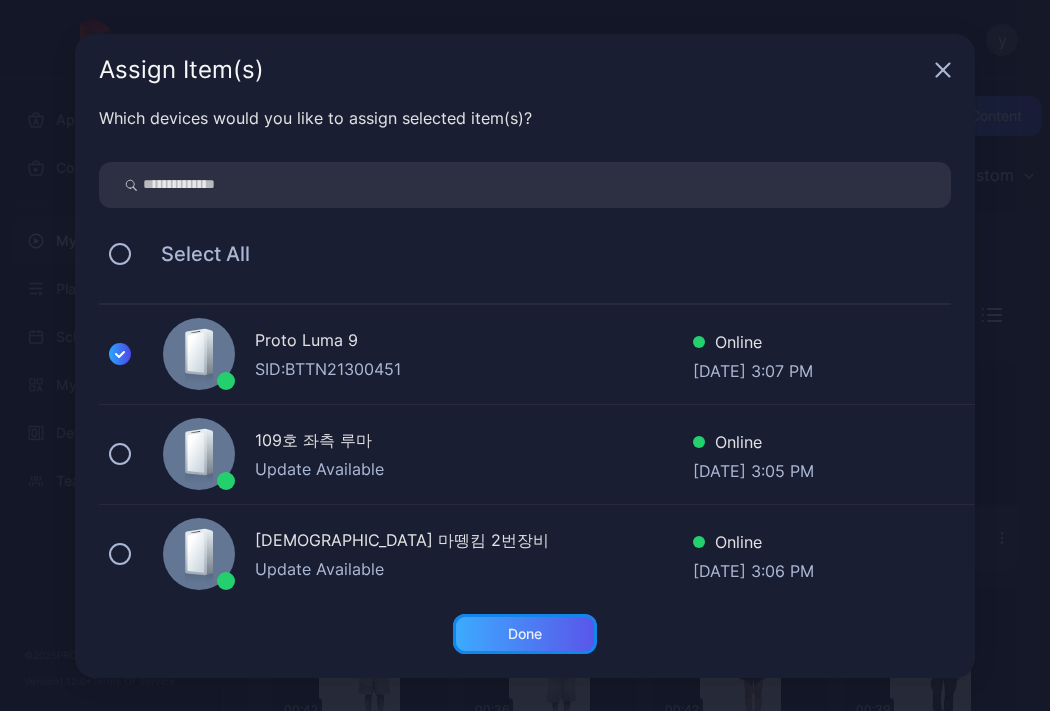 click on "Done" at bounding box center (525, 634) 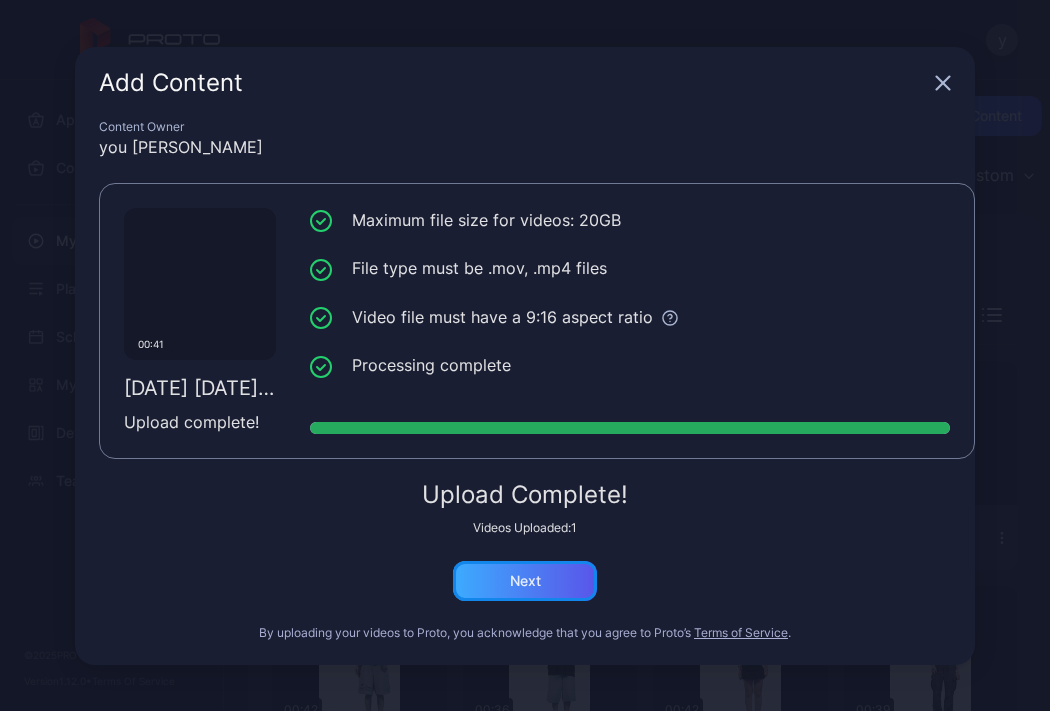 click on "Next" at bounding box center [525, 581] 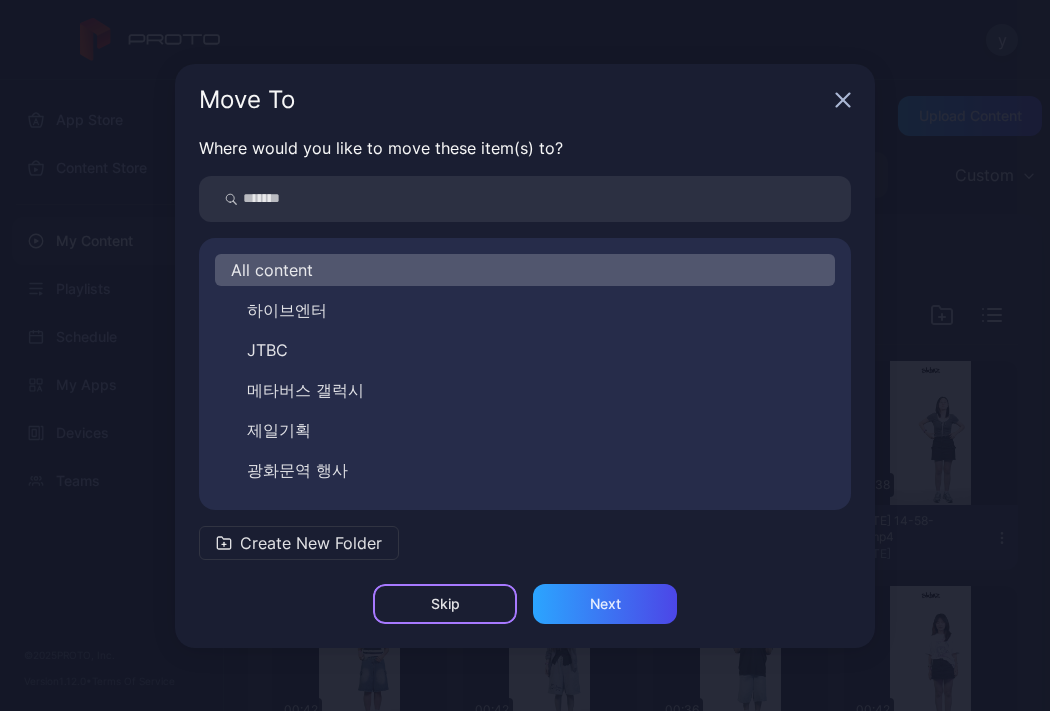 click on "Skip" at bounding box center (445, 604) 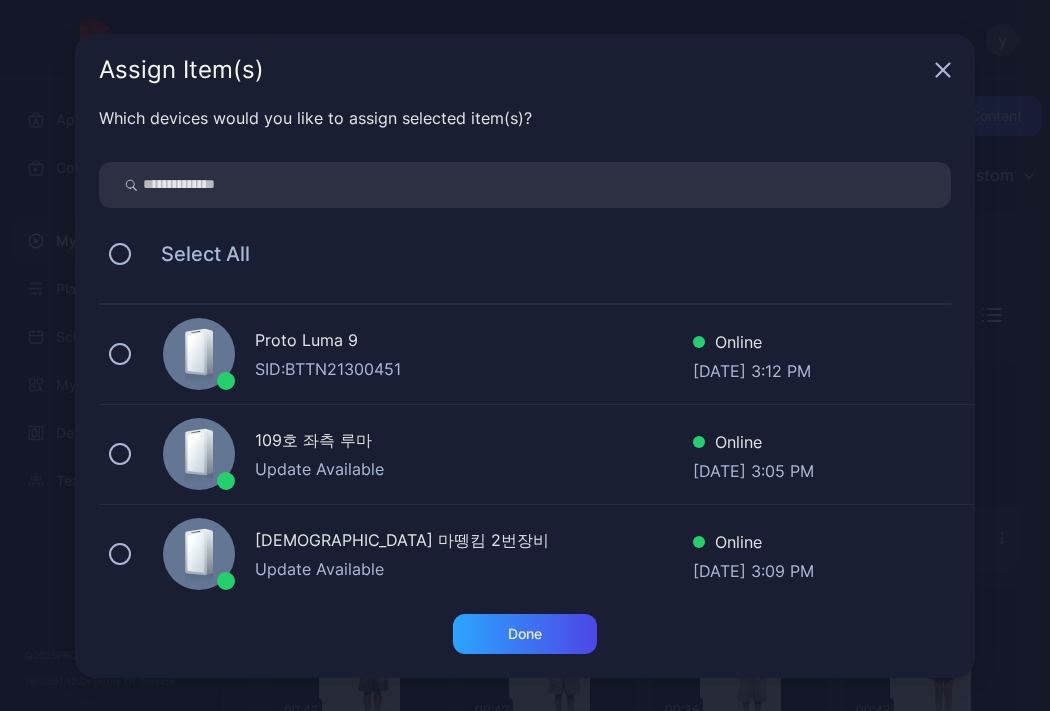 click on "Proto Luma 9" at bounding box center (474, 342) 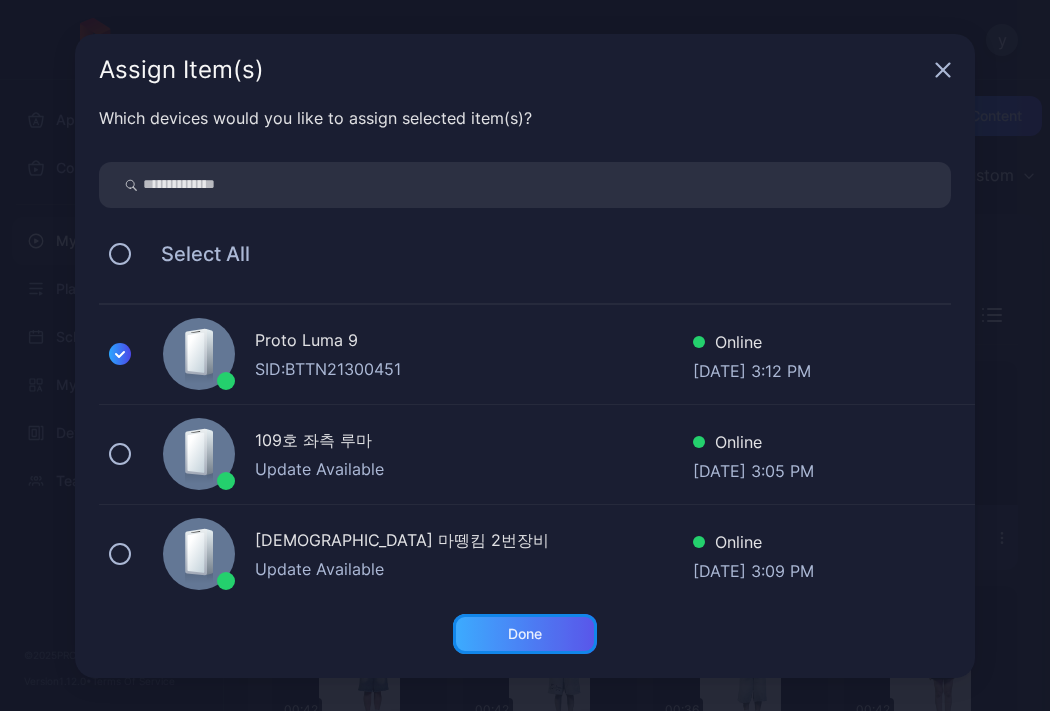 click on "Done" at bounding box center (525, 634) 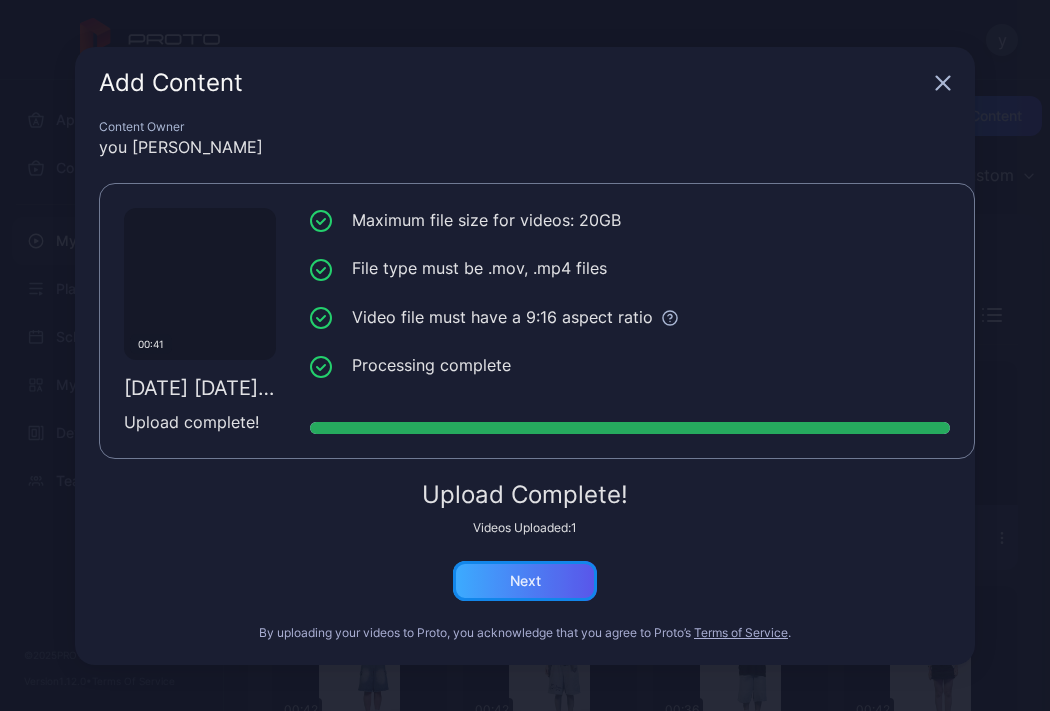 click on "Next" at bounding box center (525, 581) 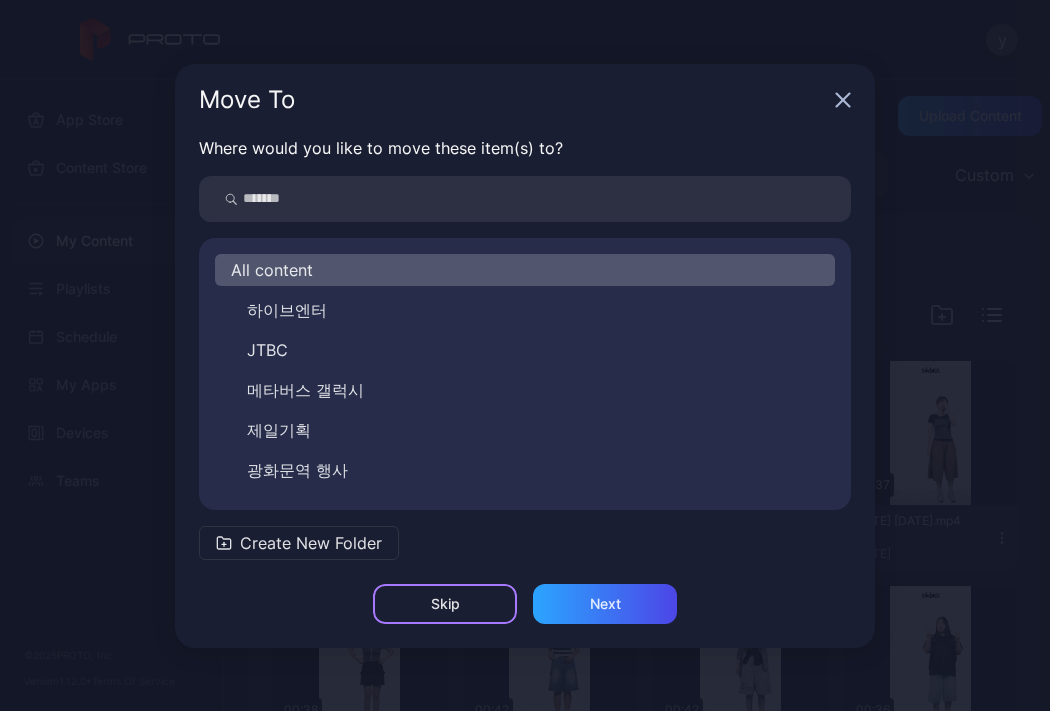 click on "Skip" at bounding box center (445, 604) 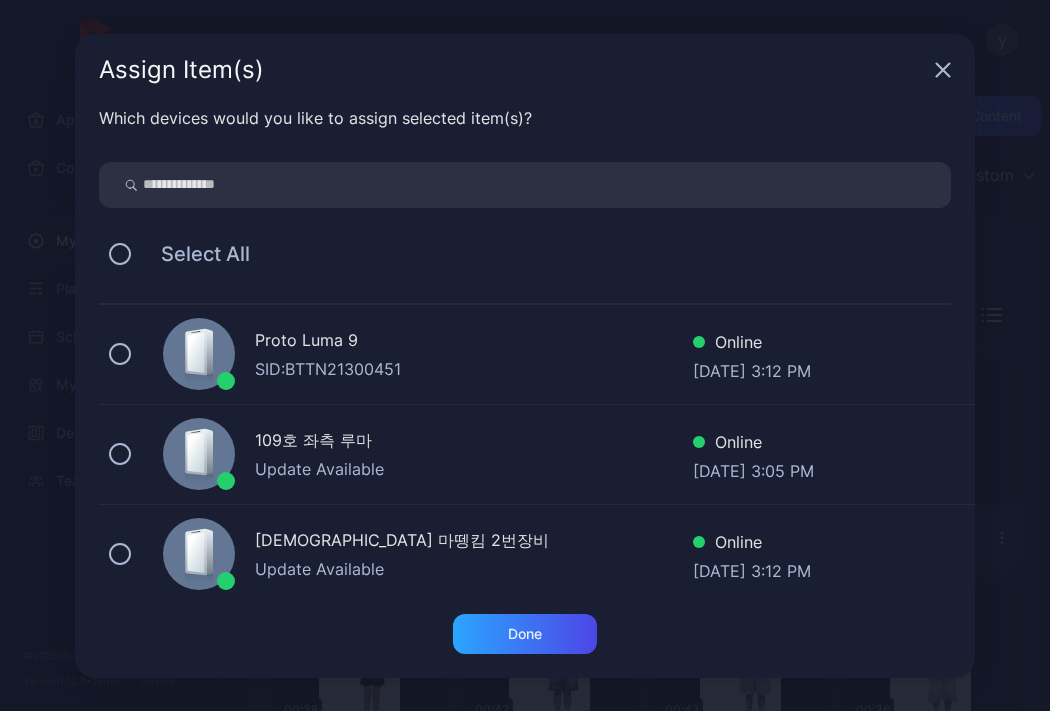 click on "Proto Luma 9" at bounding box center (474, 342) 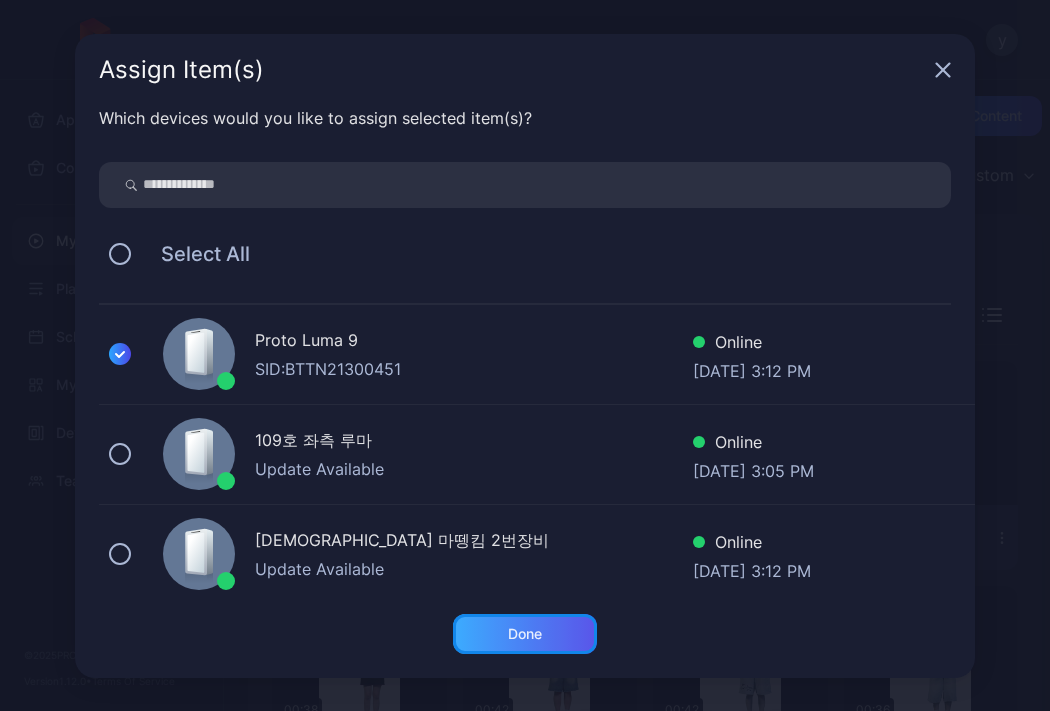 click on "Done" at bounding box center [525, 634] 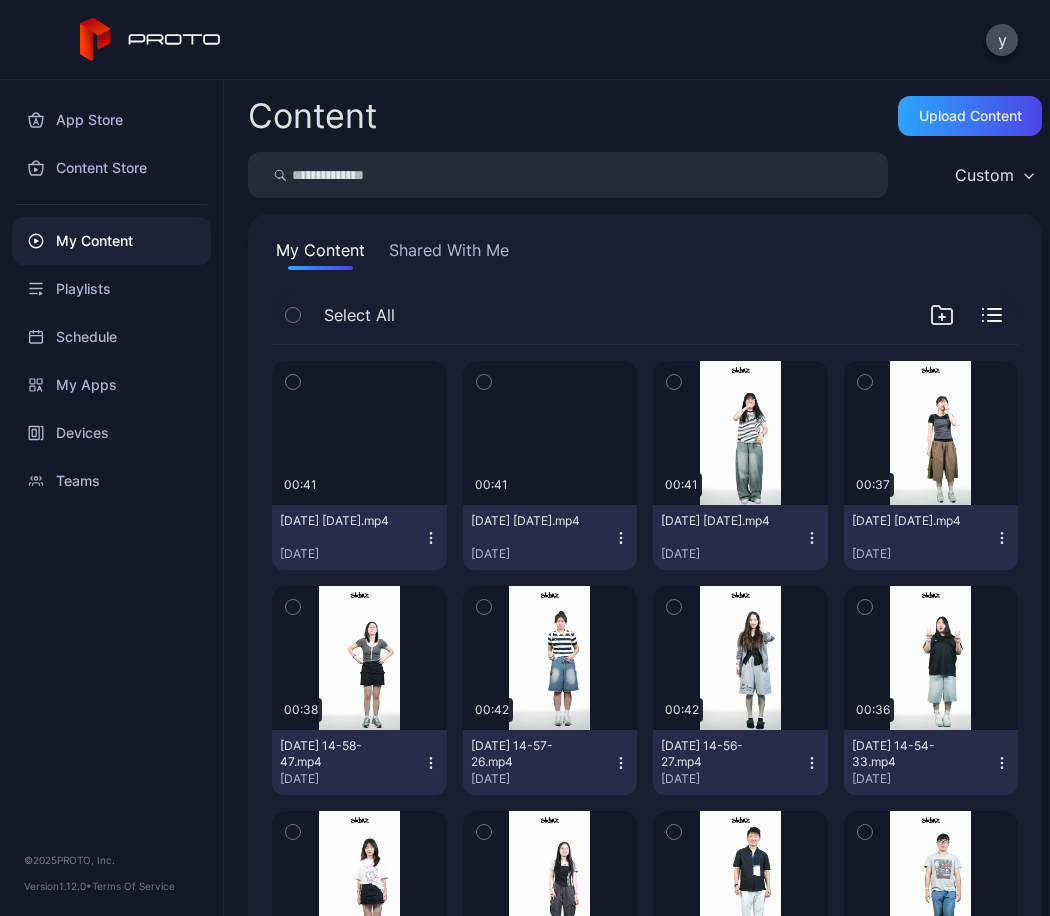 drag, startPoint x: 883, startPoint y: 356, endPoint x: 883, endPoint y: 343, distance: 13 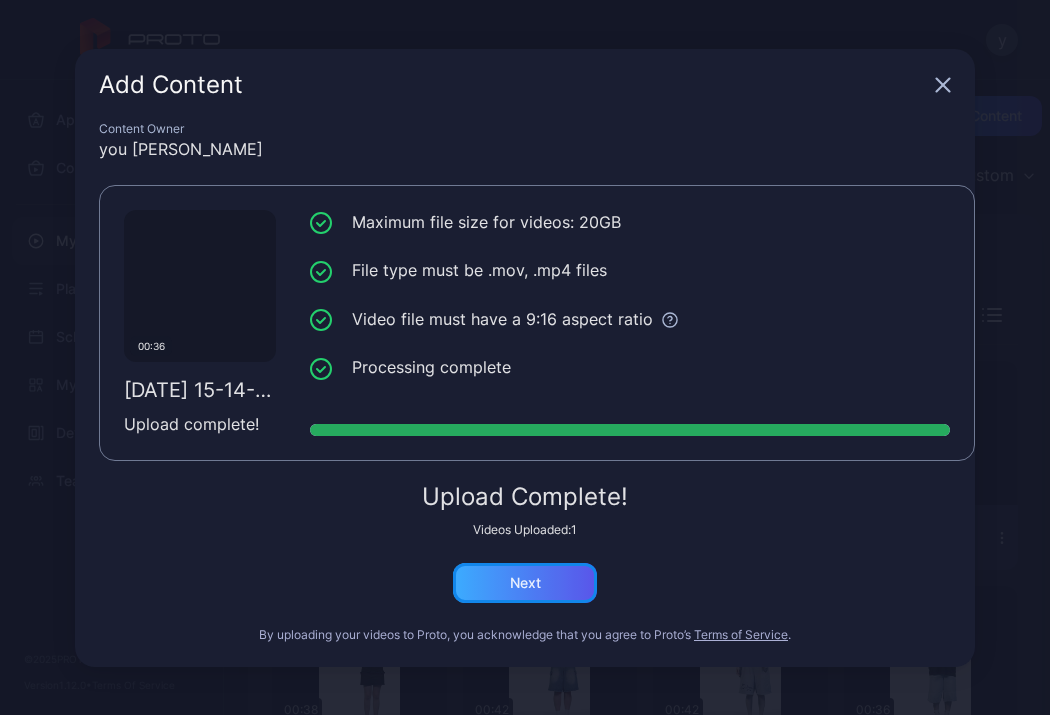 click on "Next" at bounding box center (525, 583) 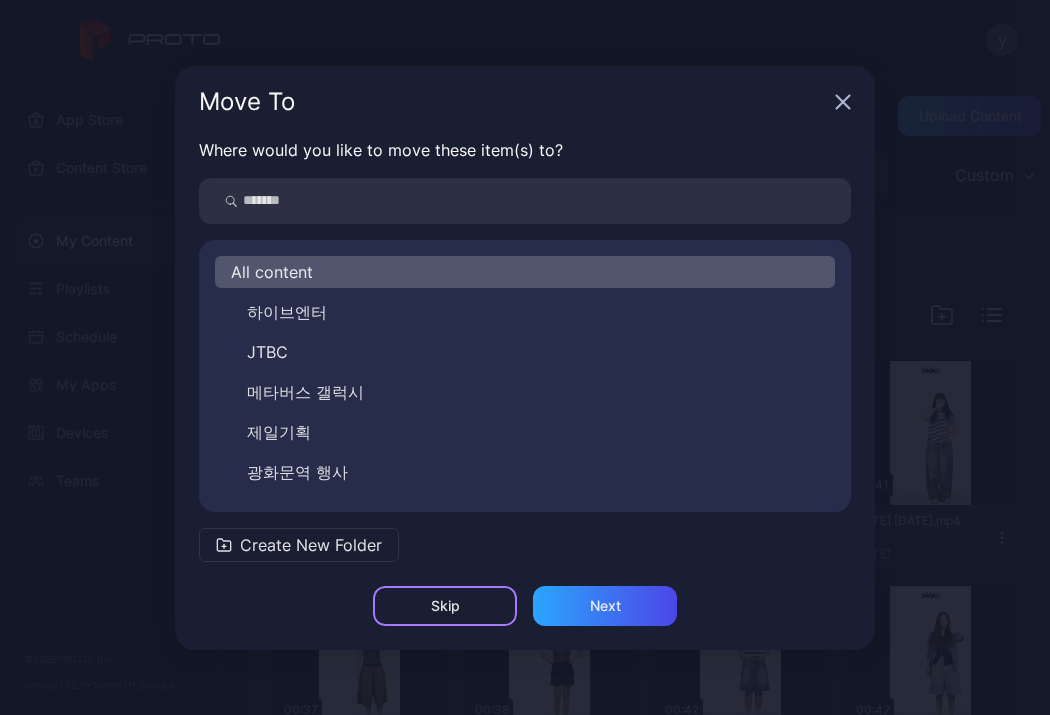 click on "Skip" at bounding box center [445, 606] 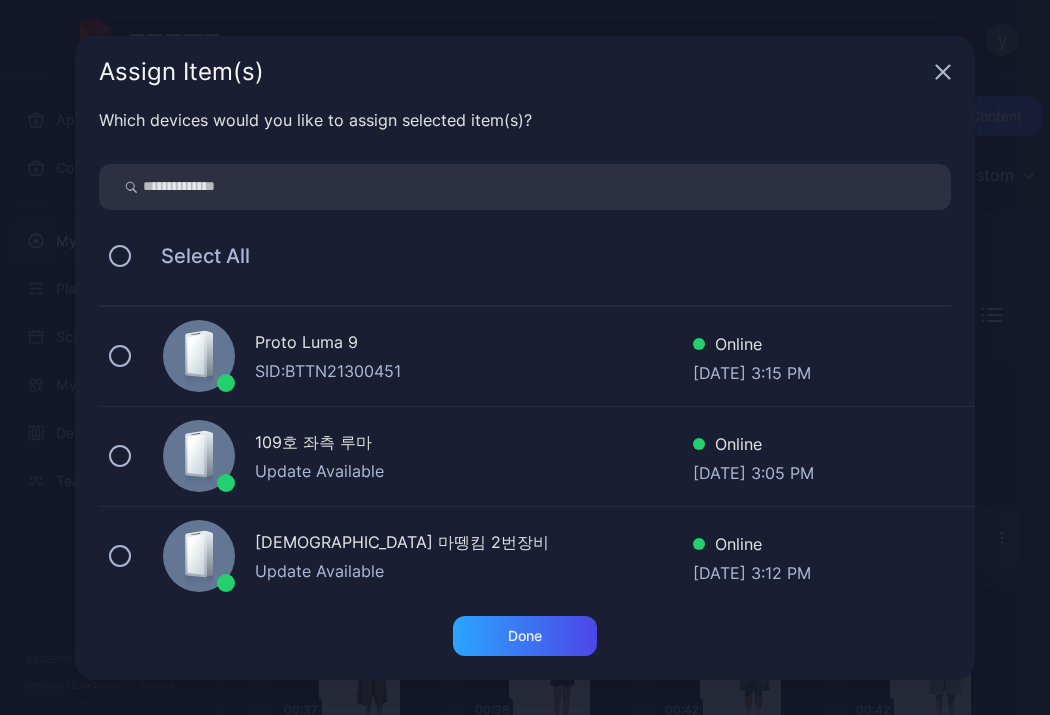 click on "Proto Luma 9" at bounding box center [474, 344] 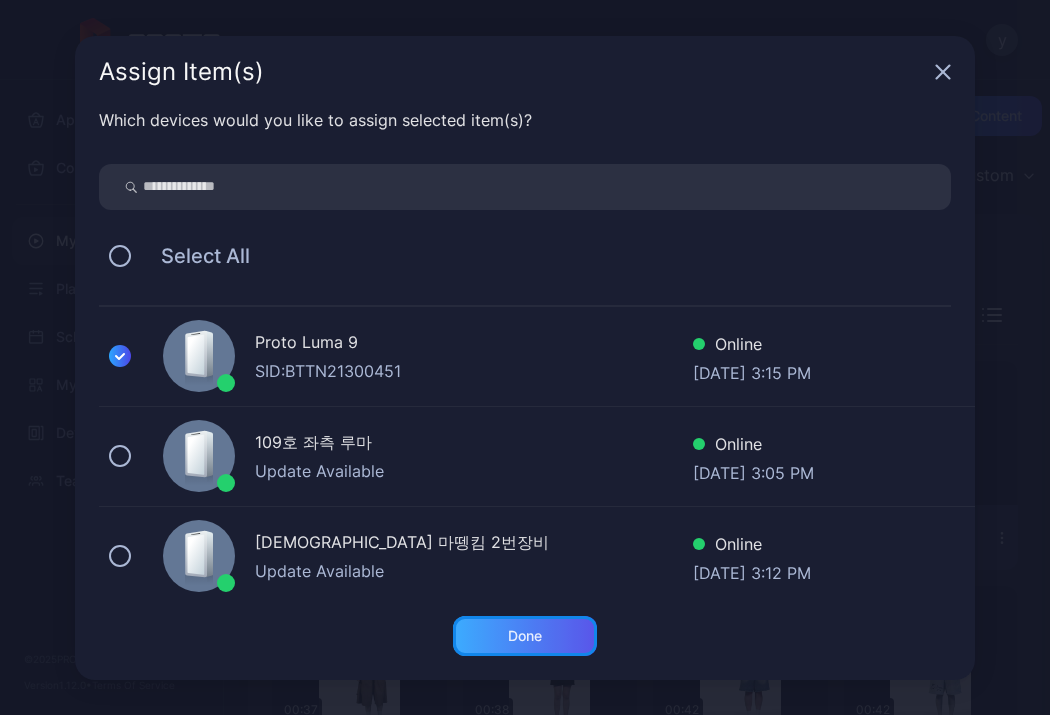 click on "Done" at bounding box center (525, 636) 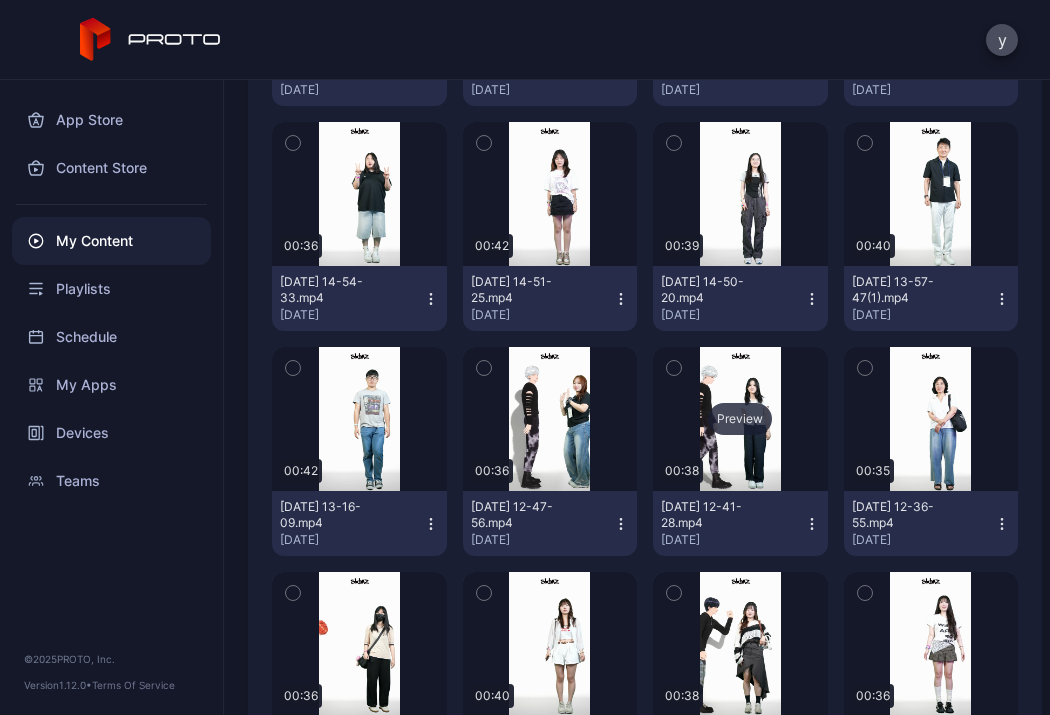 scroll, scrollTop: 700, scrollLeft: 0, axis: vertical 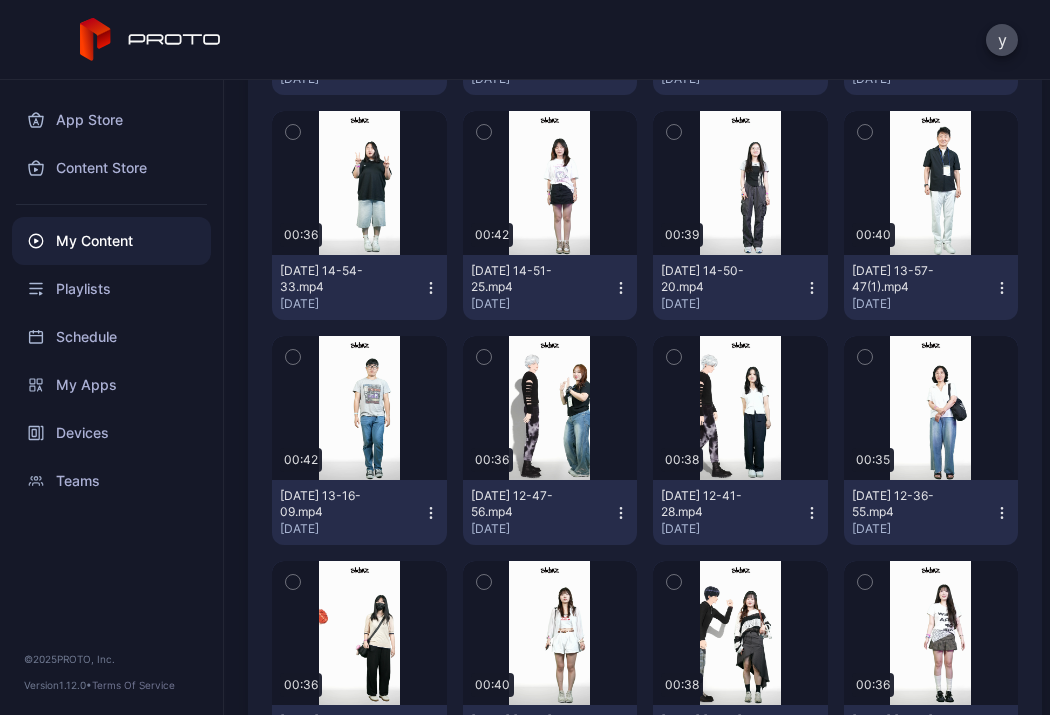 click 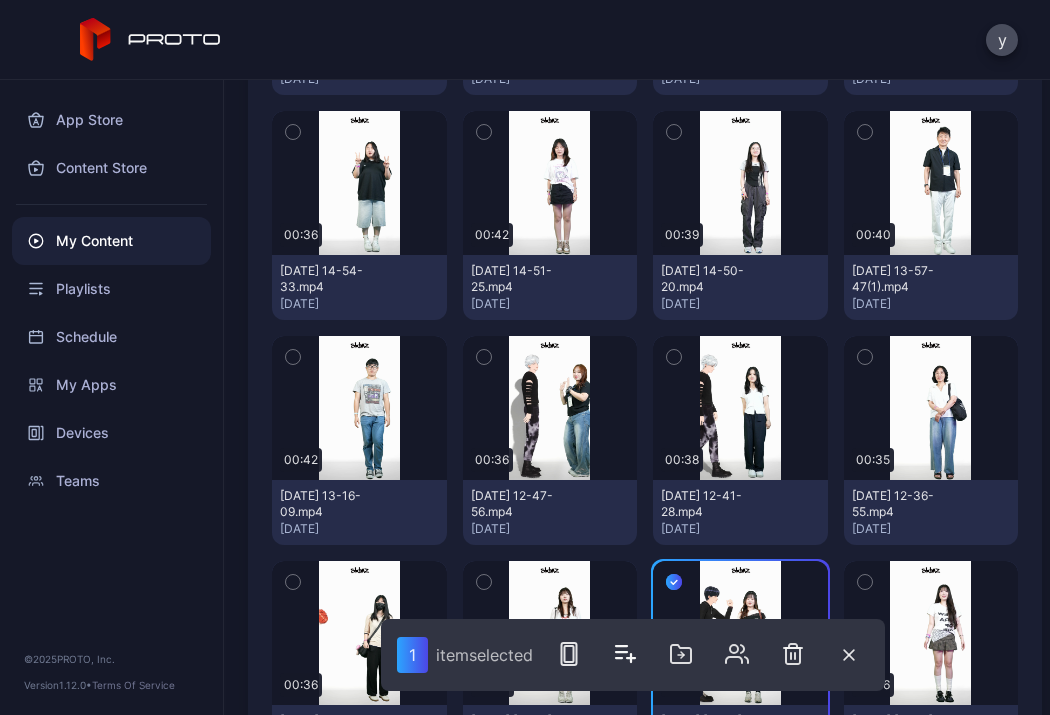 click at bounding box center [484, 582] 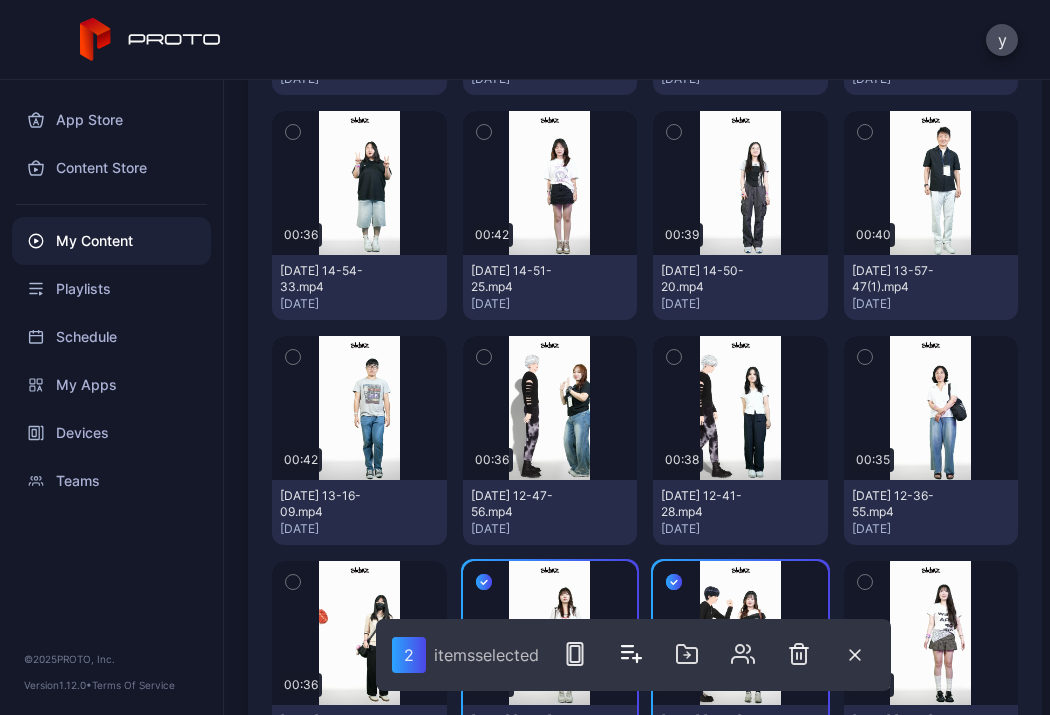 drag, startPoint x: 302, startPoint y: 575, endPoint x: 549, endPoint y: 526, distance: 251.81342 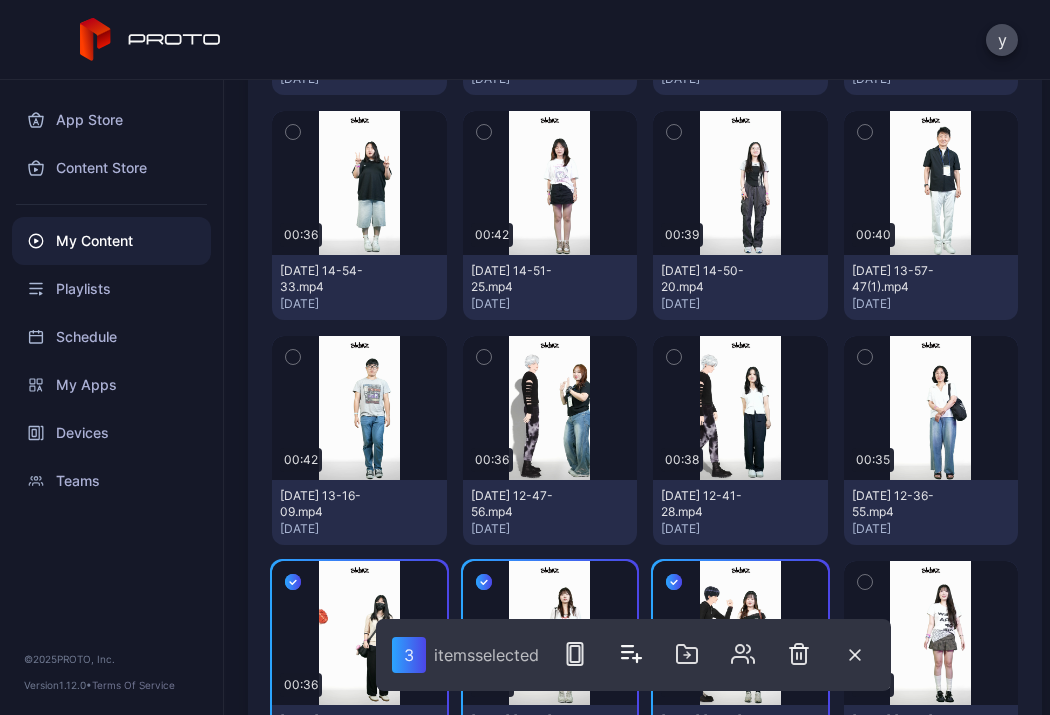click at bounding box center (865, 357) 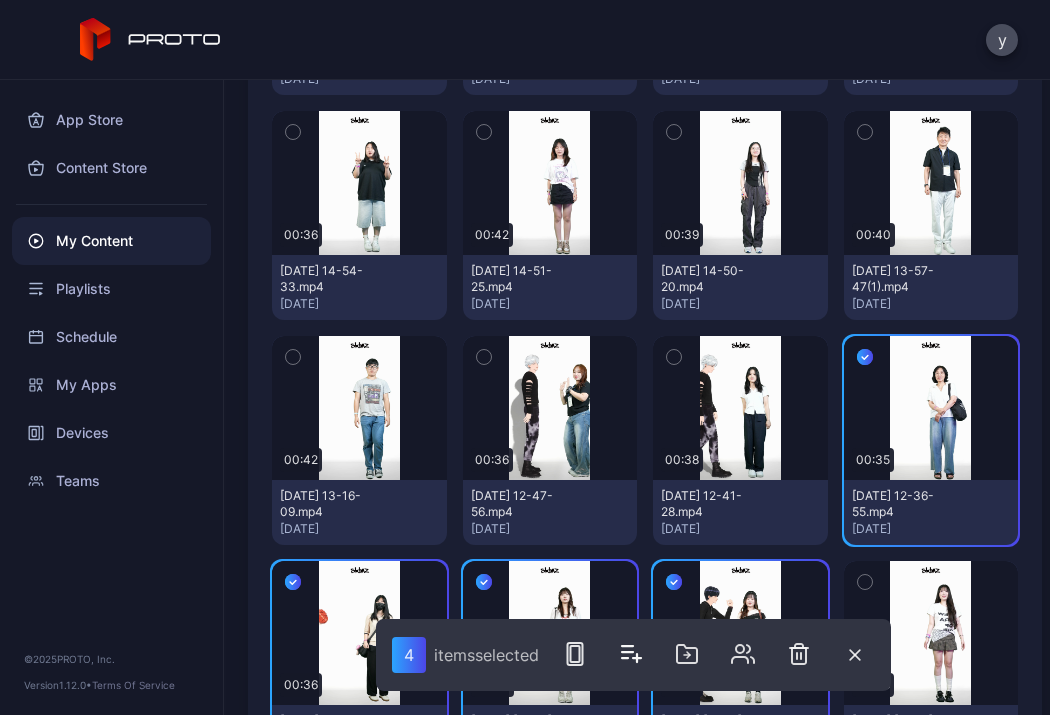 click at bounding box center (674, 357) 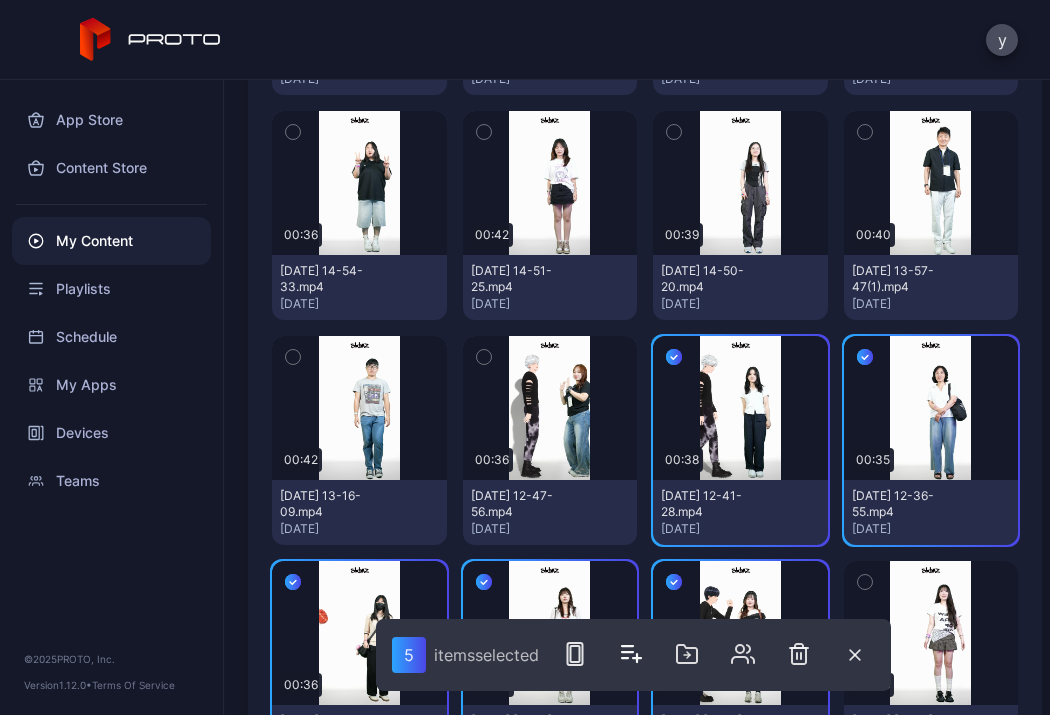 click 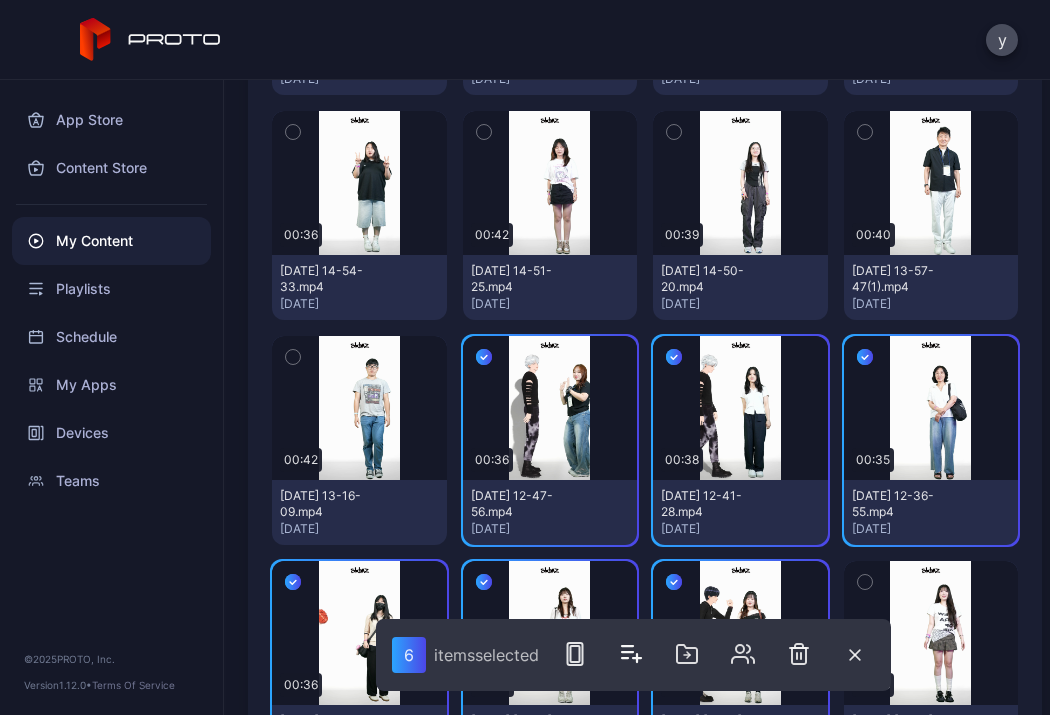 click 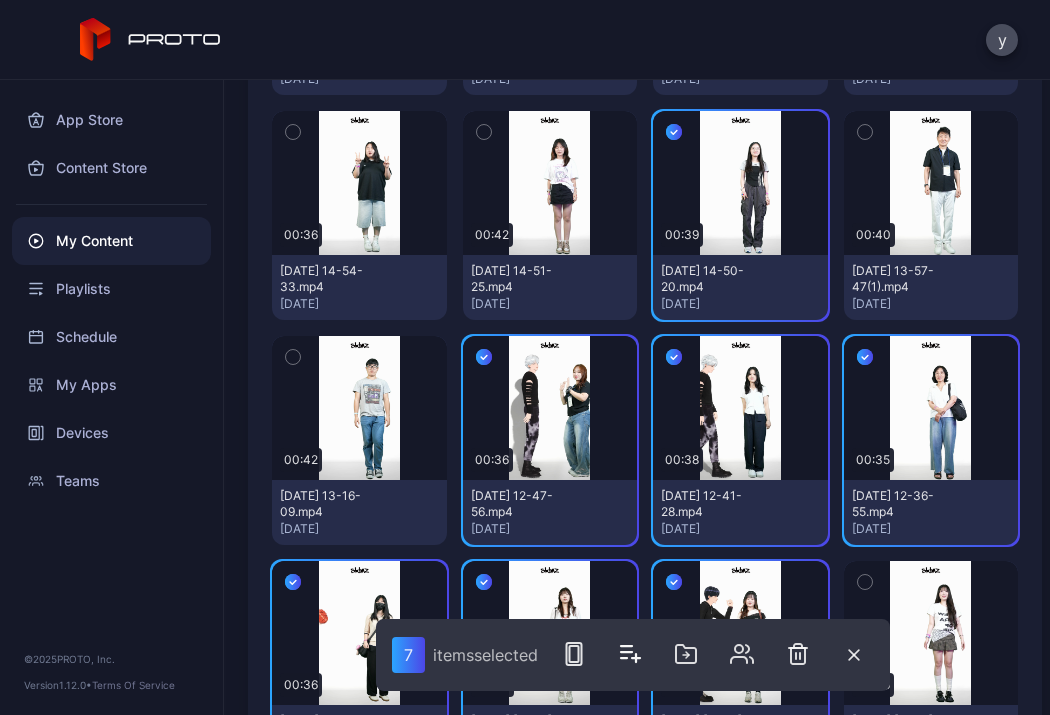 click 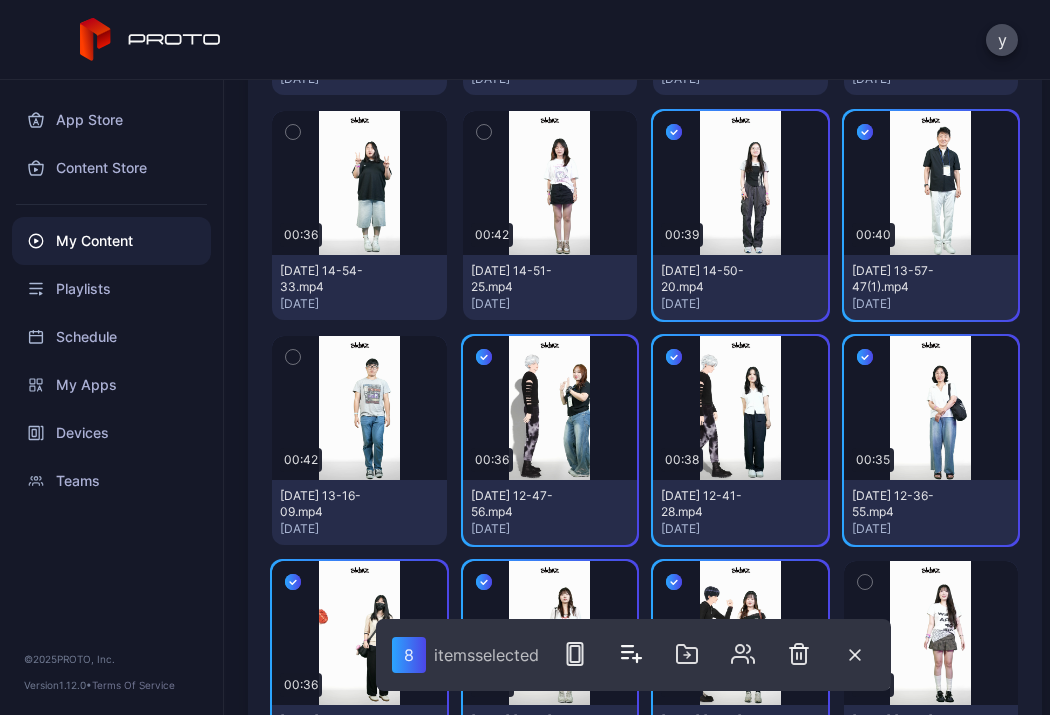 click 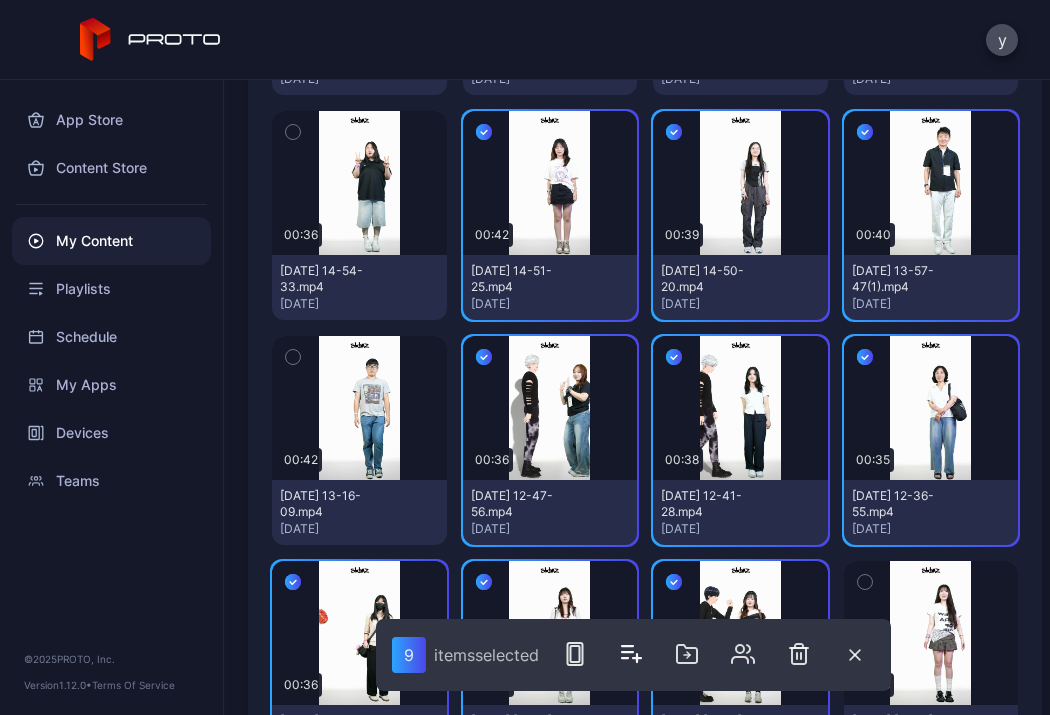 click 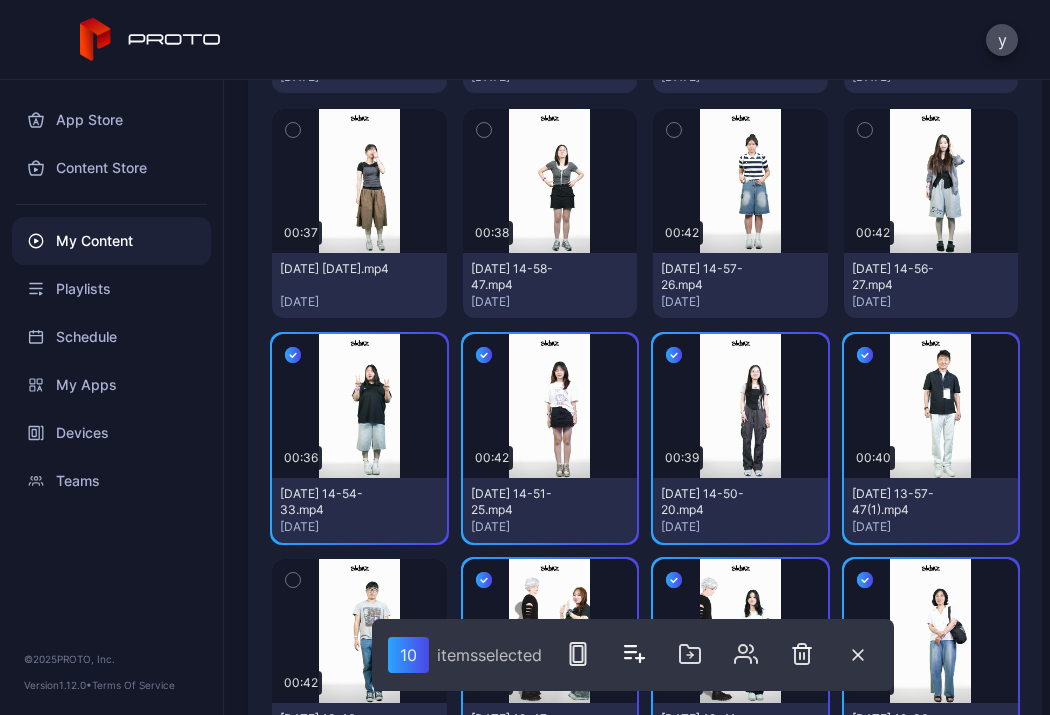 scroll, scrollTop: 400, scrollLeft: 0, axis: vertical 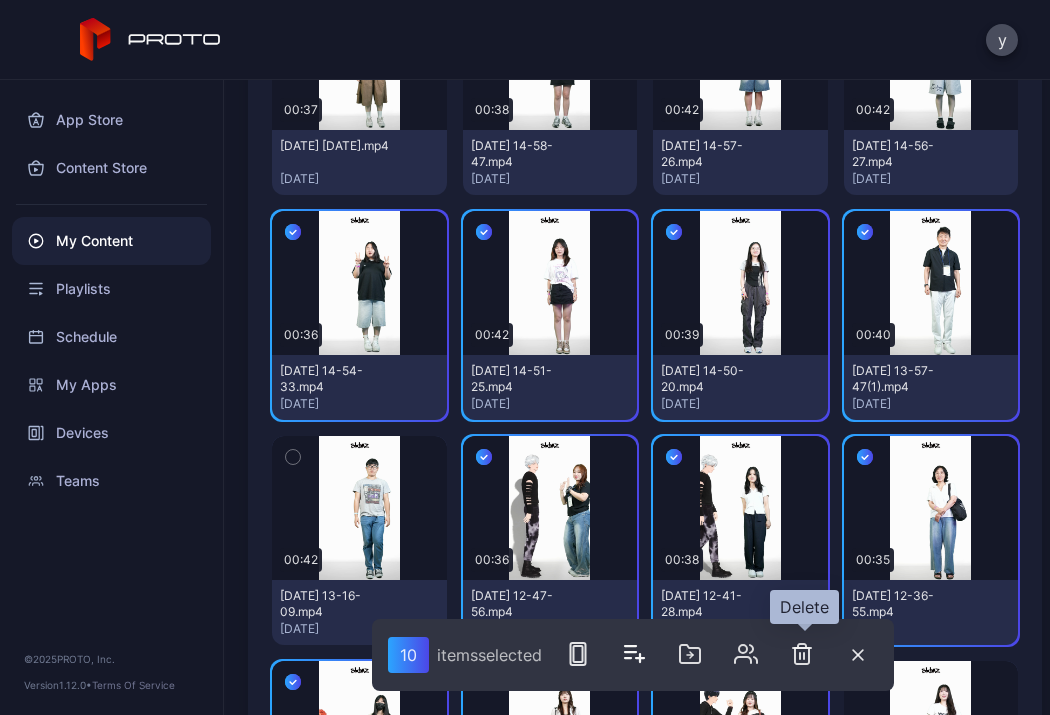 click 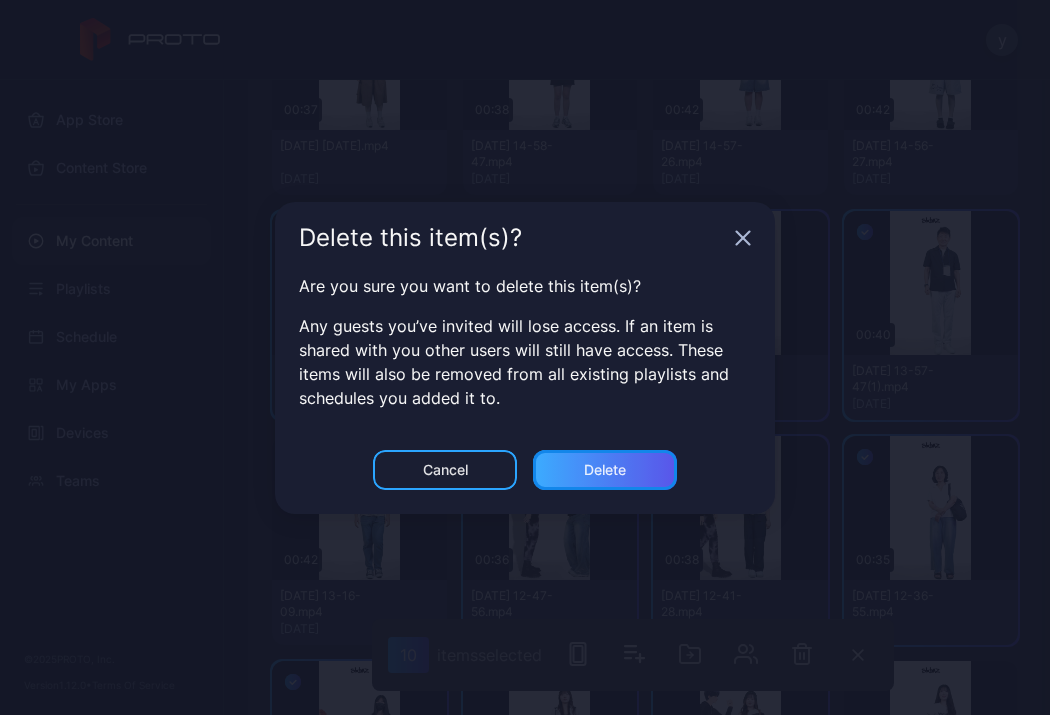 click on "Delete" at bounding box center (605, 470) 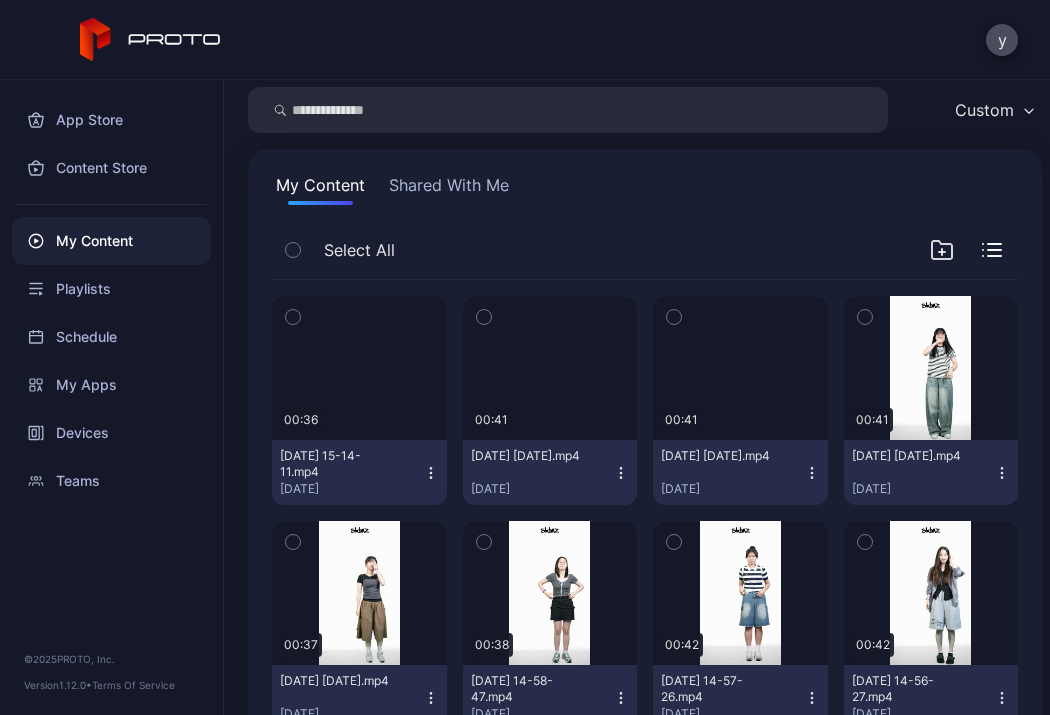 scroll, scrollTop: 100, scrollLeft: 0, axis: vertical 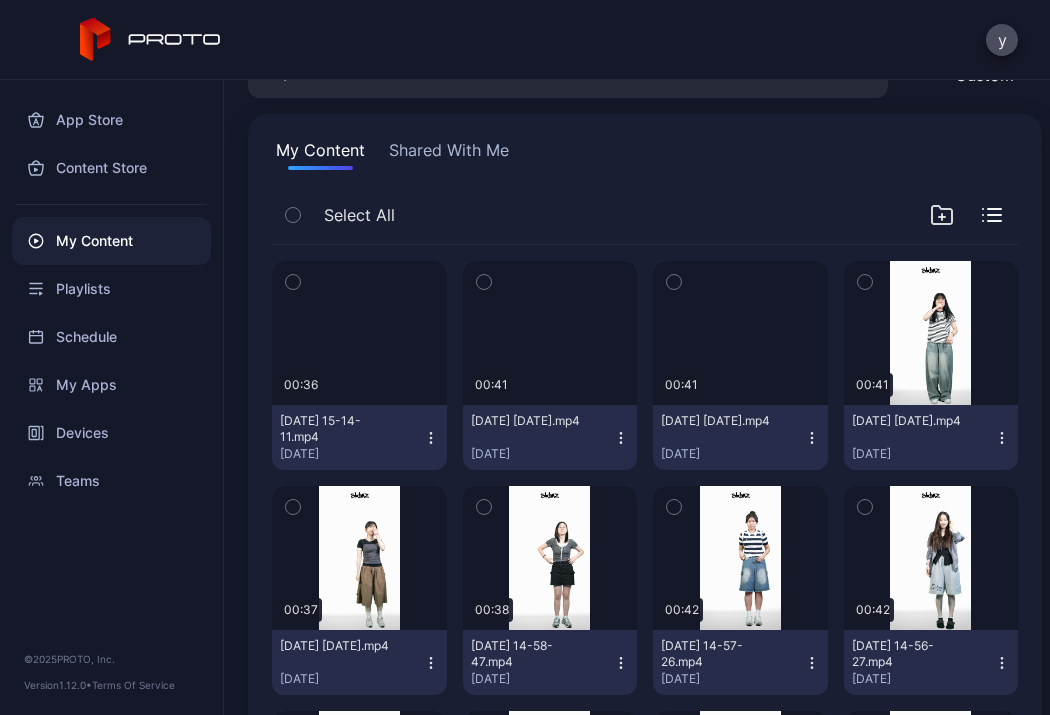 click 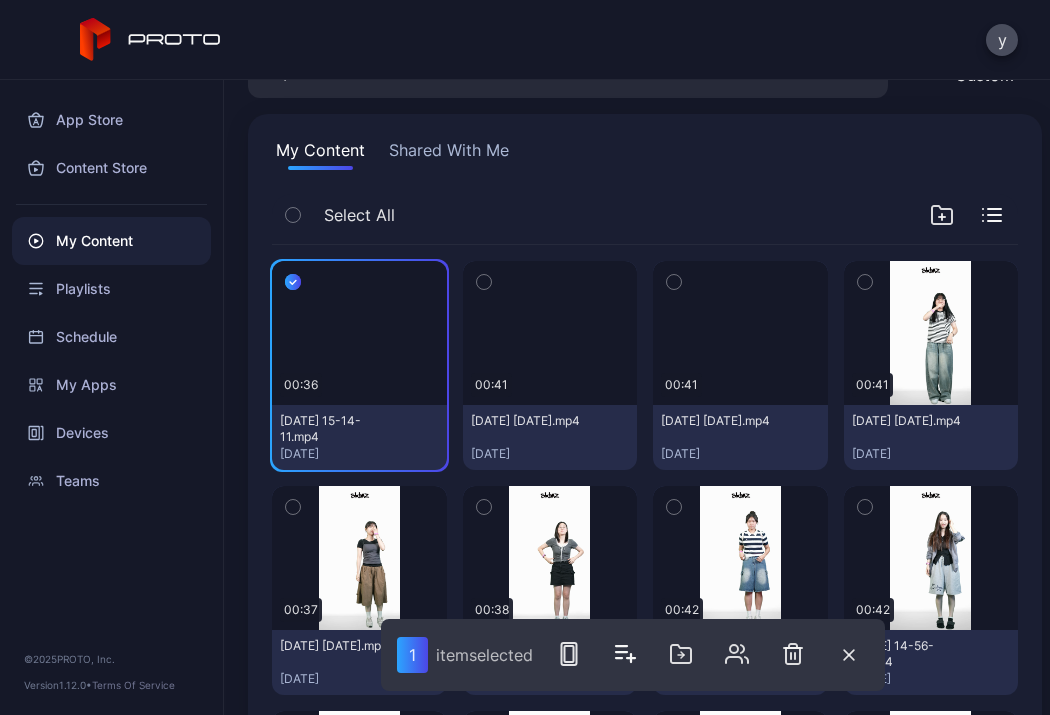 click 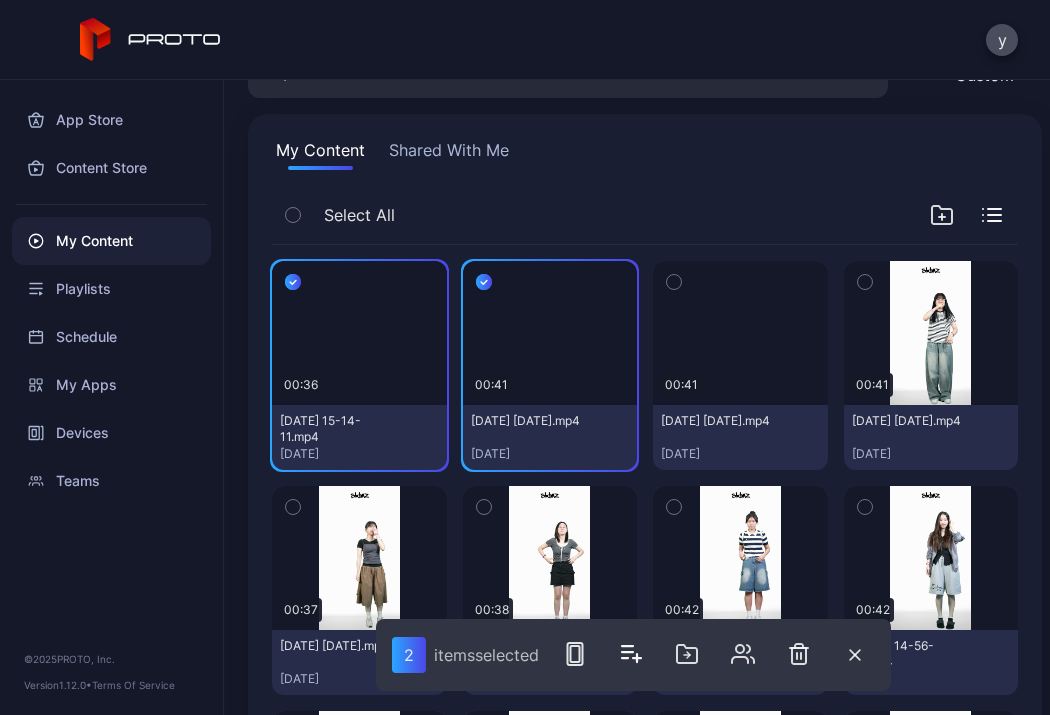 click 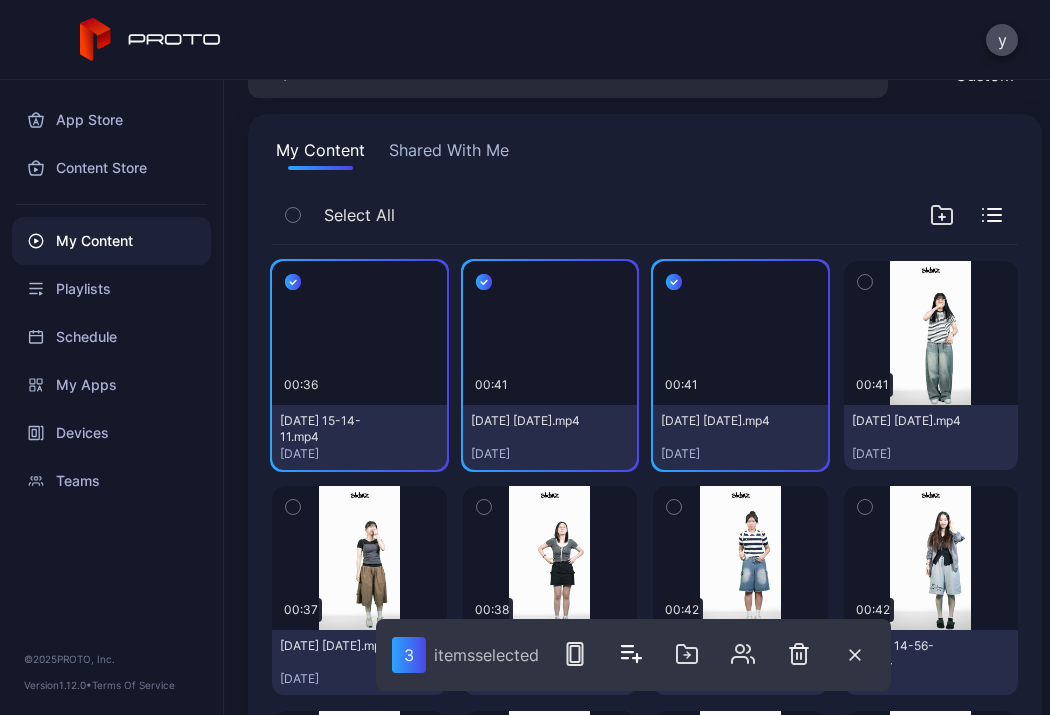 click 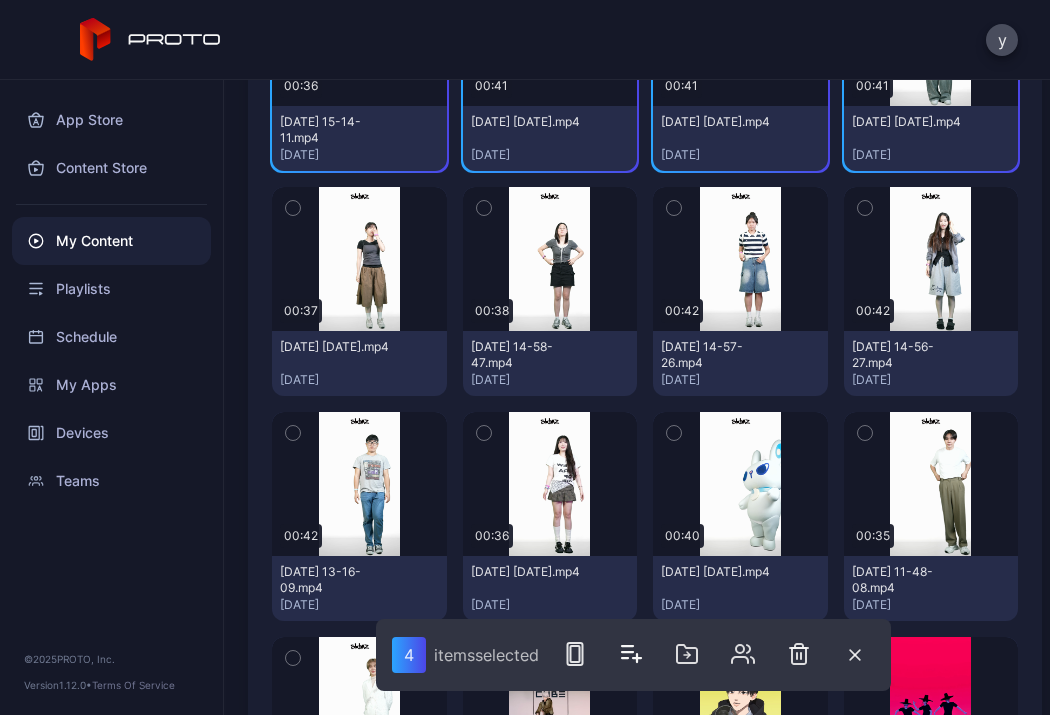 scroll, scrollTop: 400, scrollLeft: 0, axis: vertical 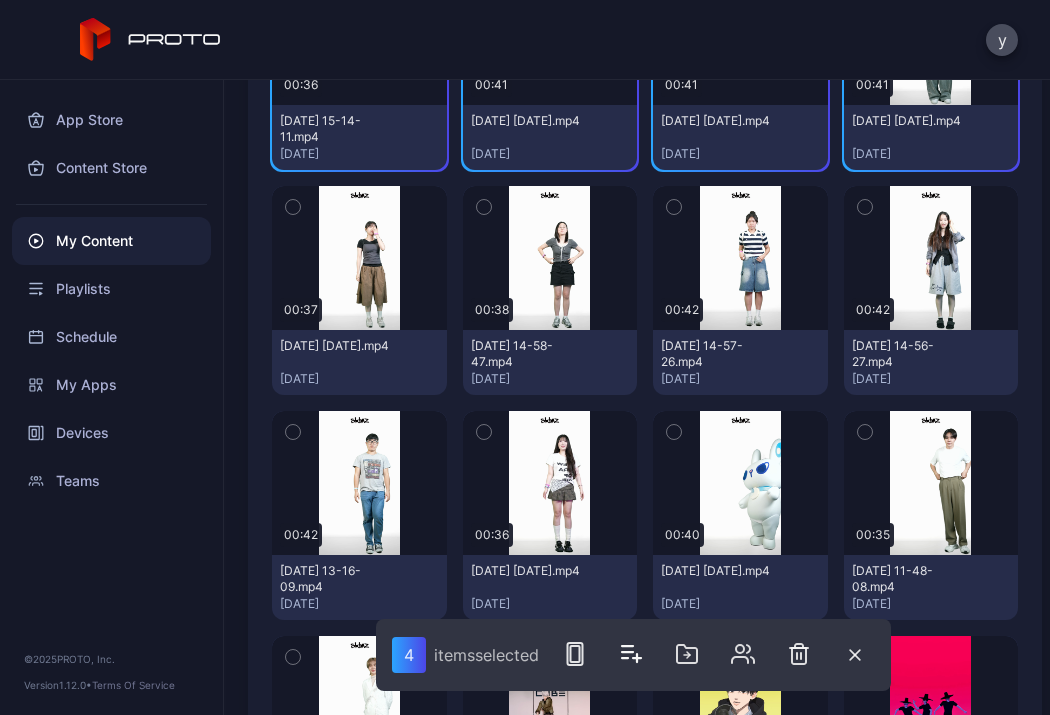 click at bounding box center (293, 207) 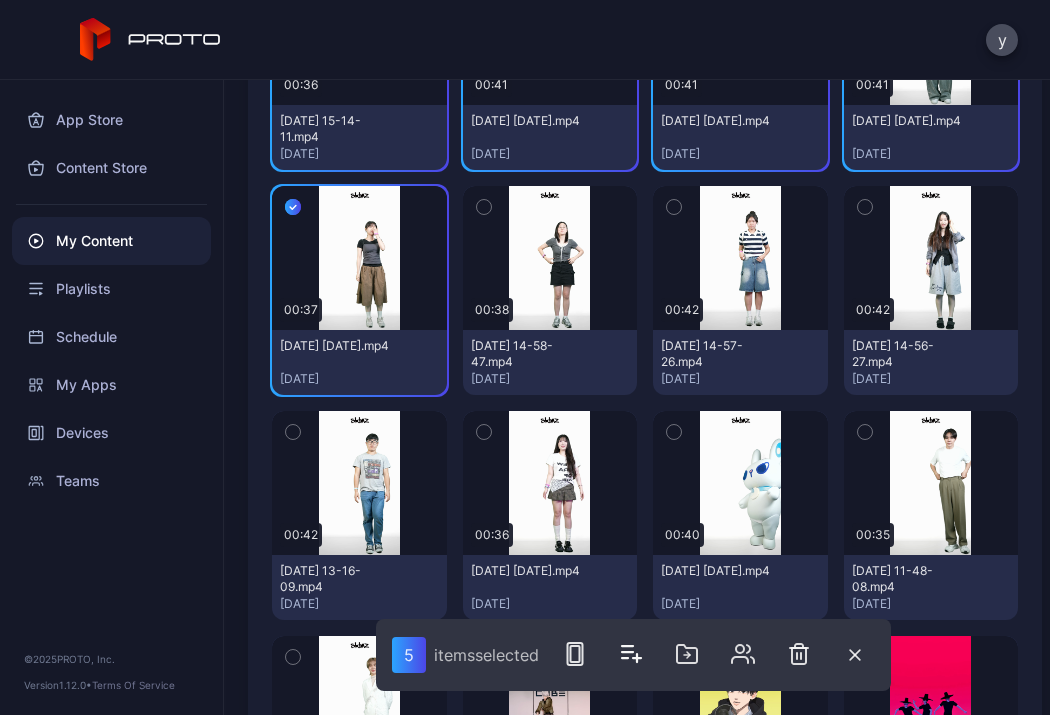 click at bounding box center [484, 207] 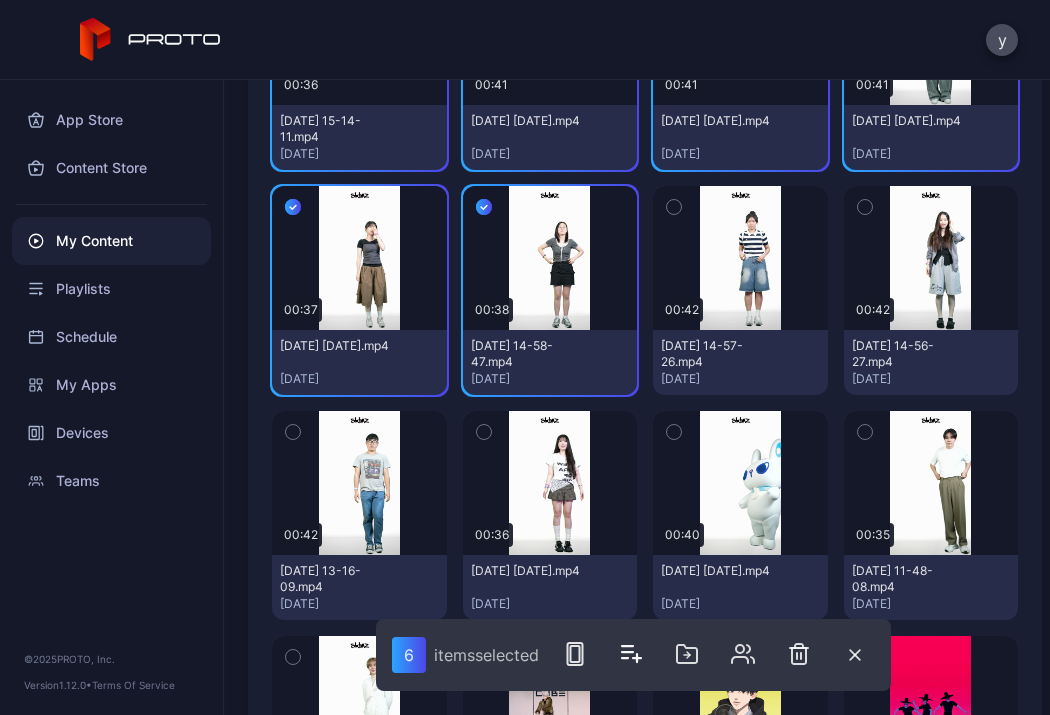 click at bounding box center (674, 207) 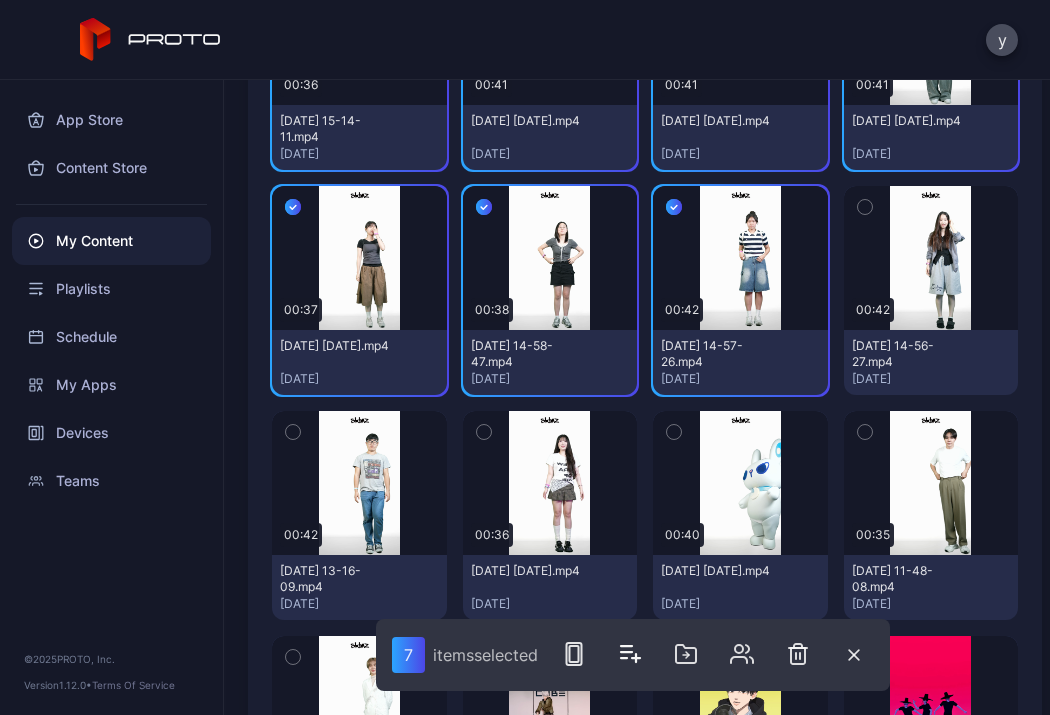 click 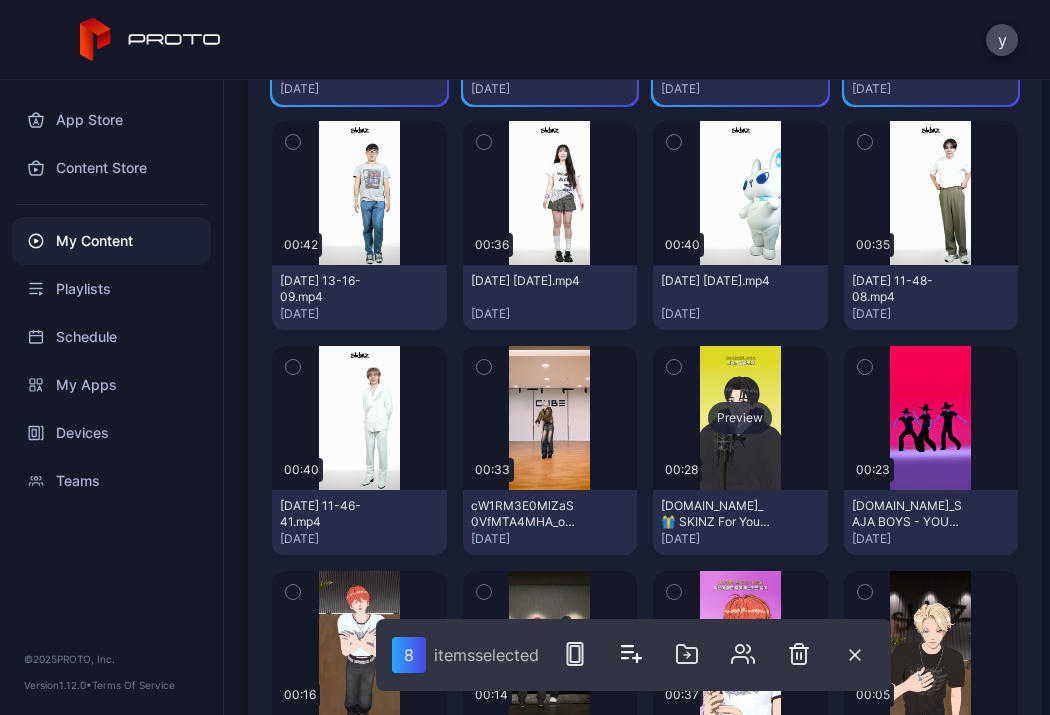 scroll, scrollTop: 700, scrollLeft: 0, axis: vertical 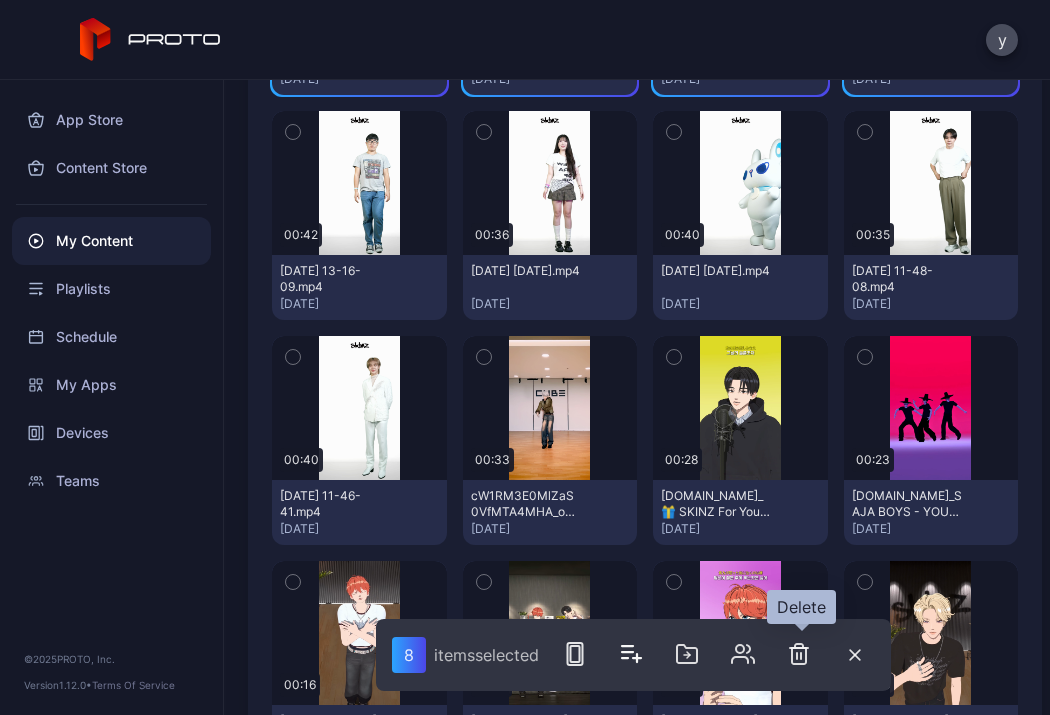 click 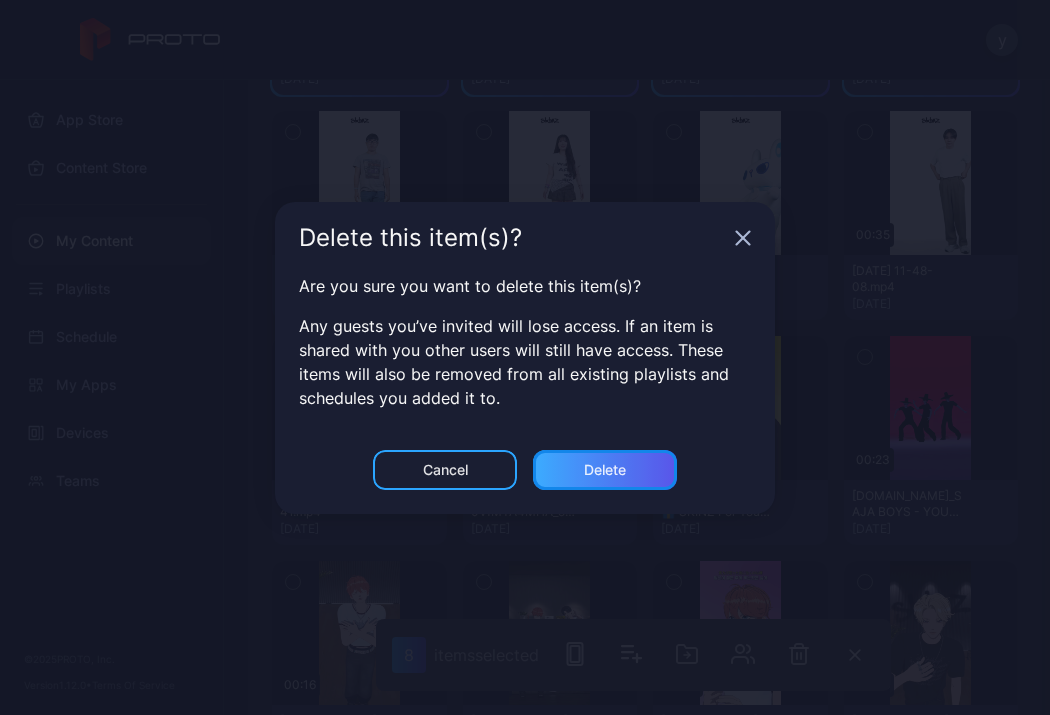 click on "Delete" at bounding box center [605, 470] 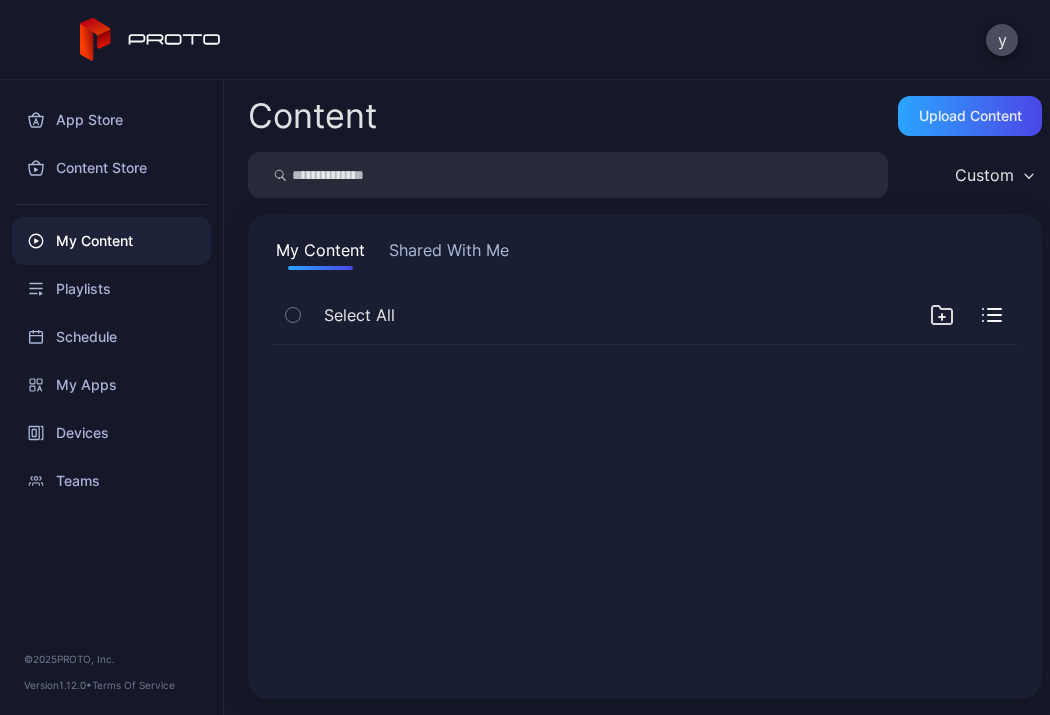 scroll, scrollTop: 0, scrollLeft: 0, axis: both 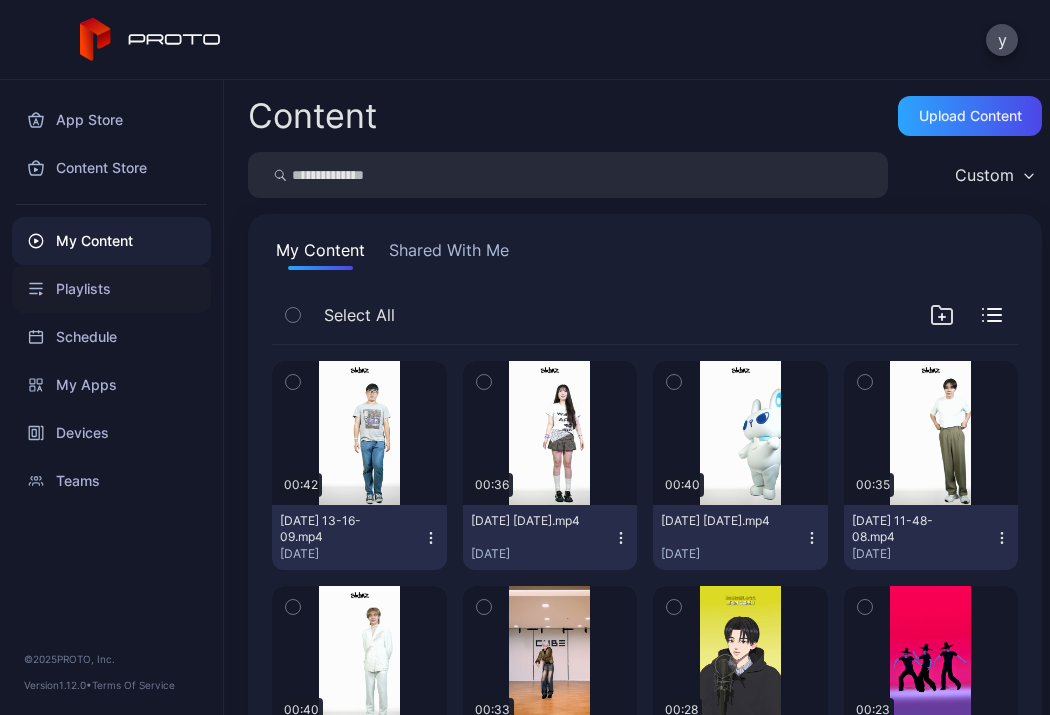 click on "Playlists" at bounding box center [111, 289] 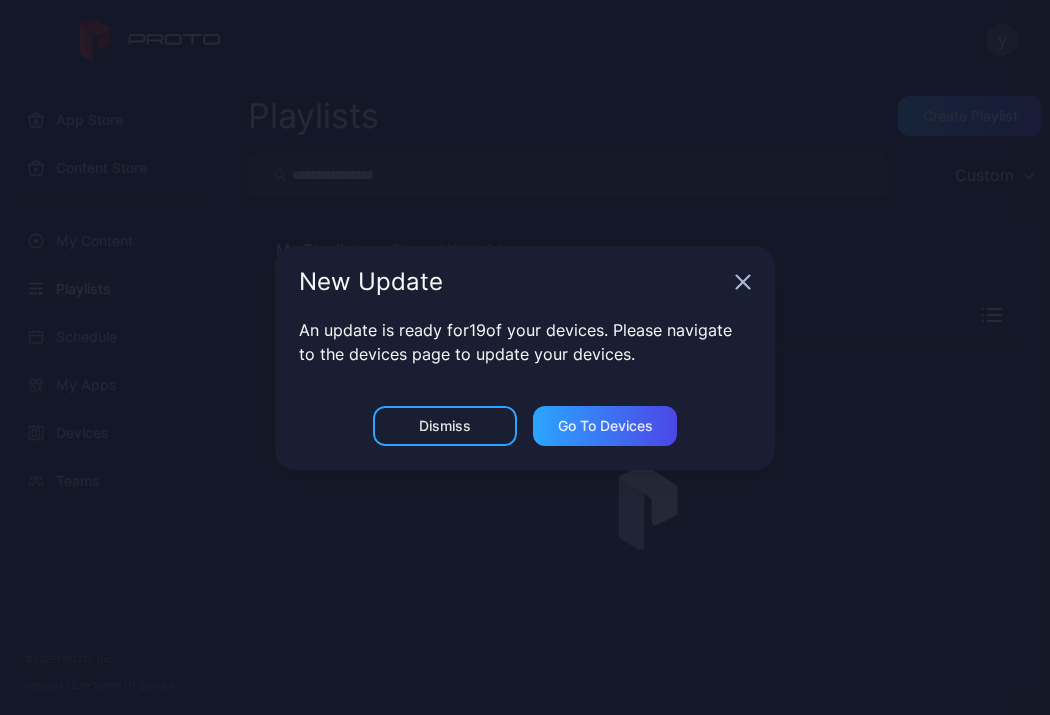 click 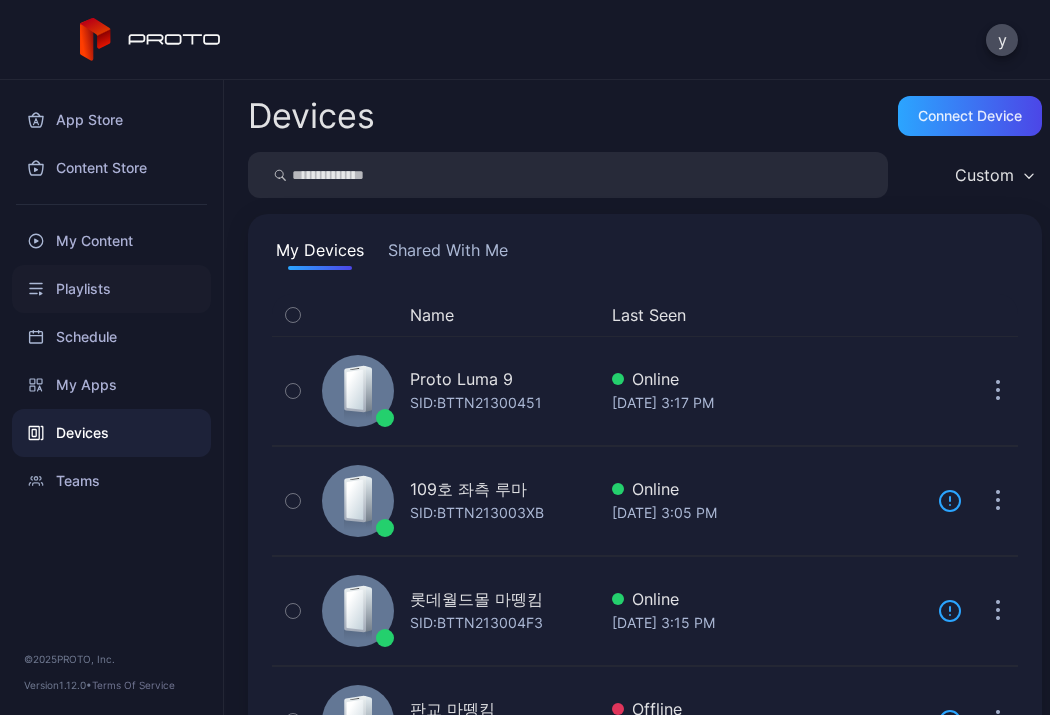click on "Playlists" at bounding box center (111, 289) 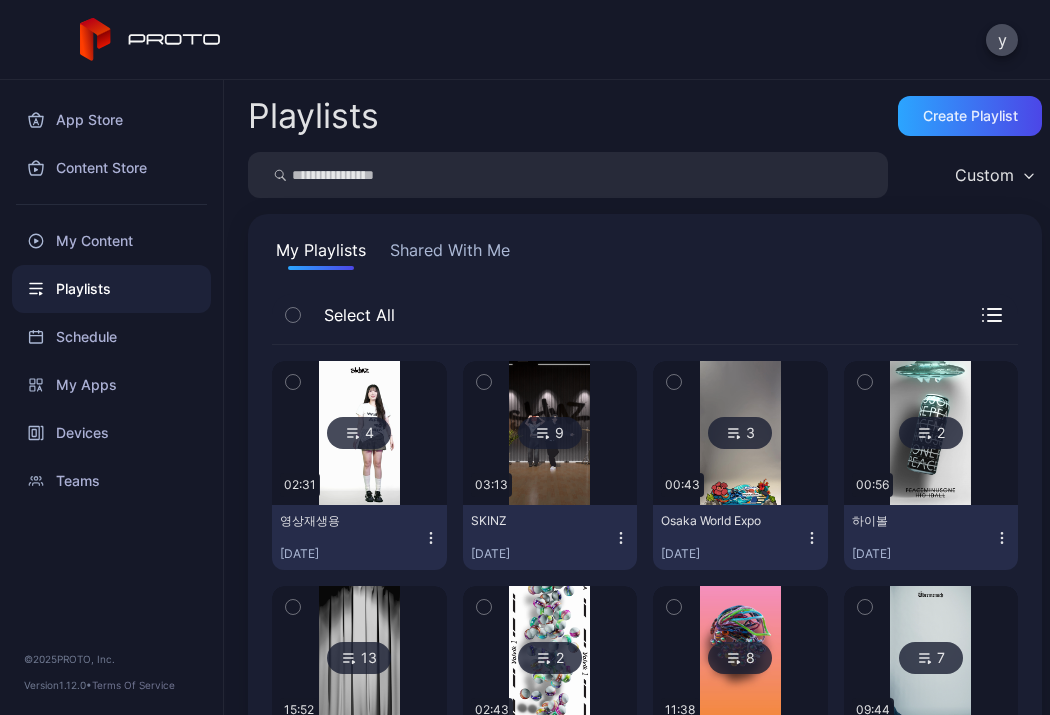 click at bounding box center [359, 433] 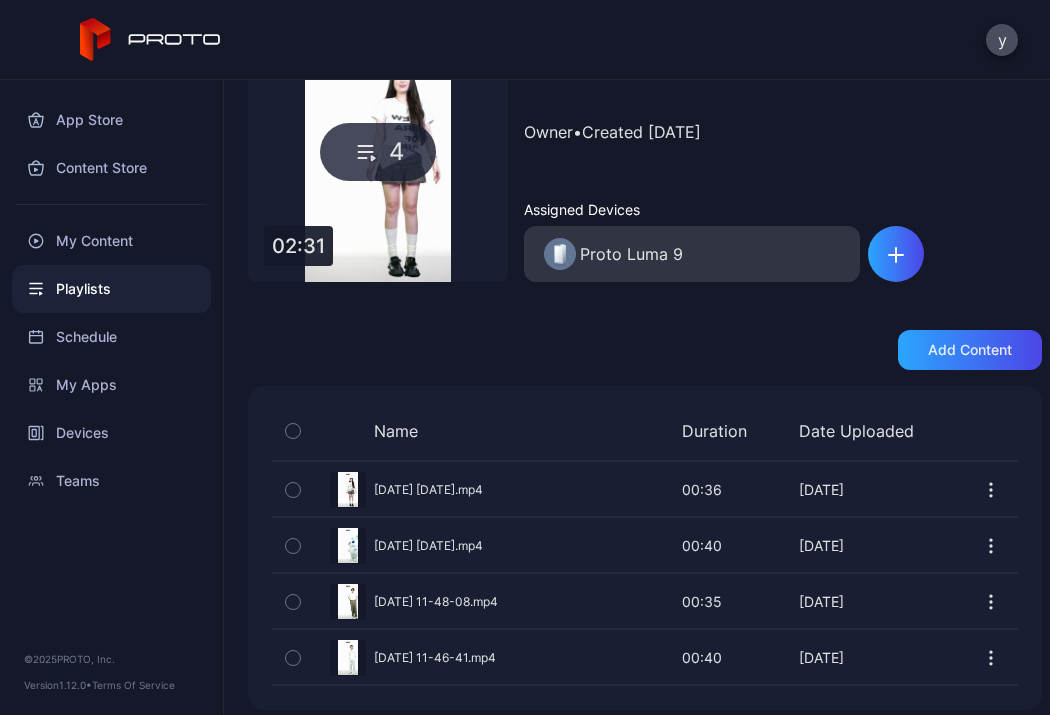 scroll, scrollTop: 149, scrollLeft: 0, axis: vertical 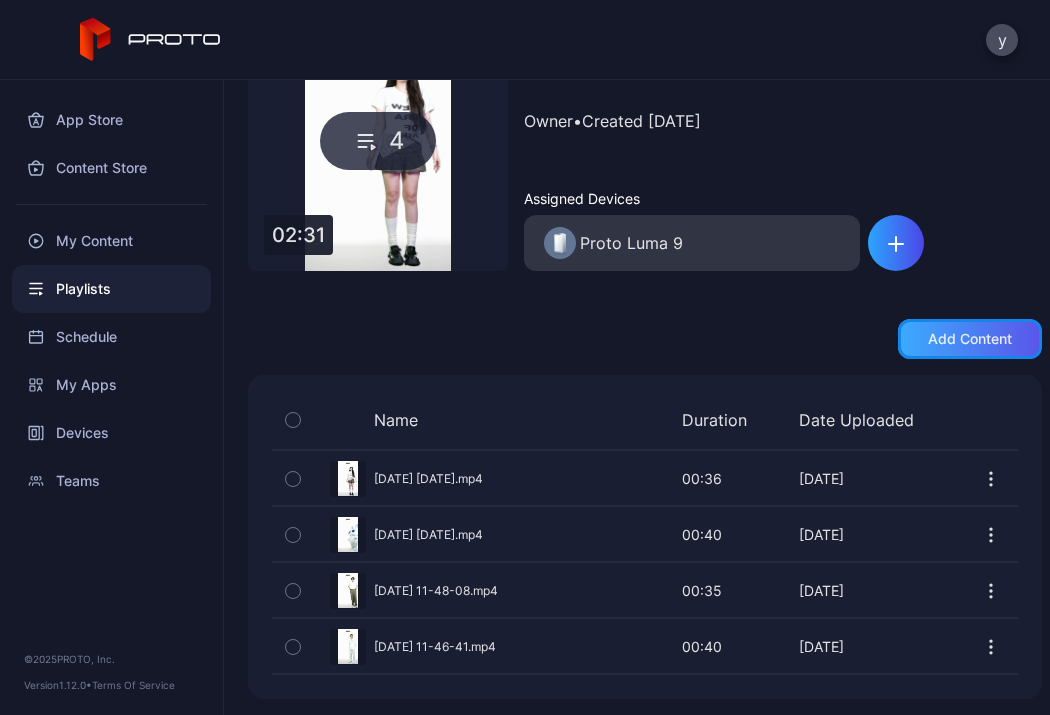 click on "Add content" at bounding box center [970, 339] 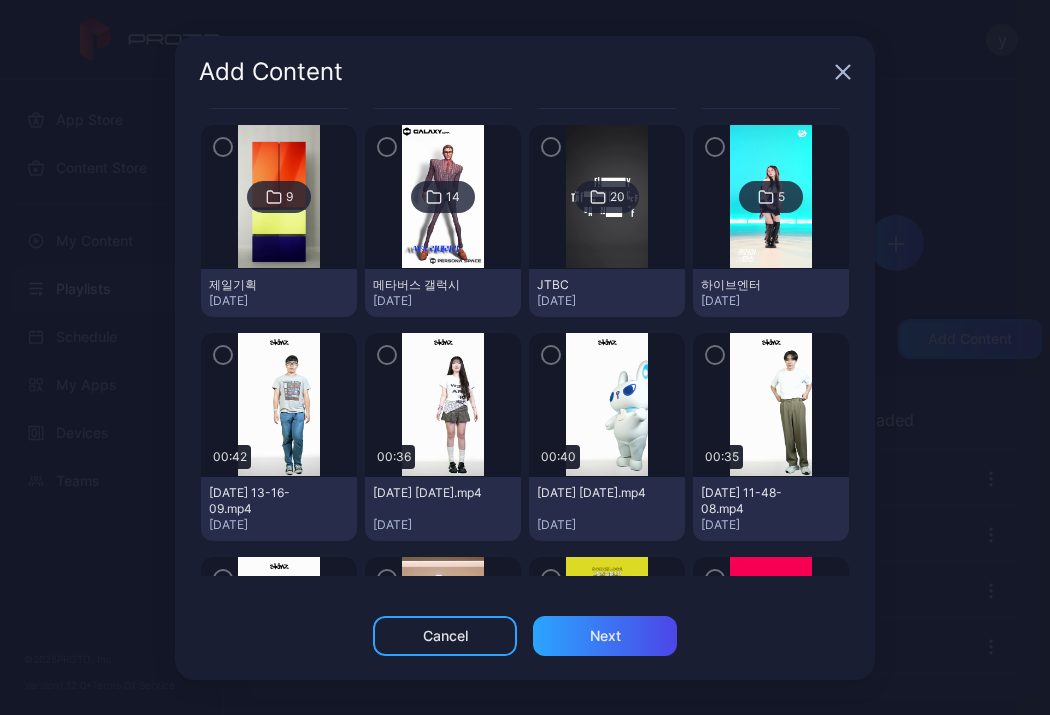 scroll, scrollTop: 1700, scrollLeft: 0, axis: vertical 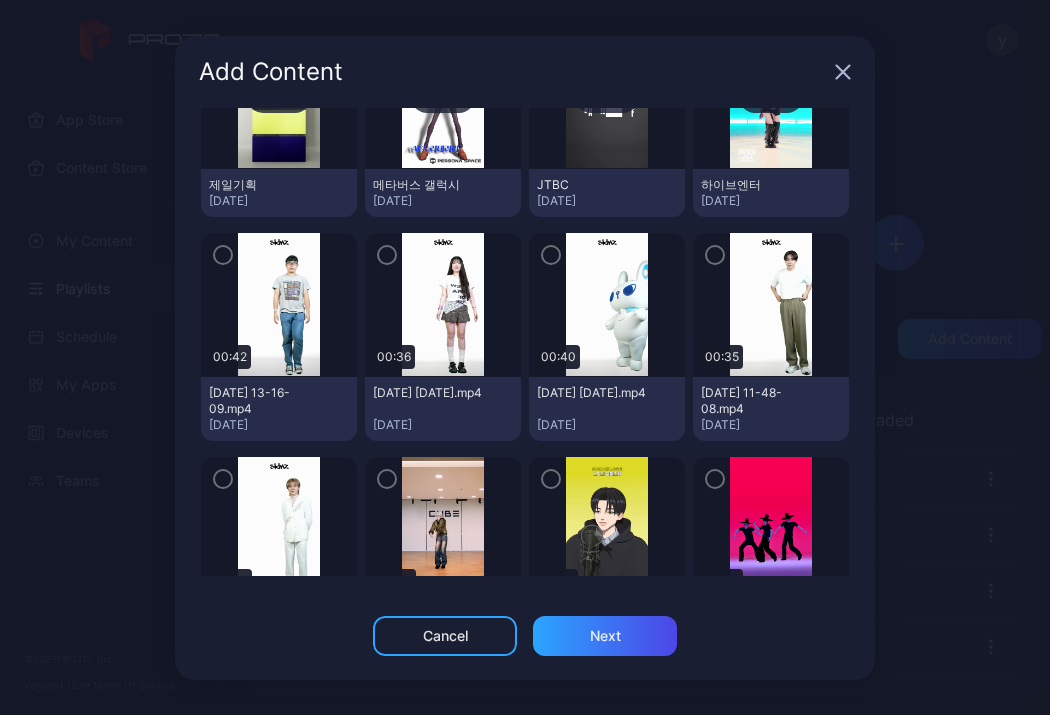 click at bounding box center (223, 255) 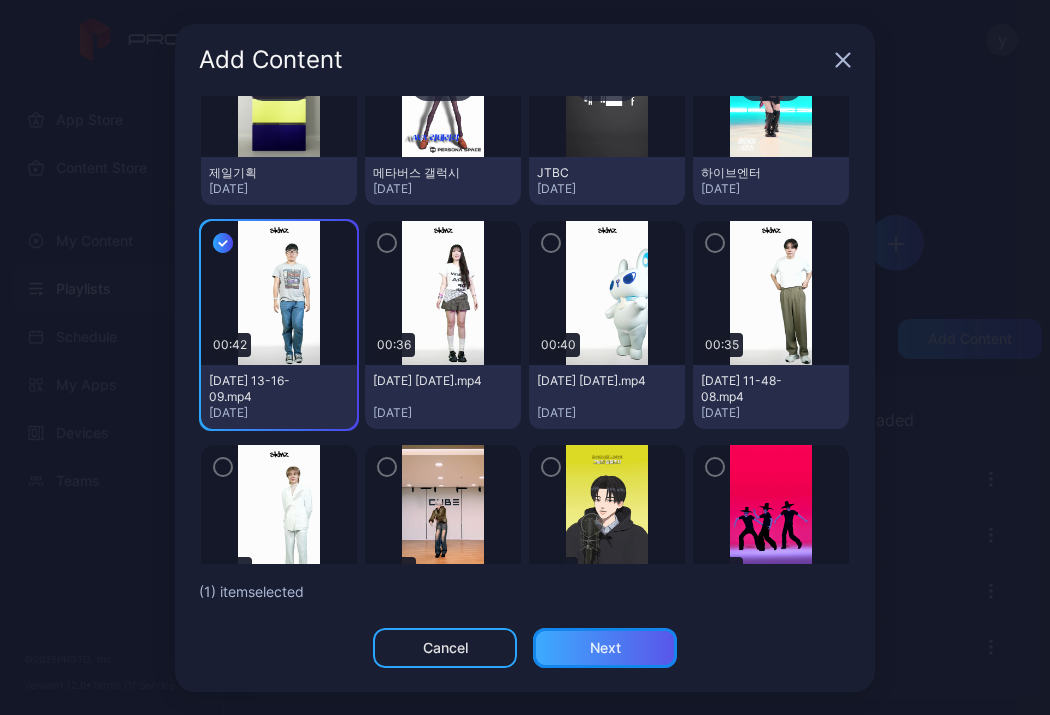 click on "Next" at bounding box center [605, 648] 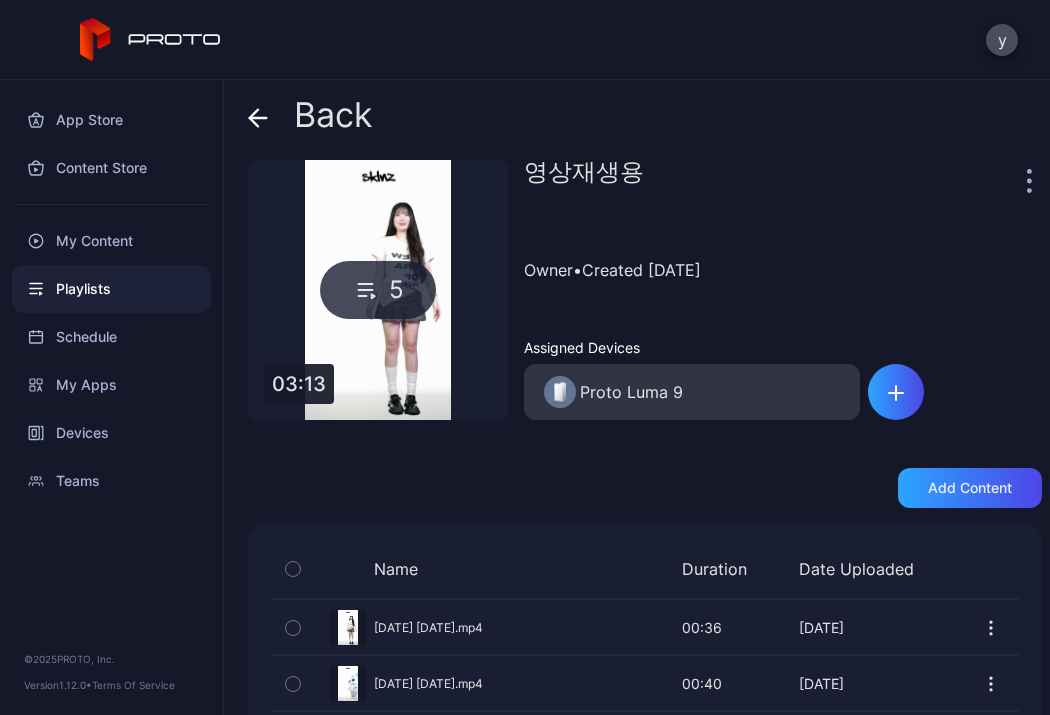 scroll, scrollTop: 205, scrollLeft: 0, axis: vertical 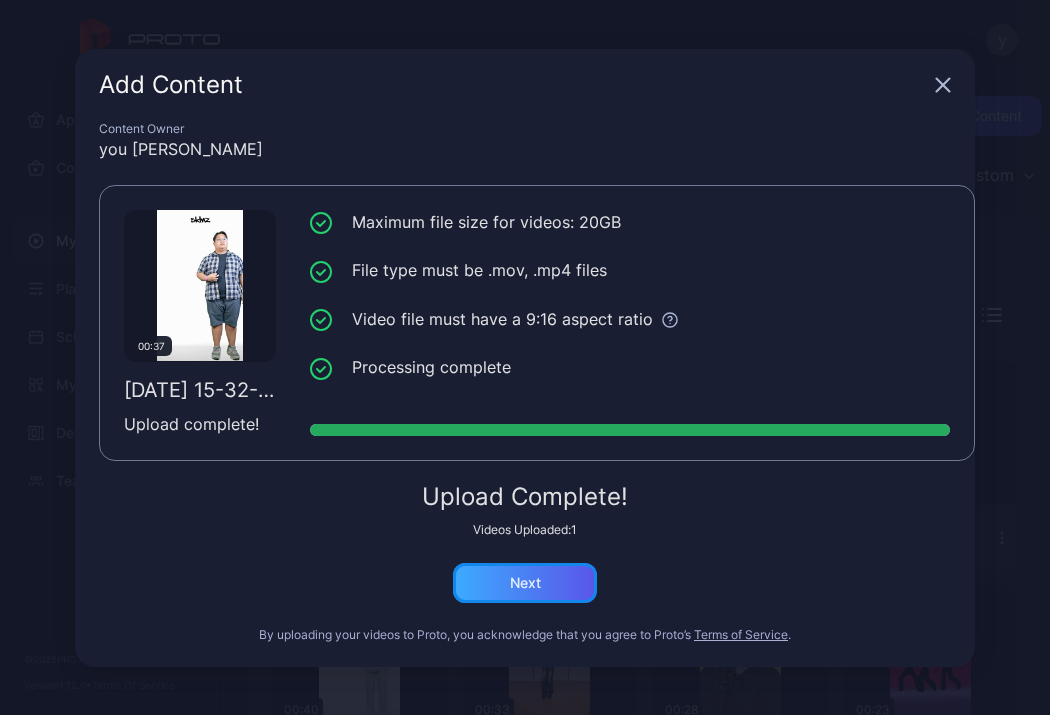 click on "Next" at bounding box center [525, 583] 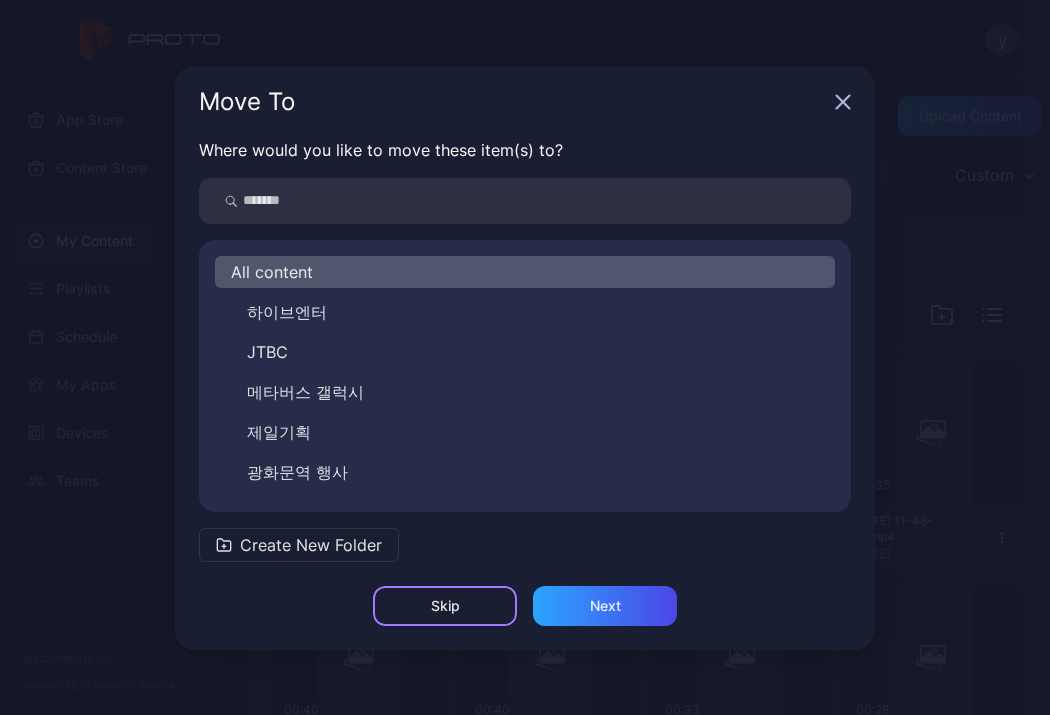 click on "Skip" at bounding box center [445, 606] 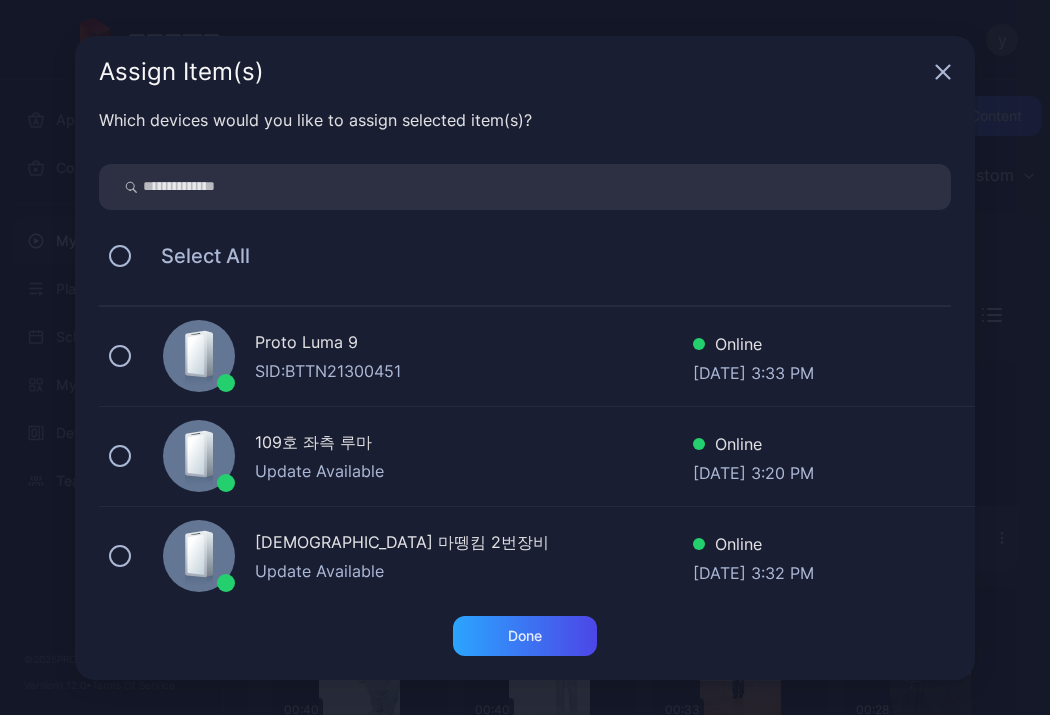 click on "Proto Luma 9" at bounding box center [474, 344] 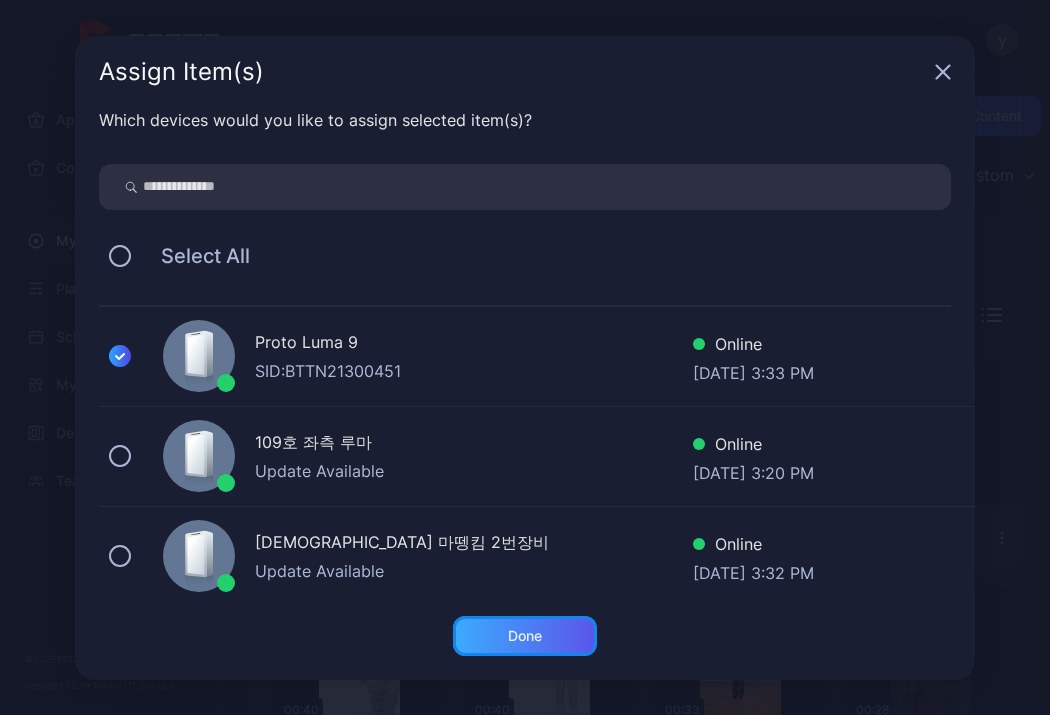 click on "Done" at bounding box center [525, 636] 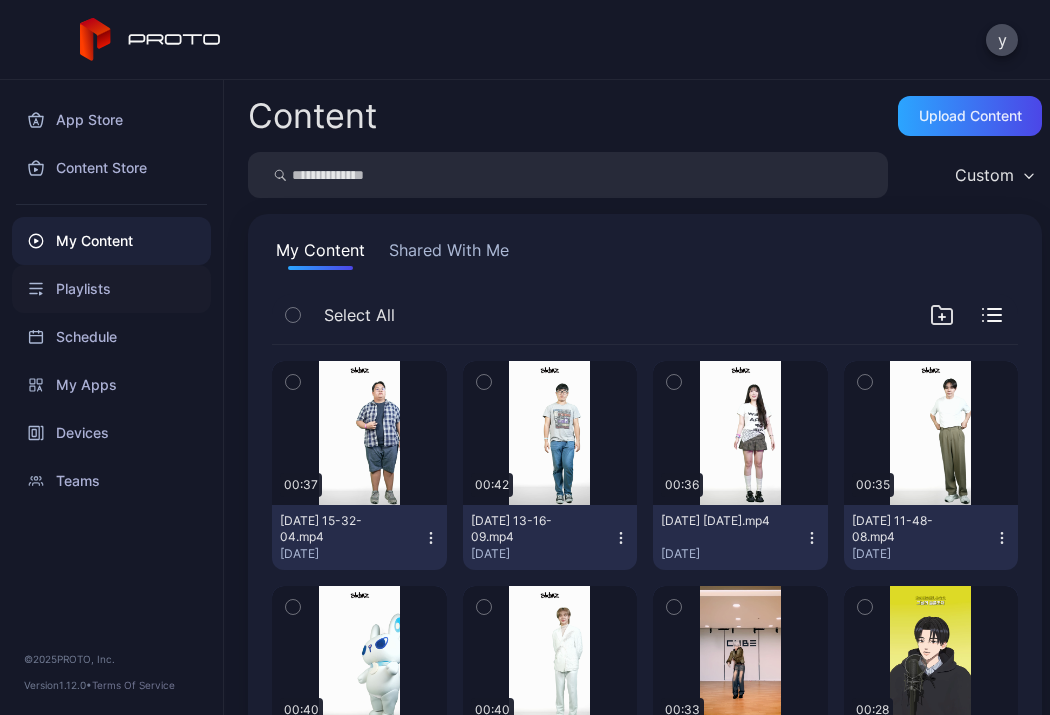 click on "Playlists" at bounding box center [111, 289] 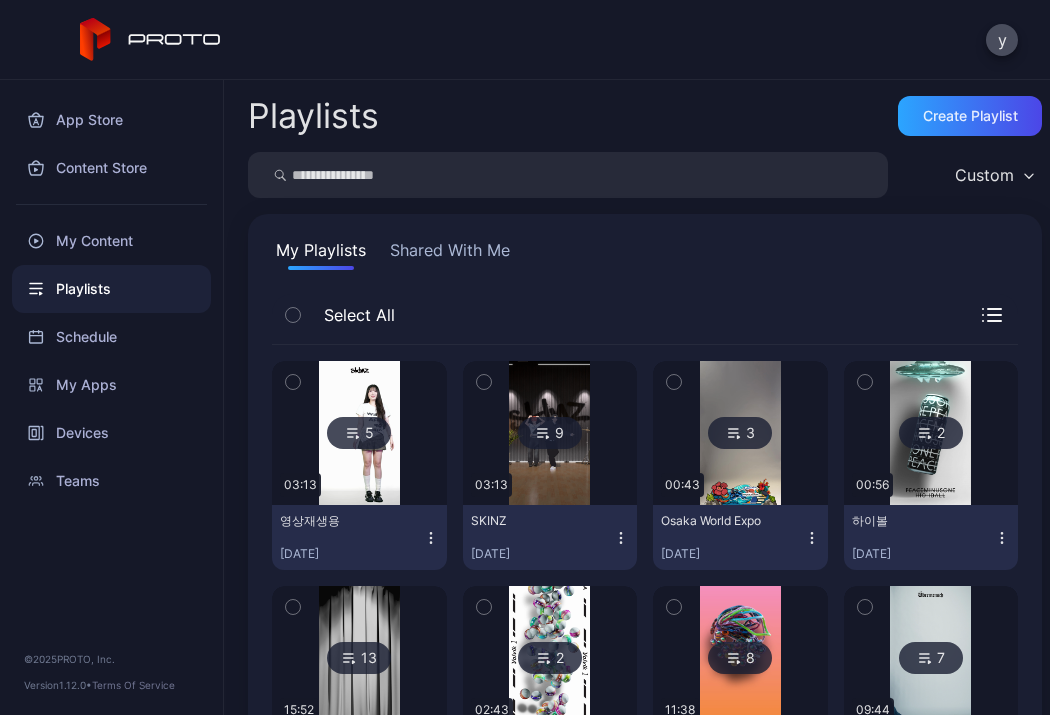 click at bounding box center (359, 433) 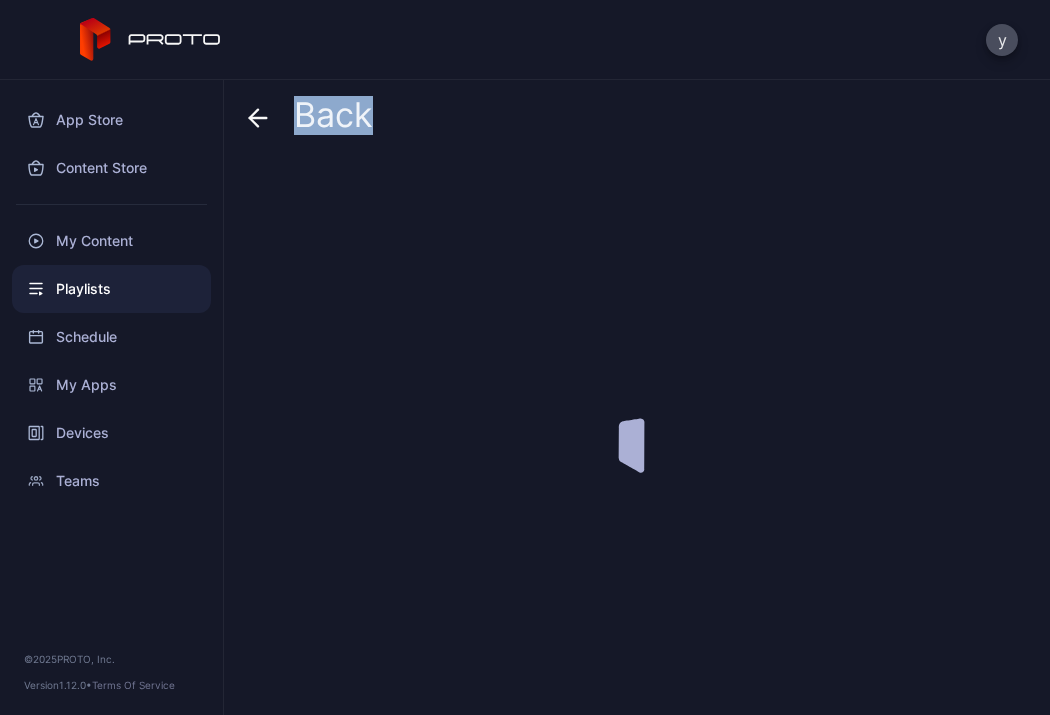 click at bounding box center [645, 429] 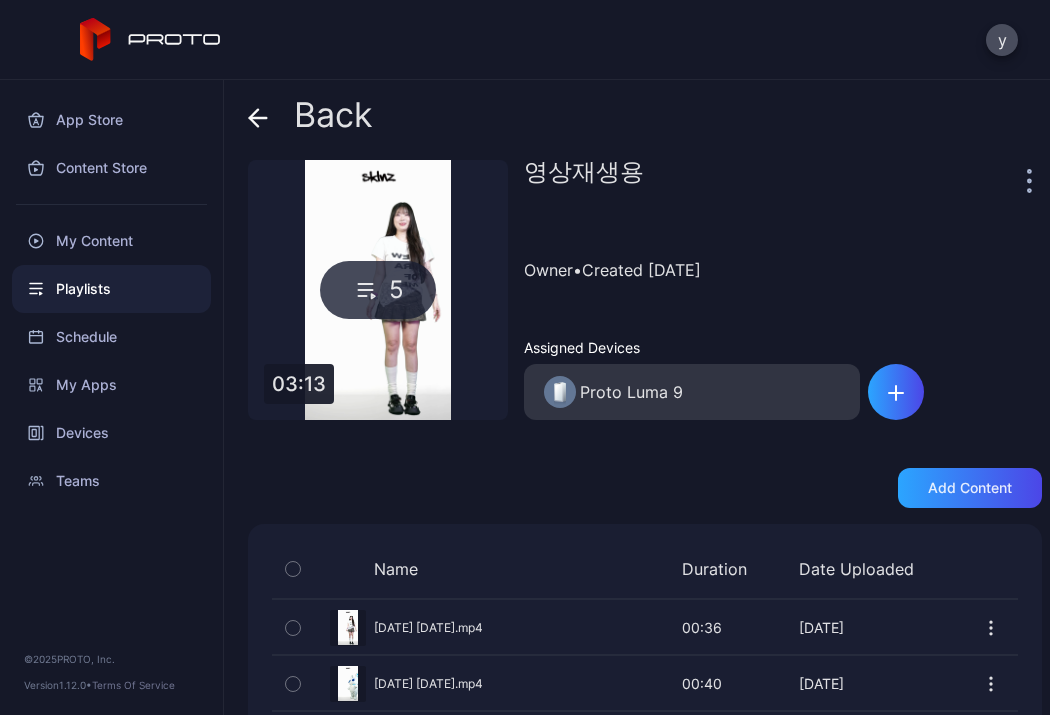 drag, startPoint x: 387, startPoint y: 395, endPoint x: 514, endPoint y: 515, distance: 174.7255 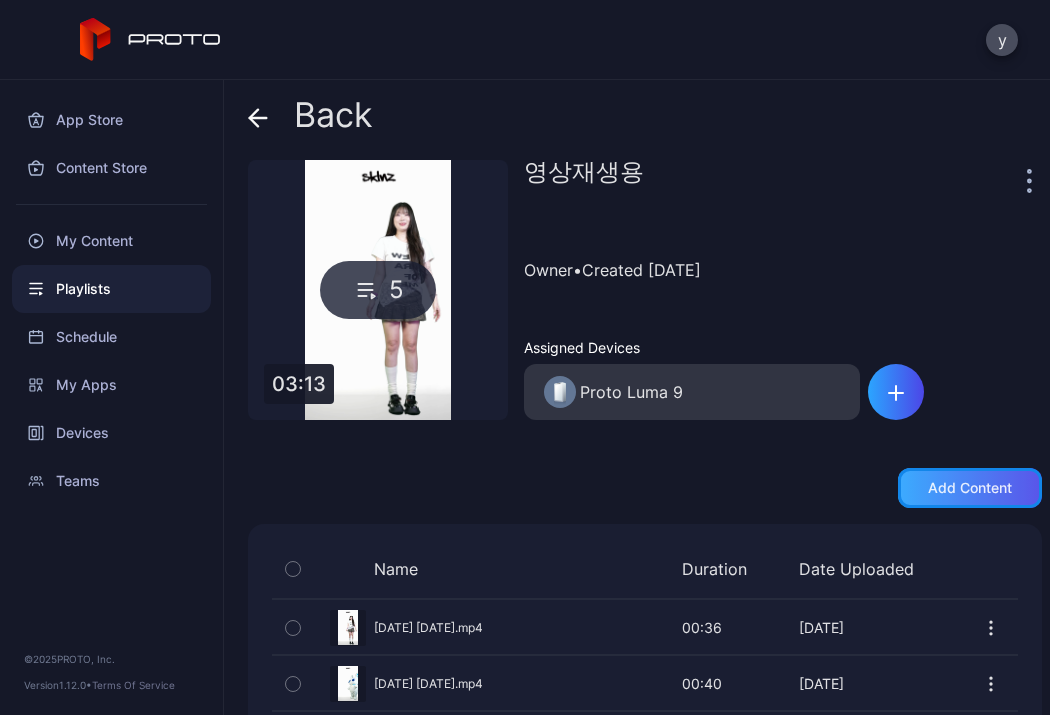 click on "Add content" at bounding box center (970, 488) 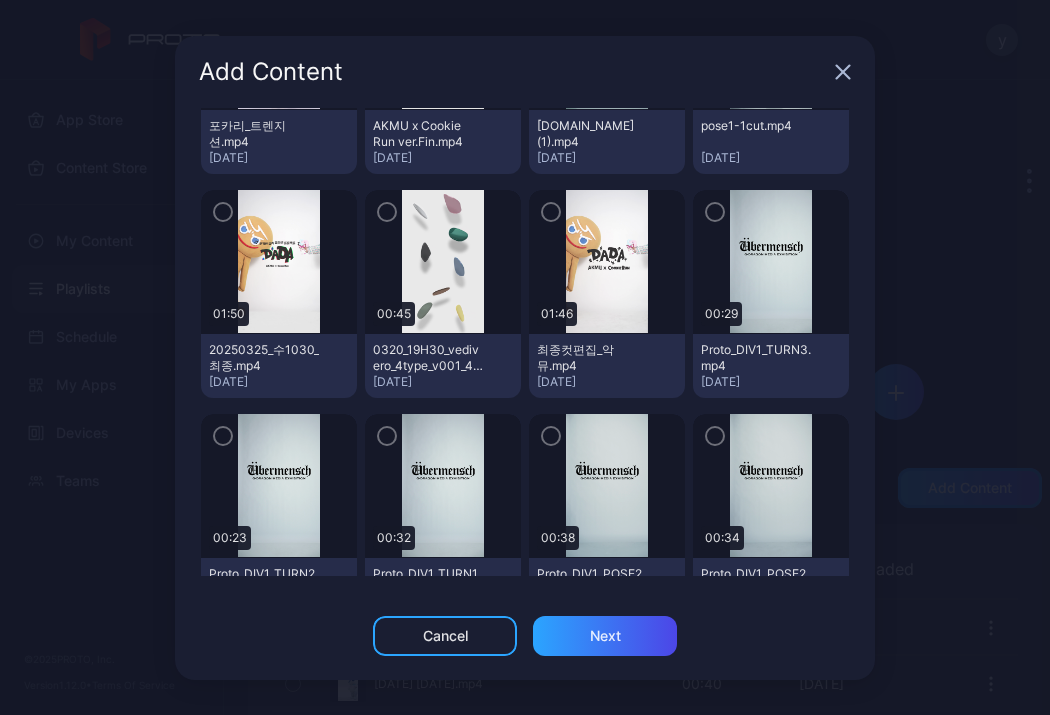 scroll, scrollTop: 8447, scrollLeft: 0, axis: vertical 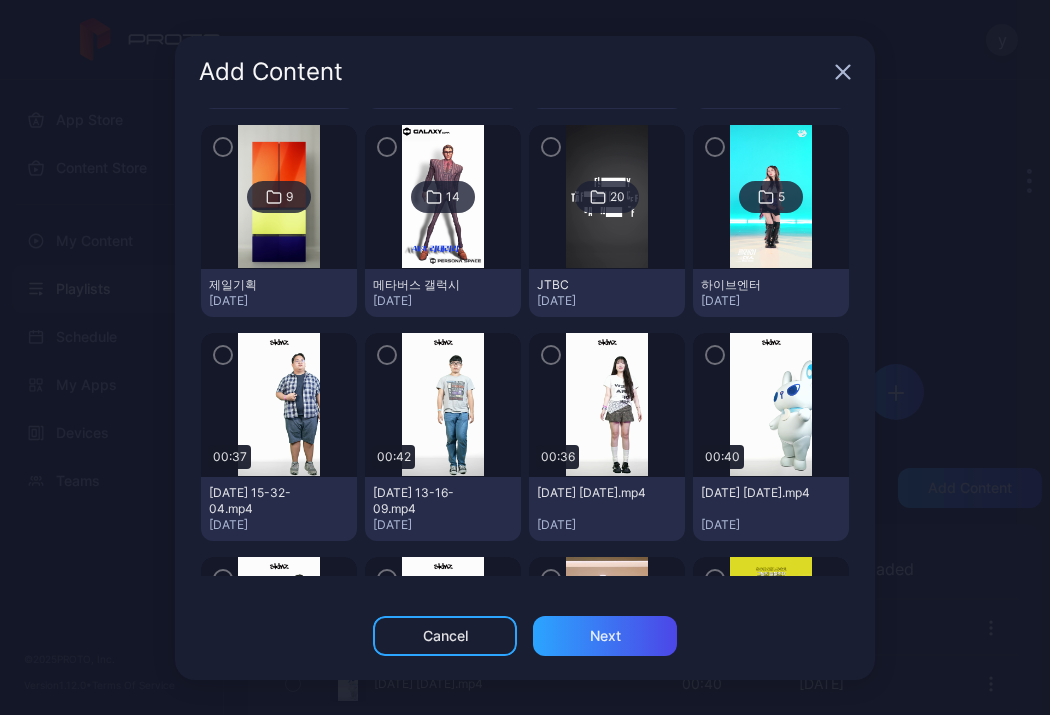 click 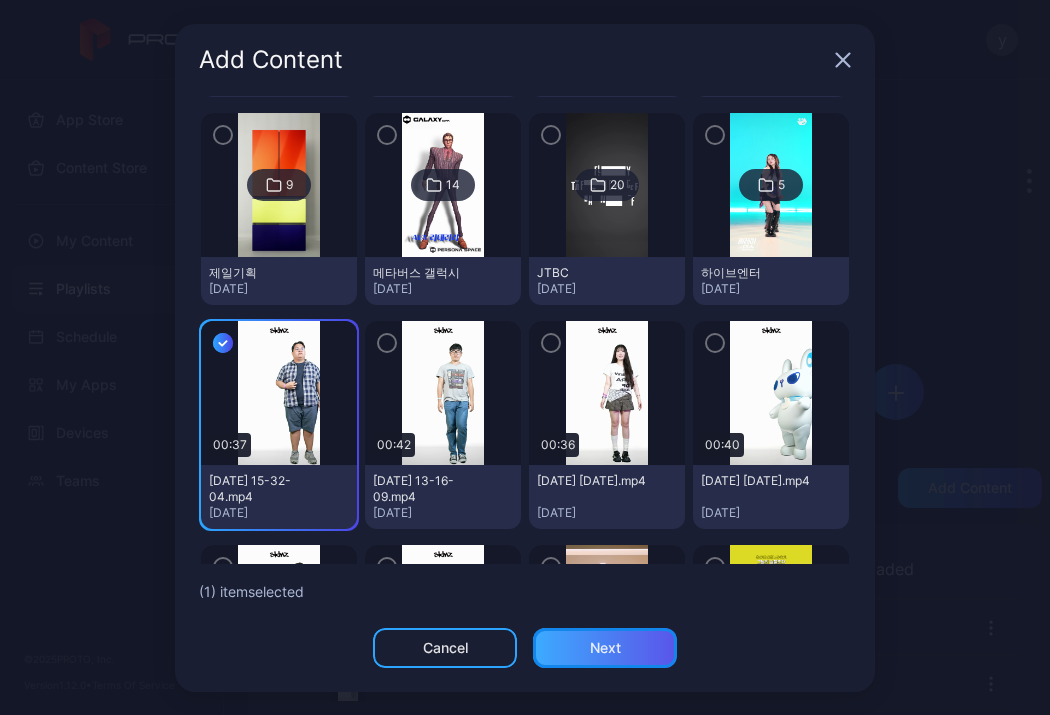 click on "Next" at bounding box center [605, 648] 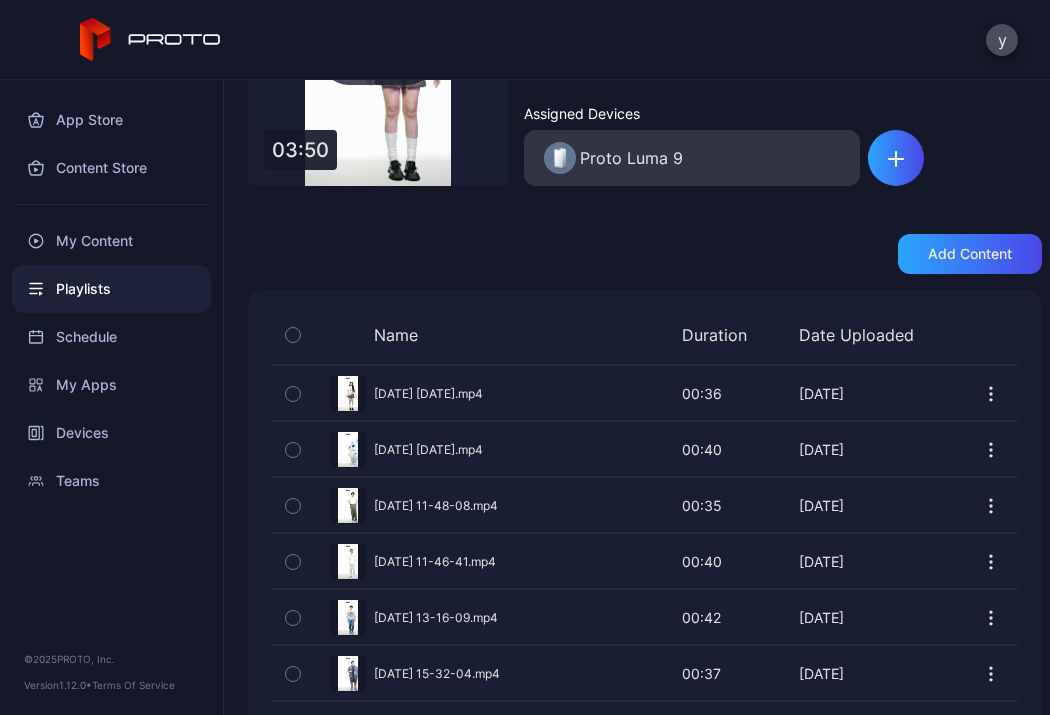 scroll, scrollTop: 261, scrollLeft: 0, axis: vertical 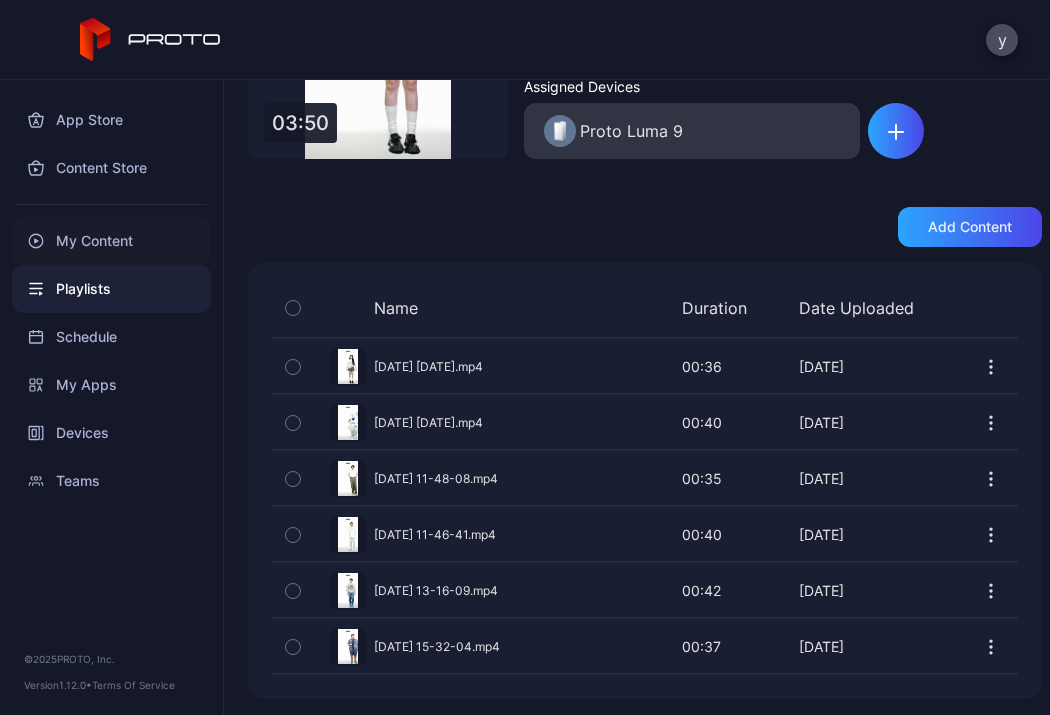 click on "My Content" at bounding box center [111, 241] 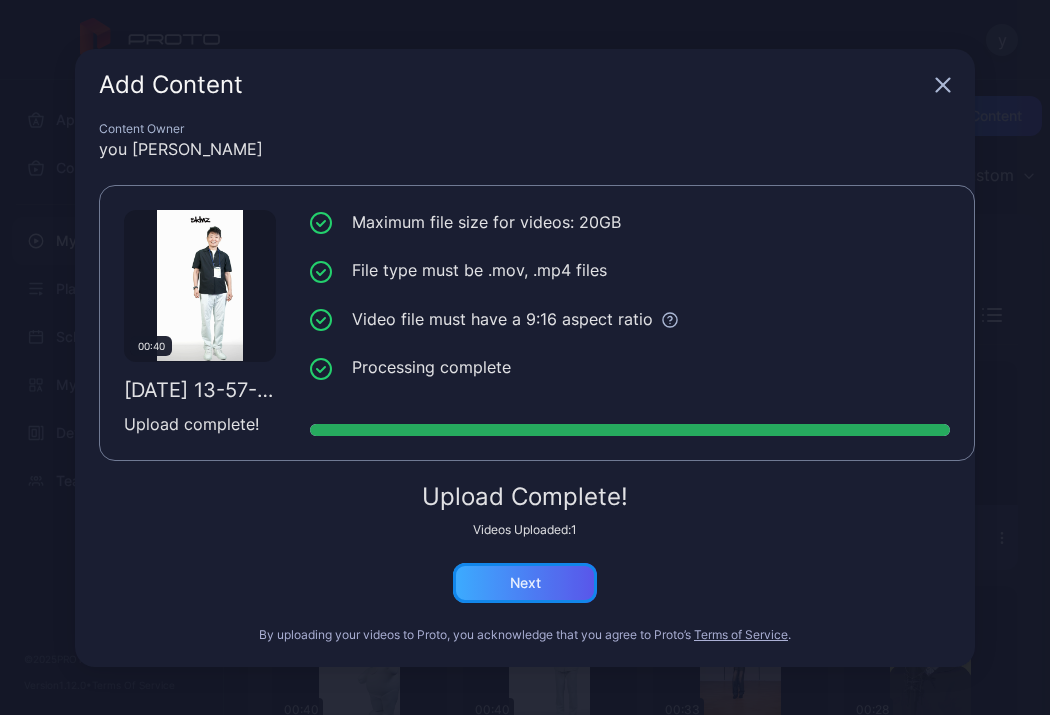 click on "Next" at bounding box center [525, 583] 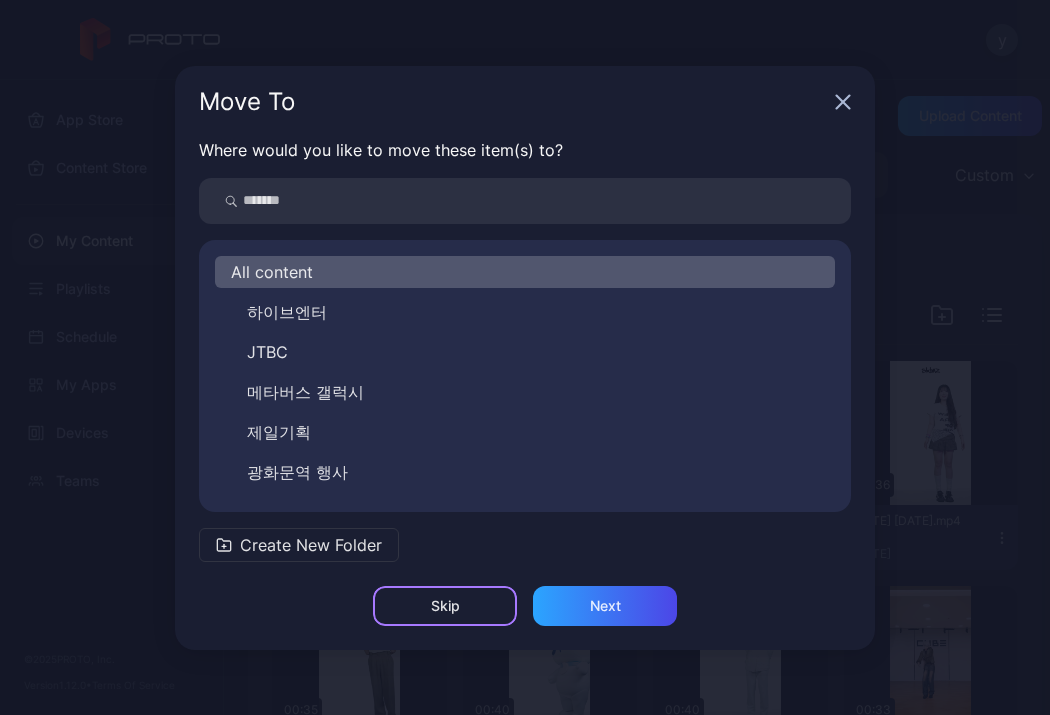 click on "Skip" at bounding box center (445, 606) 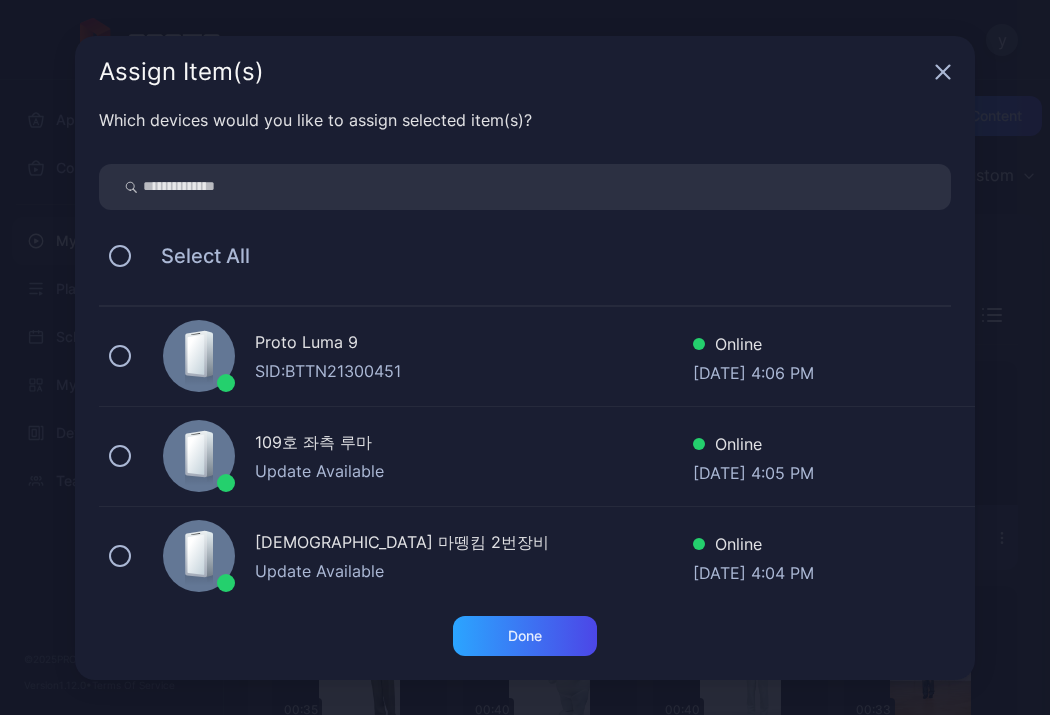 click on "Proto Luma 9" at bounding box center (474, 344) 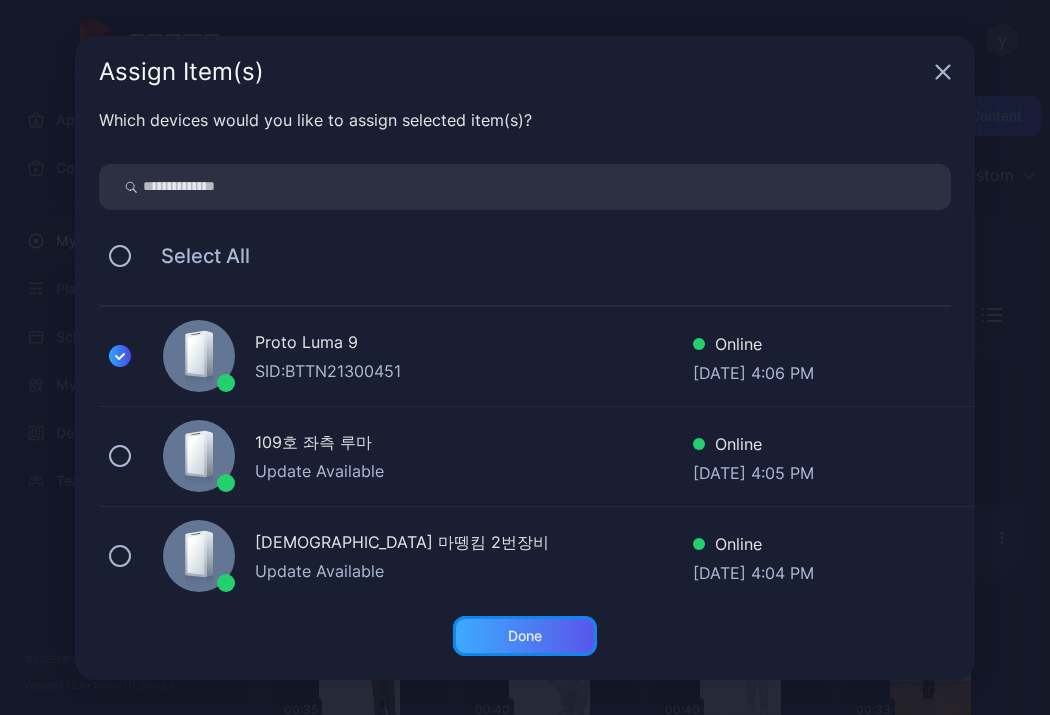 click on "Done" at bounding box center [525, 636] 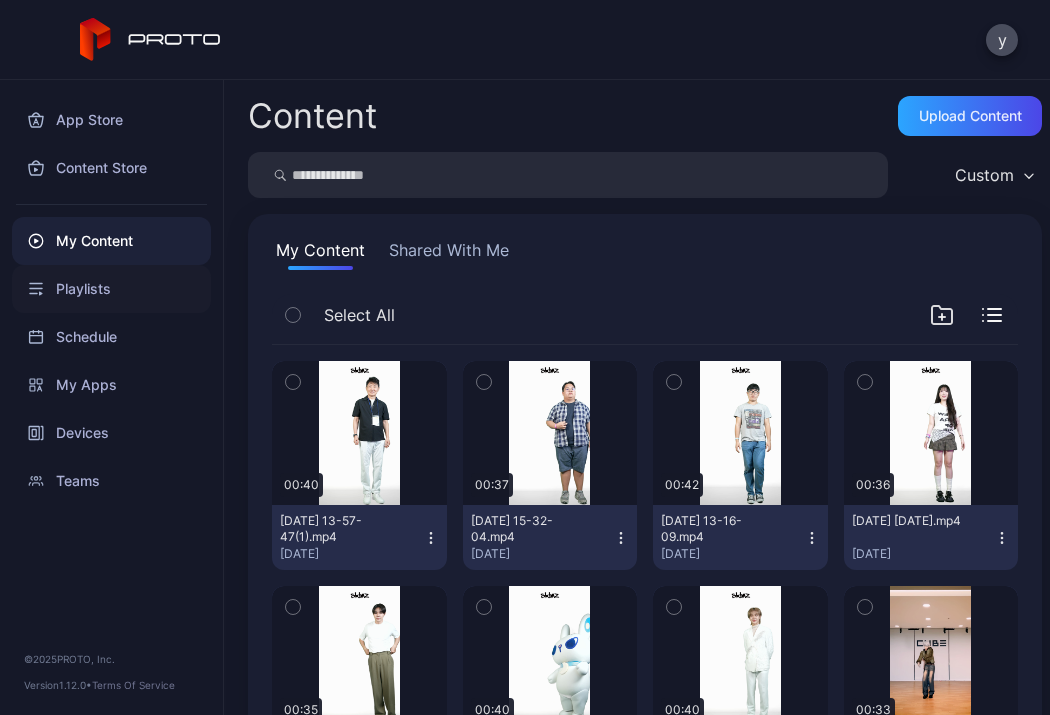 click on "Playlists" at bounding box center [111, 289] 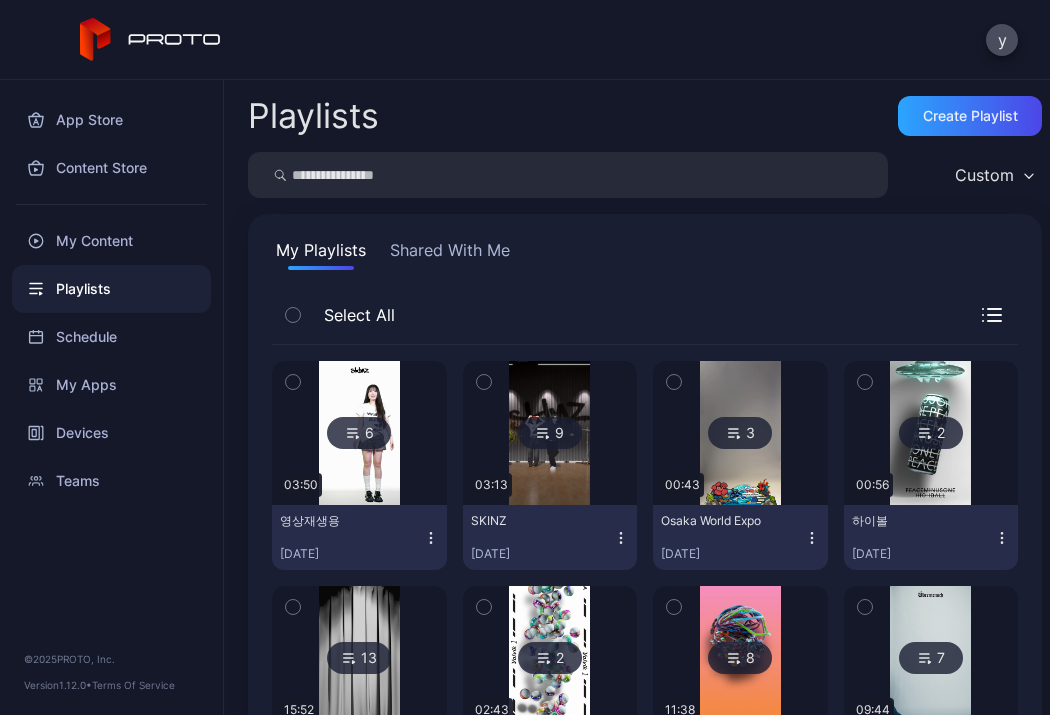 click at bounding box center (359, 433) 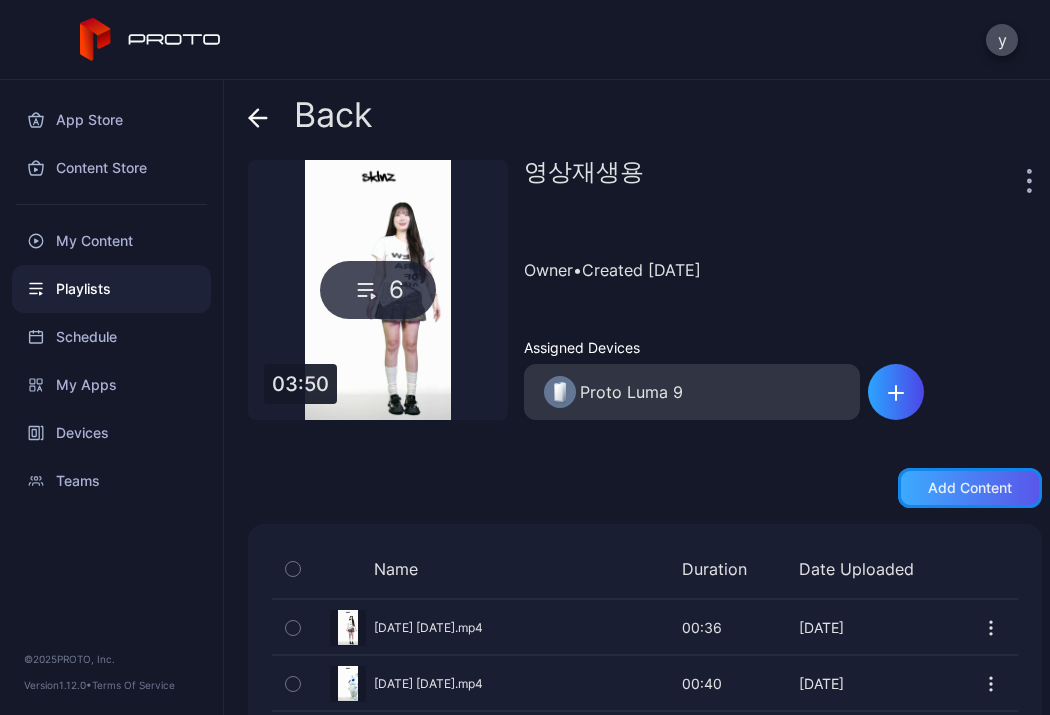 click on "Add content" at bounding box center [970, 488] 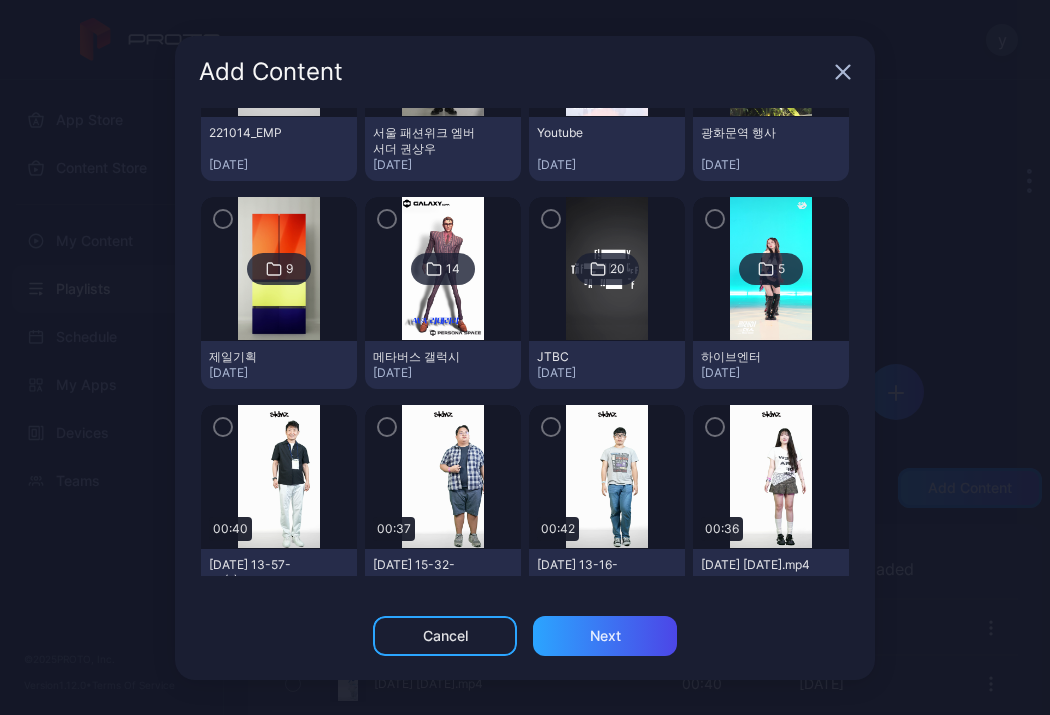 scroll, scrollTop: 1587, scrollLeft: 0, axis: vertical 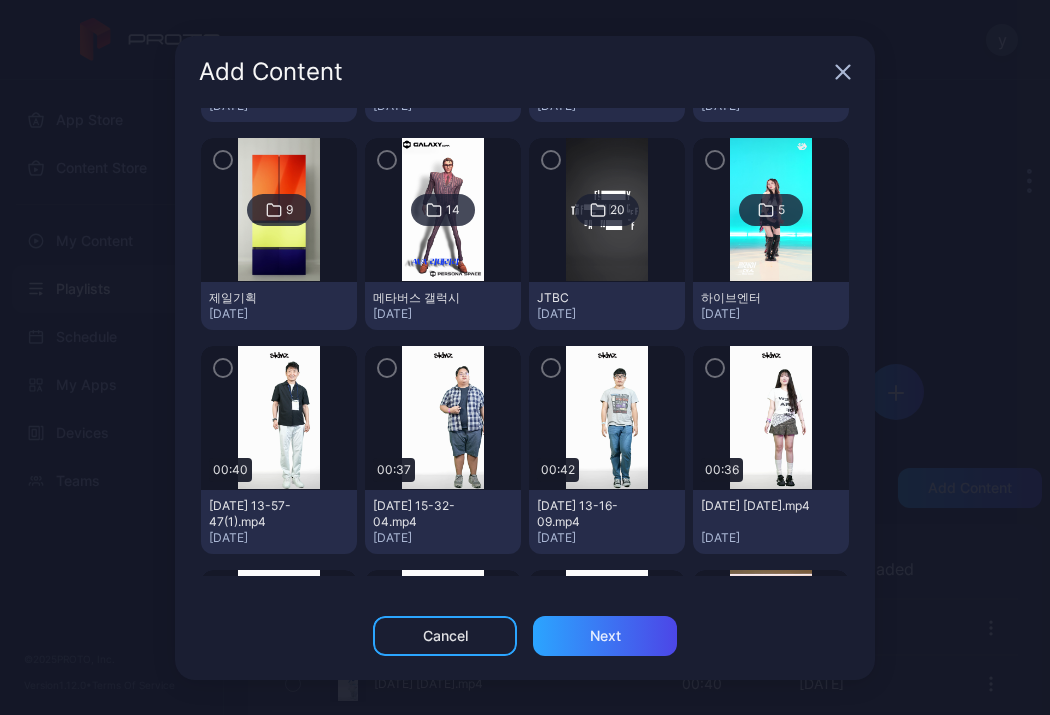 click 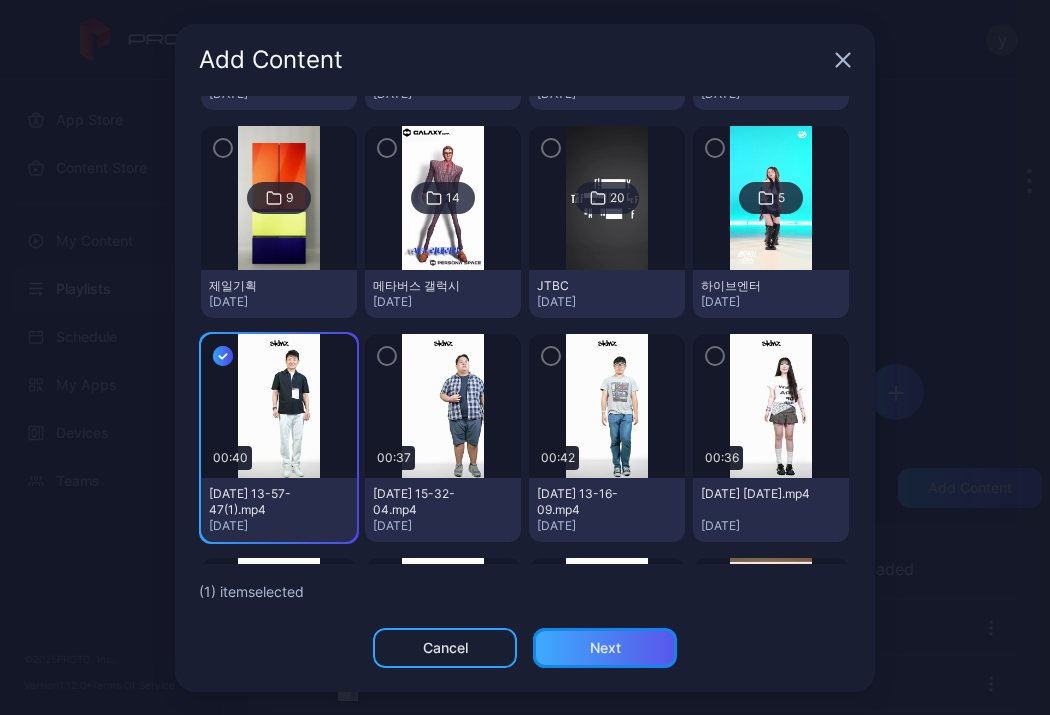 click on "Next" at bounding box center [605, 648] 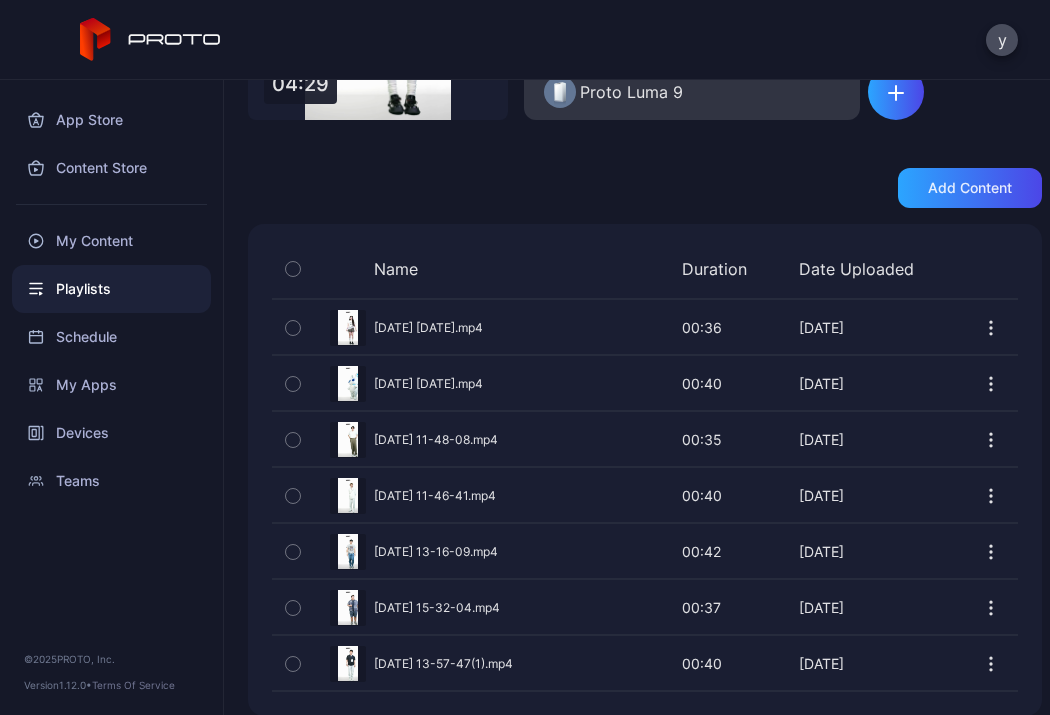 scroll, scrollTop: 200, scrollLeft: 0, axis: vertical 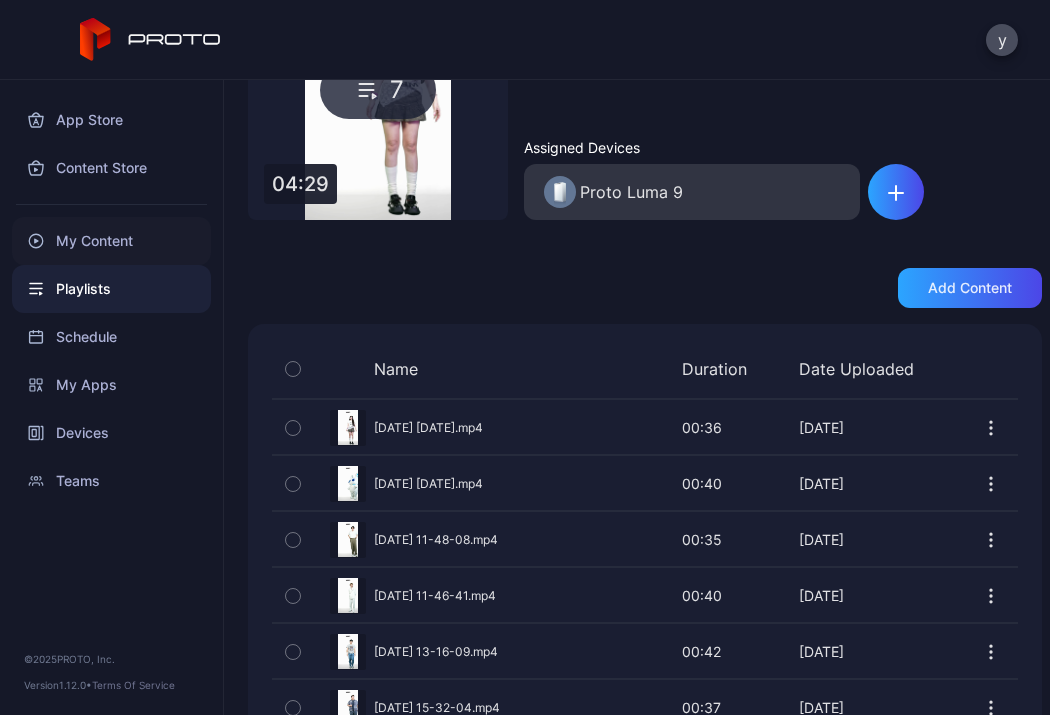 click on "My Content" at bounding box center [111, 241] 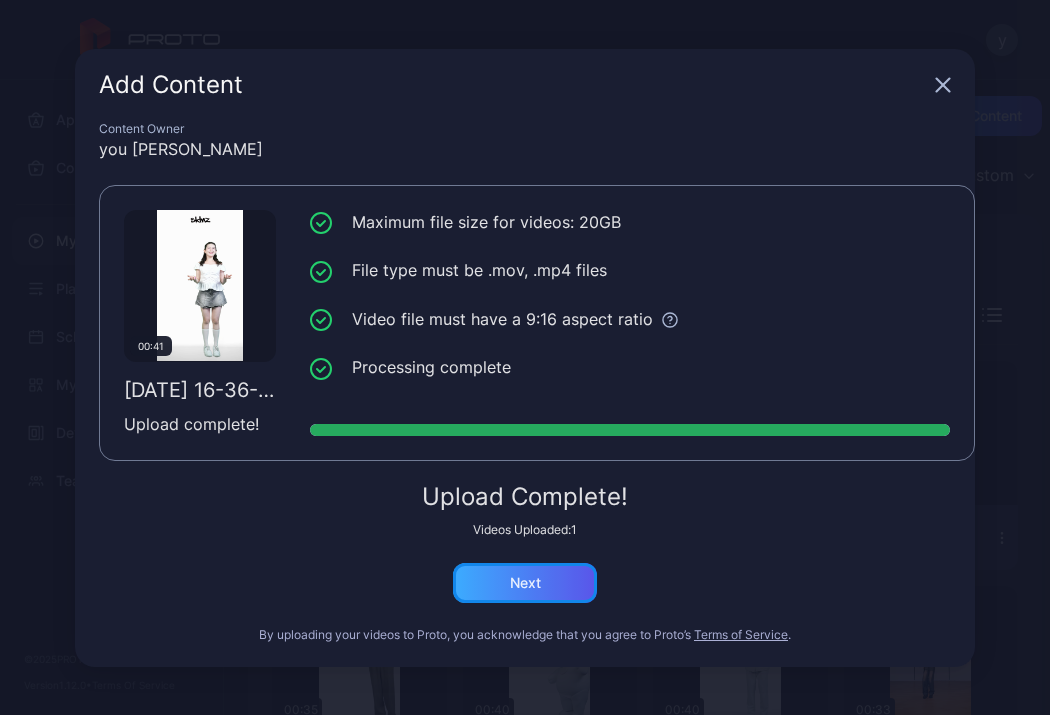 click on "Next" at bounding box center [525, 583] 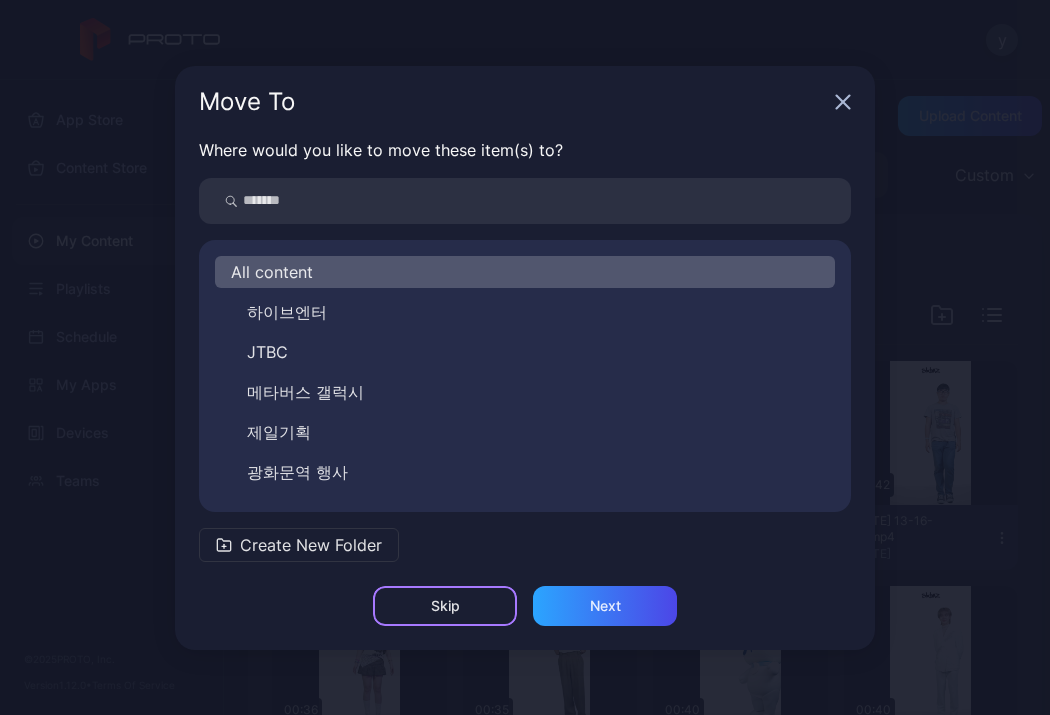 click on "Skip" at bounding box center [445, 606] 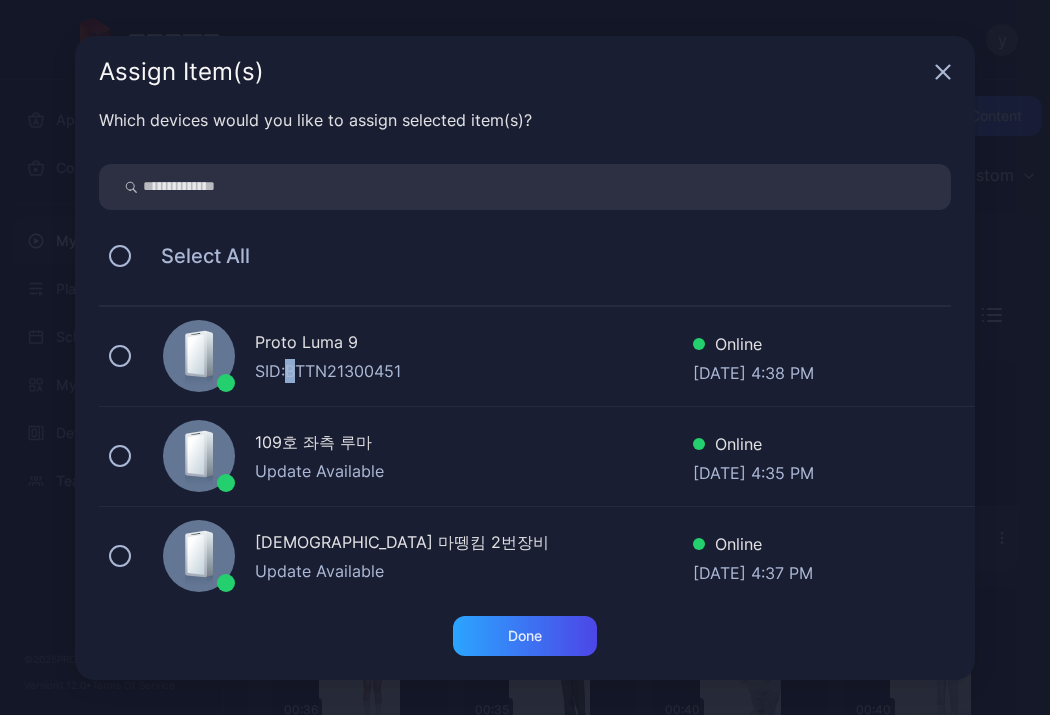 click on "SID:  BTTN21300451" at bounding box center [474, 371] 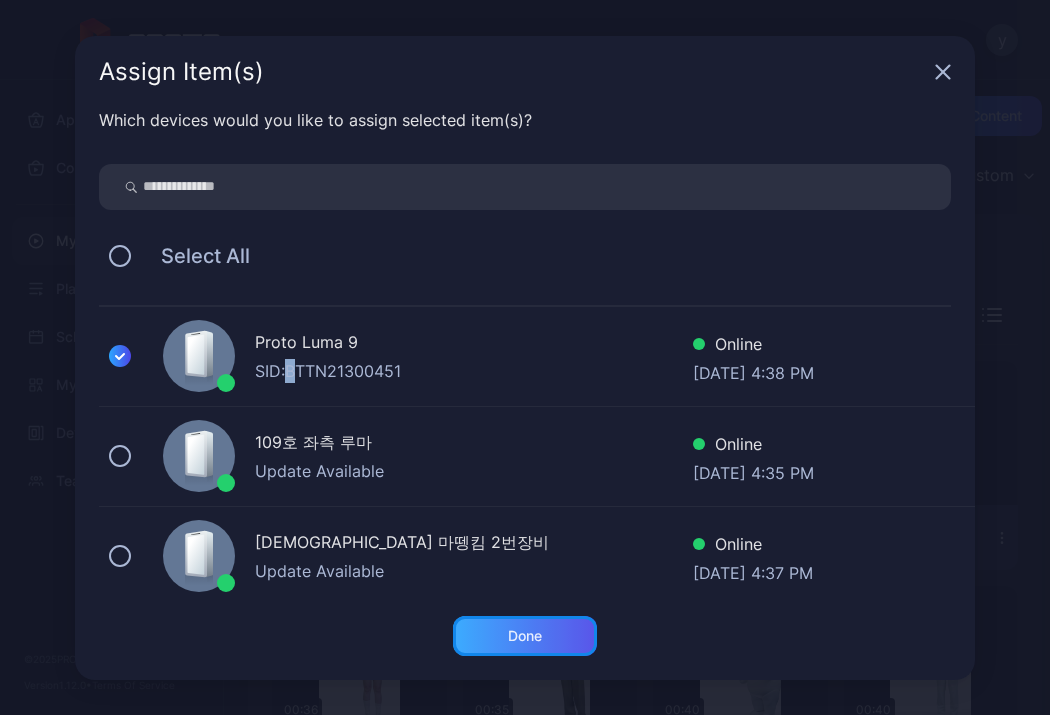 click on "Done" at bounding box center (525, 636) 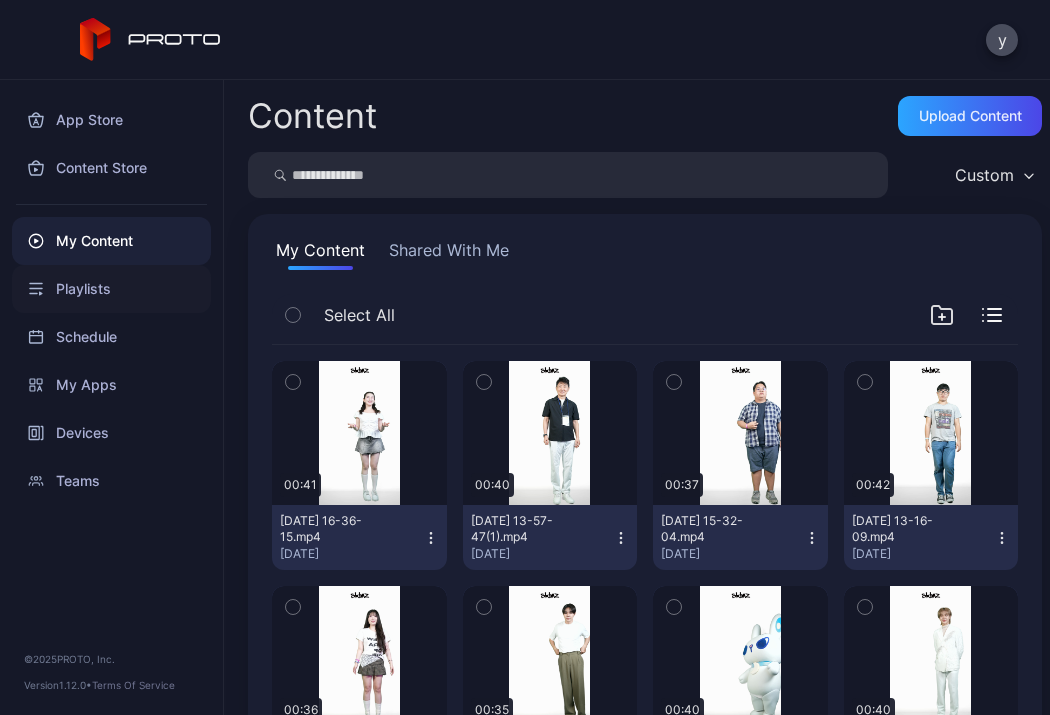 click on "Playlists" at bounding box center (111, 289) 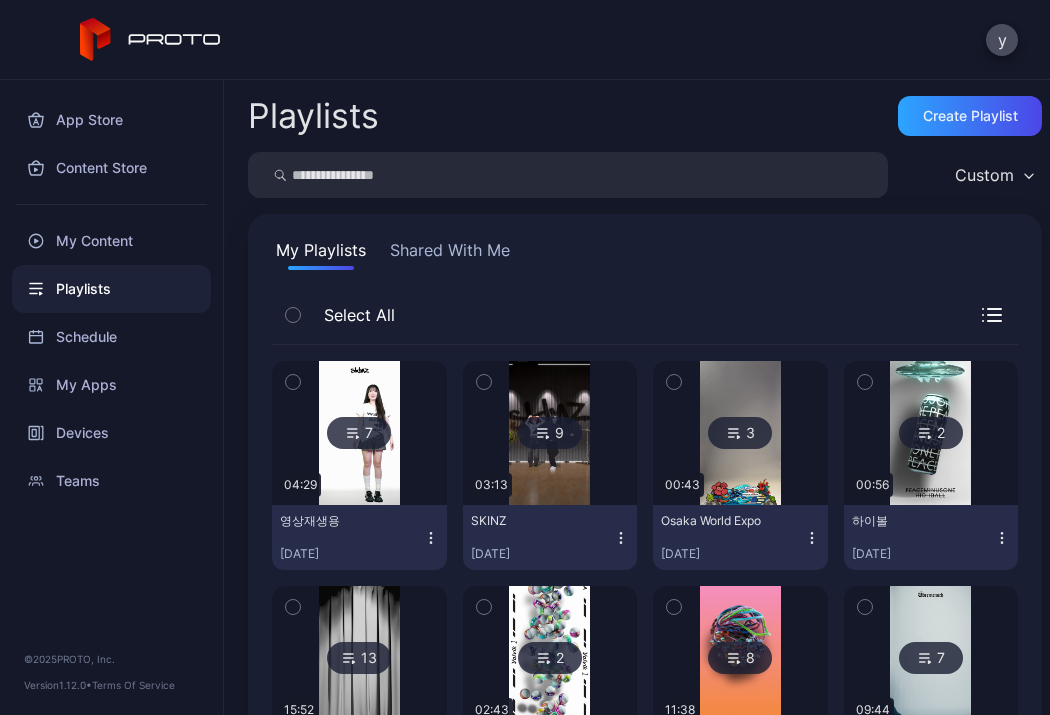 click at bounding box center [359, 433] 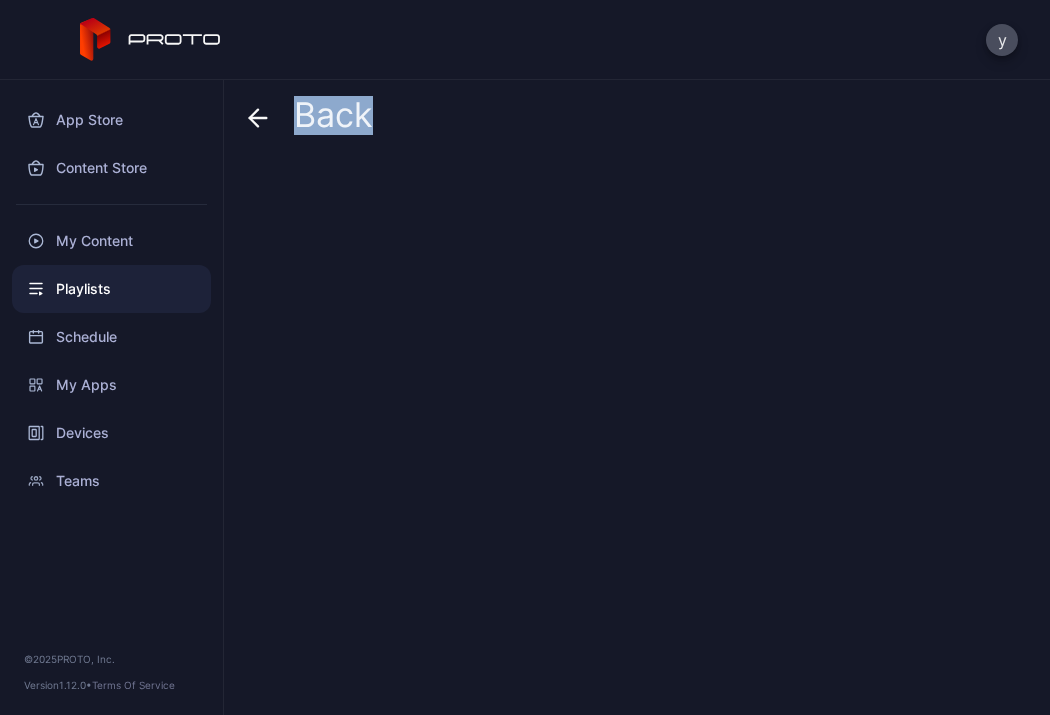 click at bounding box center [645, 429] 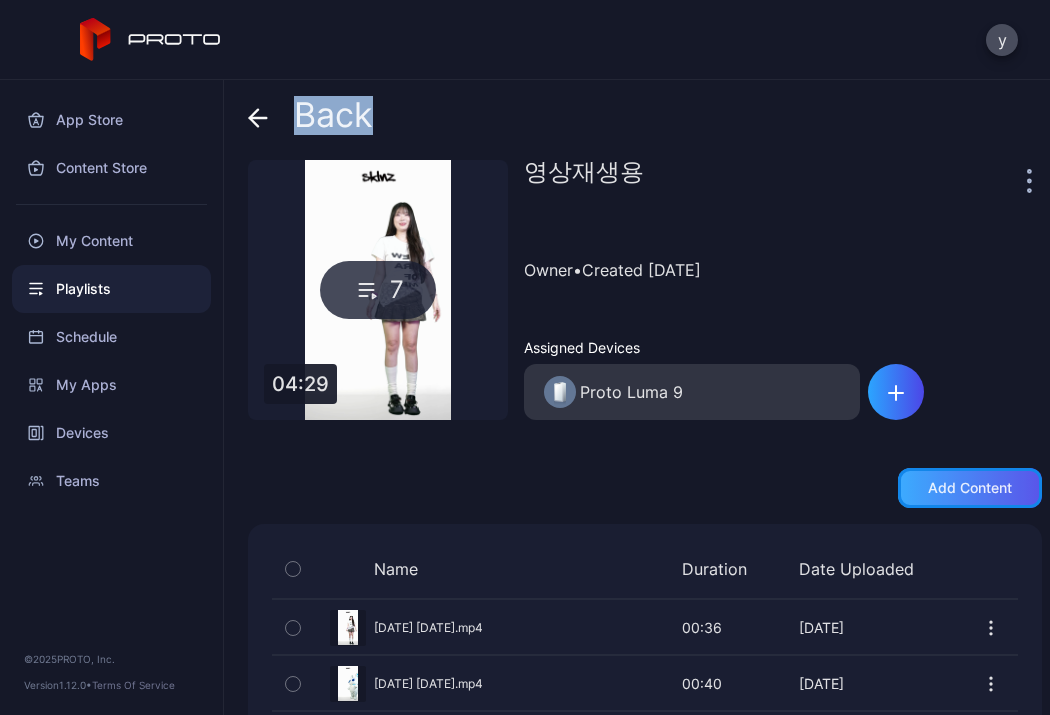 click on "Add content" at bounding box center (970, 488) 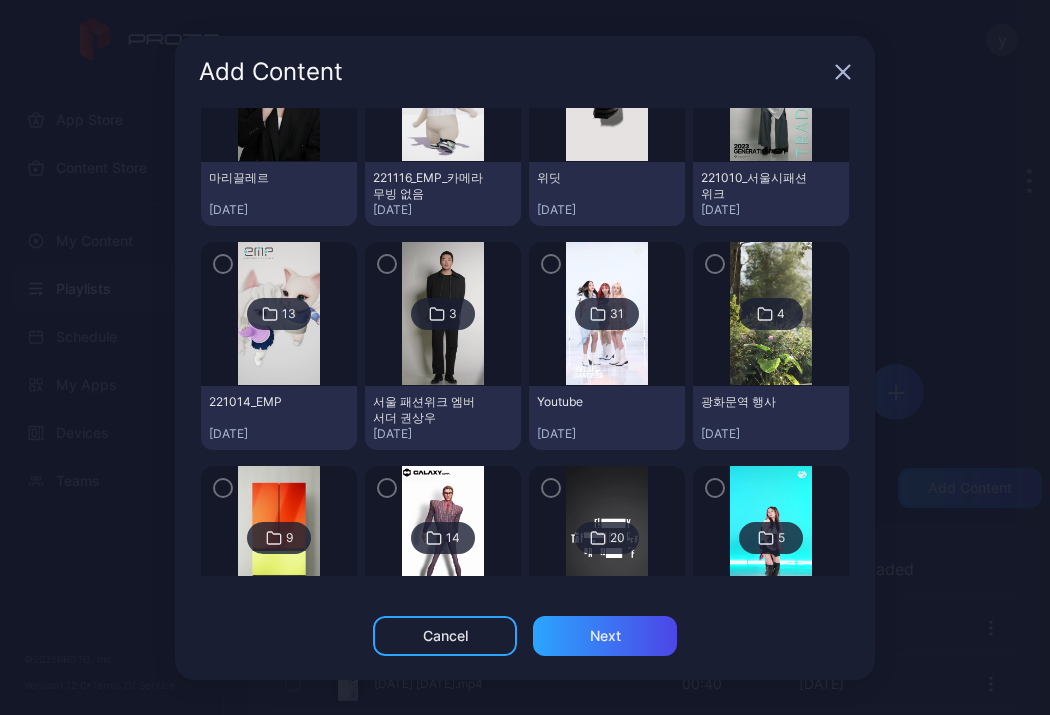 scroll, scrollTop: 1500, scrollLeft: 0, axis: vertical 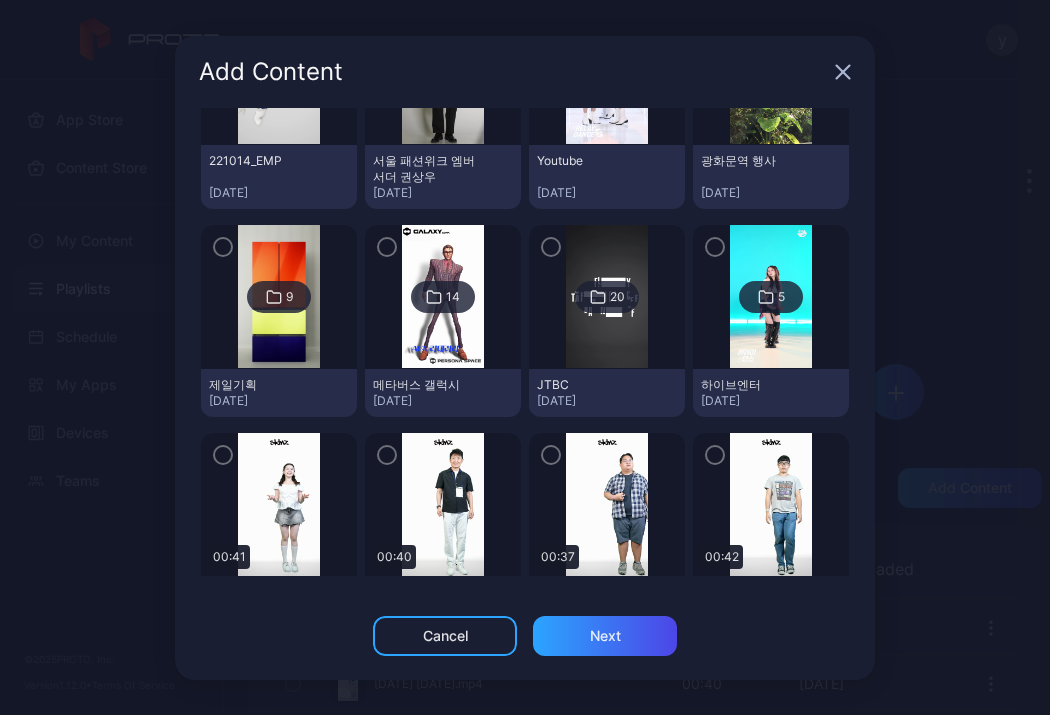 click 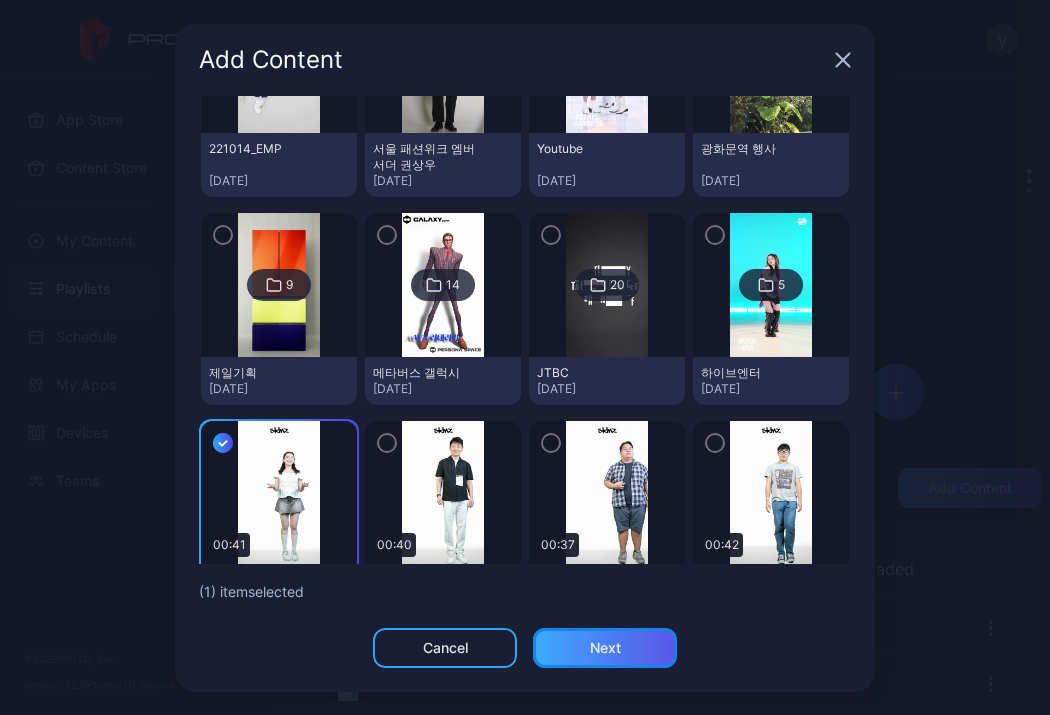 click on "Next" at bounding box center [605, 648] 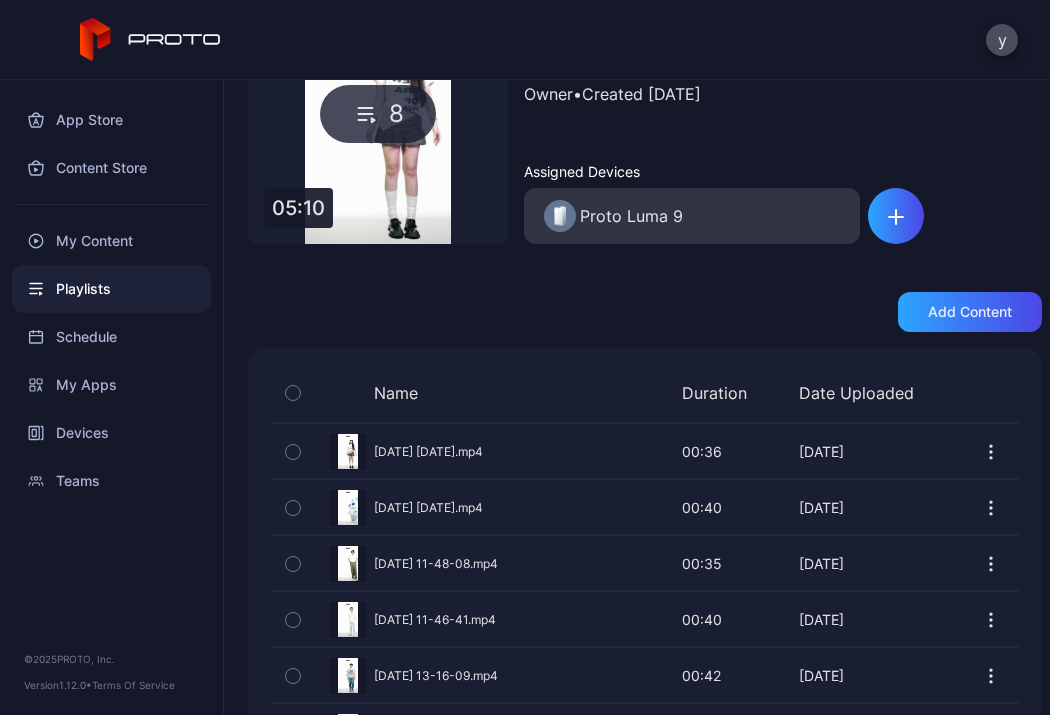 scroll, scrollTop: 0, scrollLeft: 0, axis: both 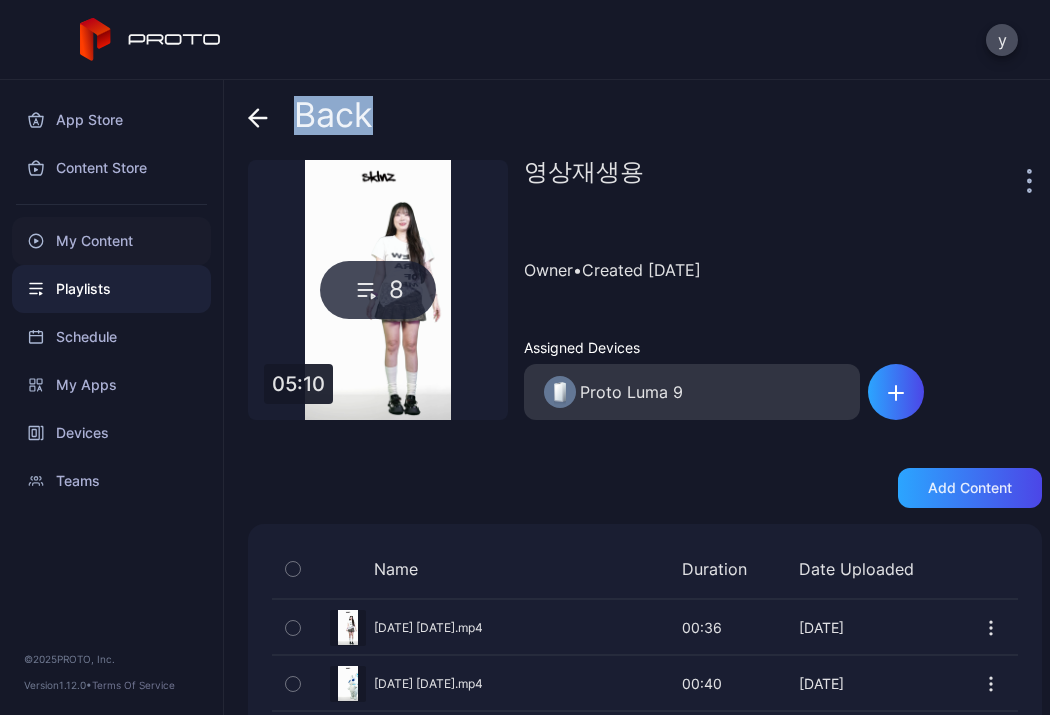 click on "My Content" at bounding box center [111, 241] 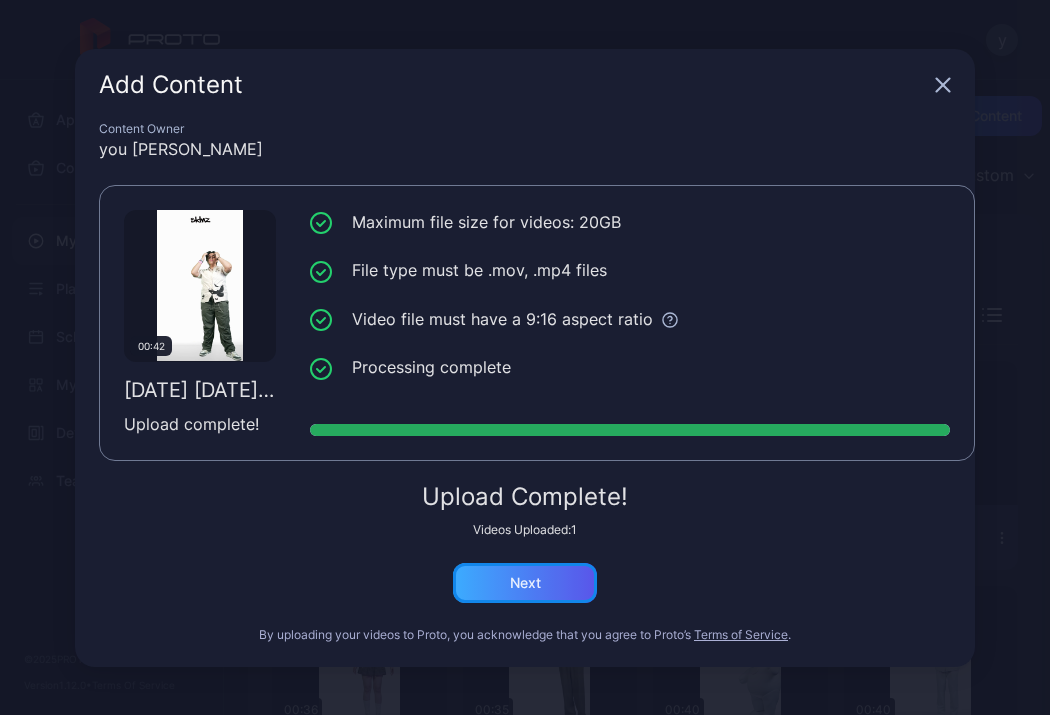 click on "Next" at bounding box center [525, 583] 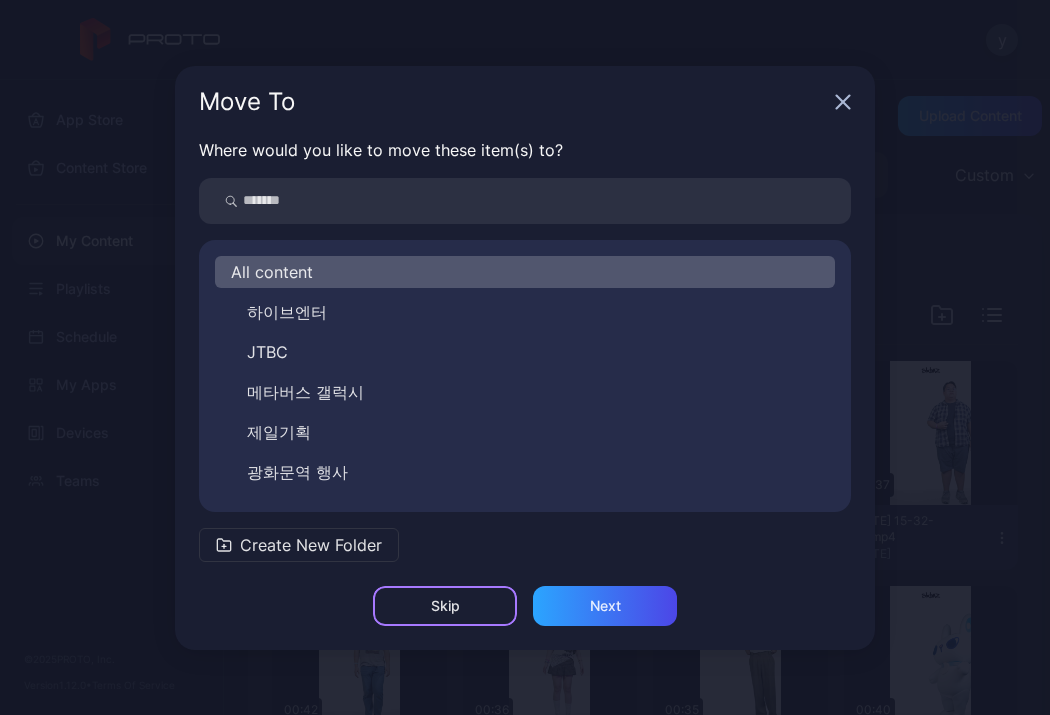click on "Skip" at bounding box center (445, 606) 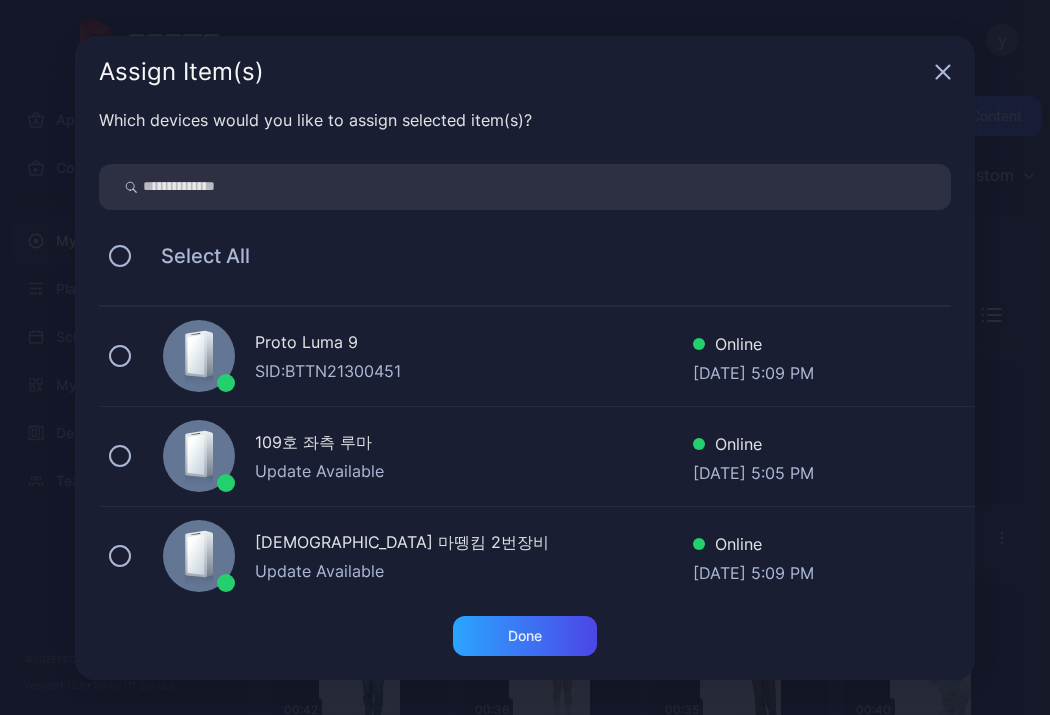 click on "Proto Luma 9" at bounding box center (474, 344) 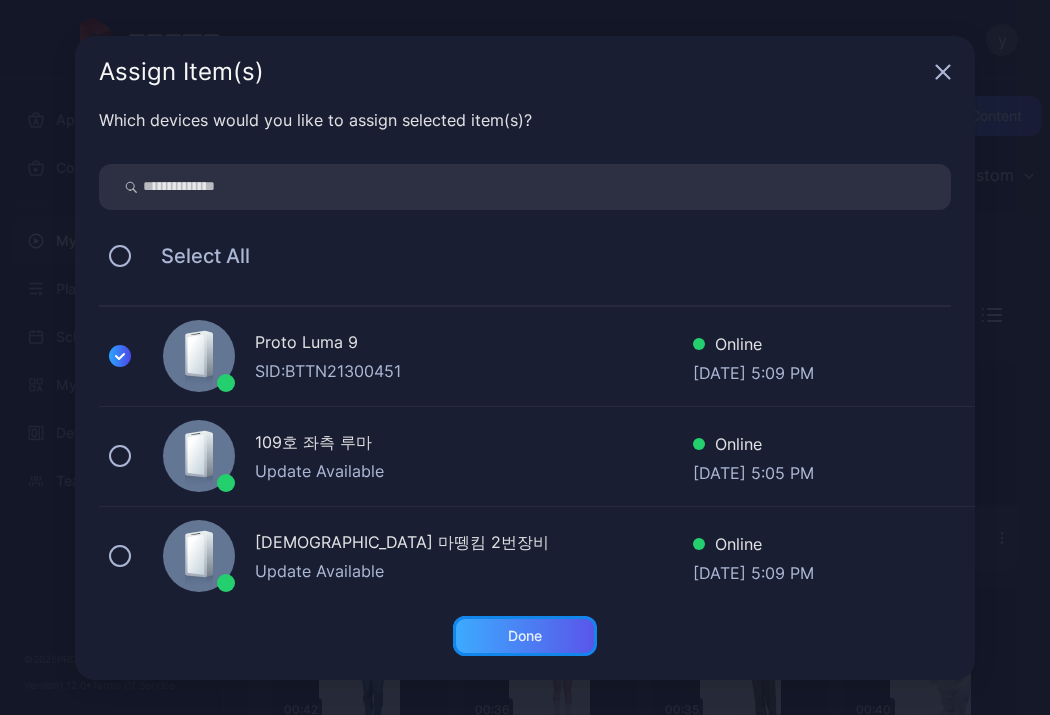 click on "Done" at bounding box center (525, 636) 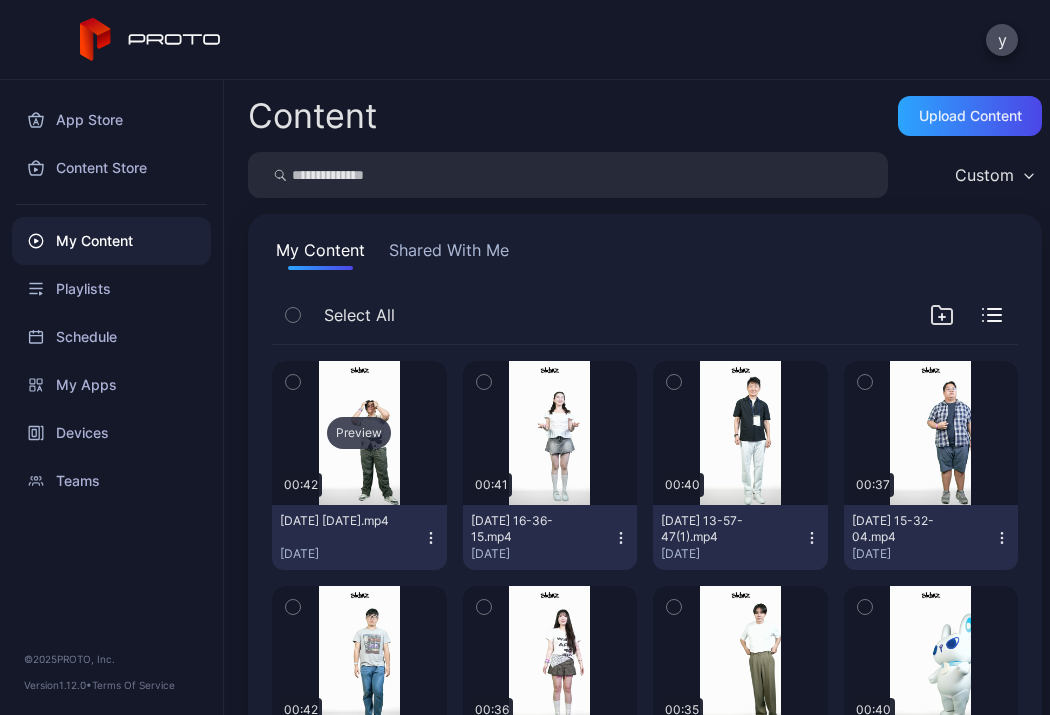 click on "Preview" at bounding box center (359, 433) 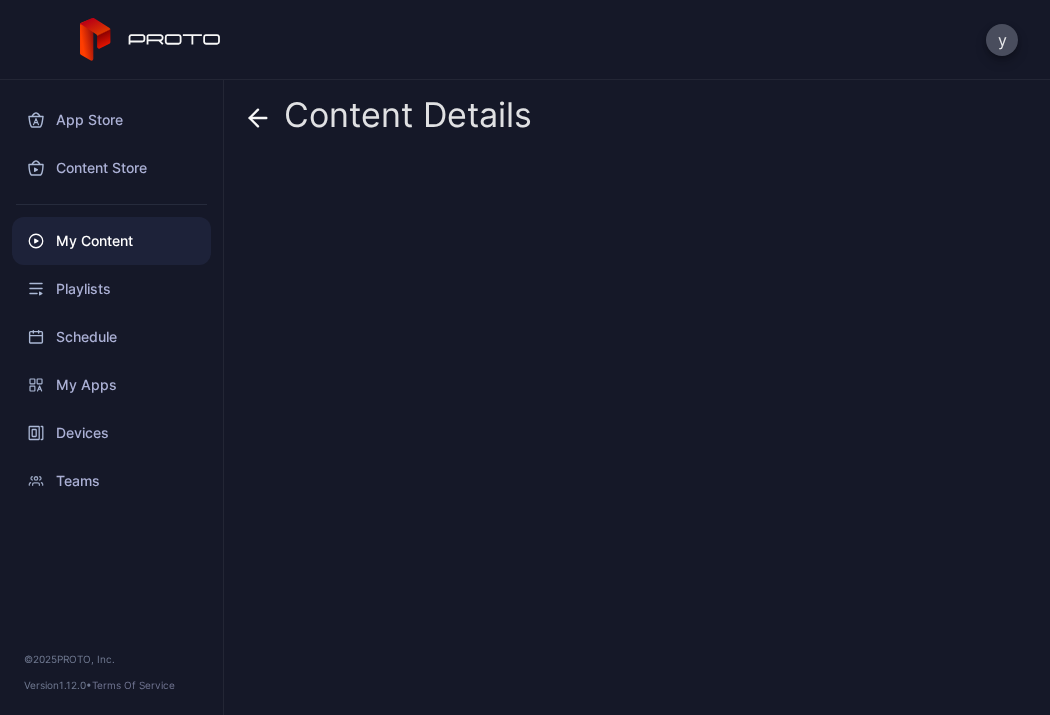 click on "Content Details" at bounding box center (637, 397) 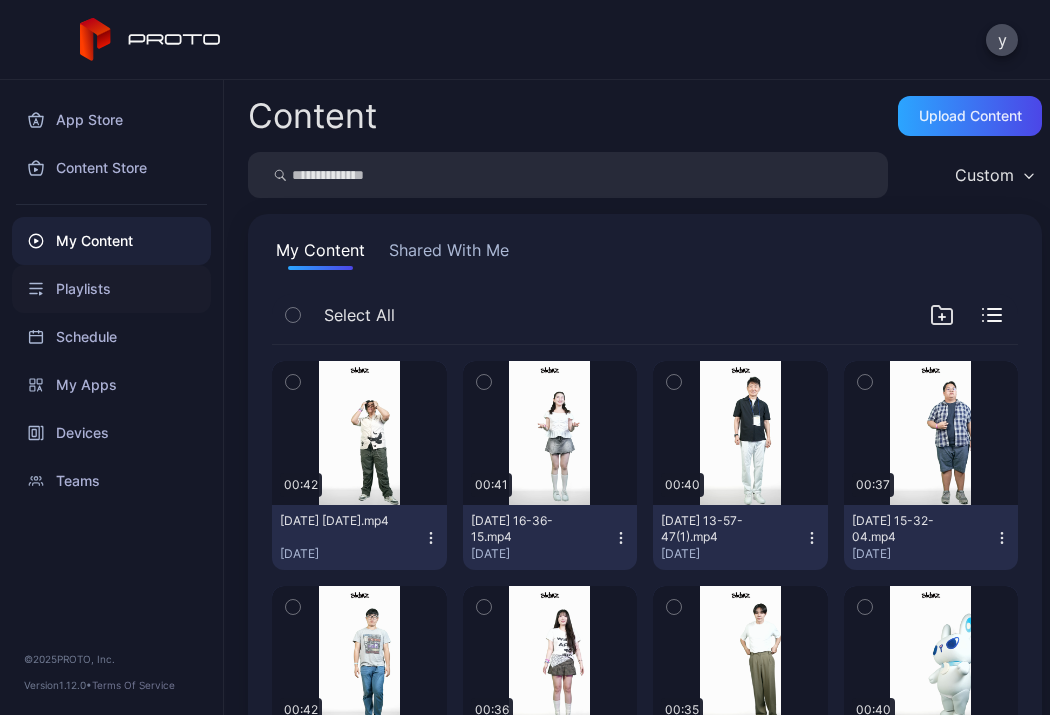 click on "Playlists" at bounding box center [111, 289] 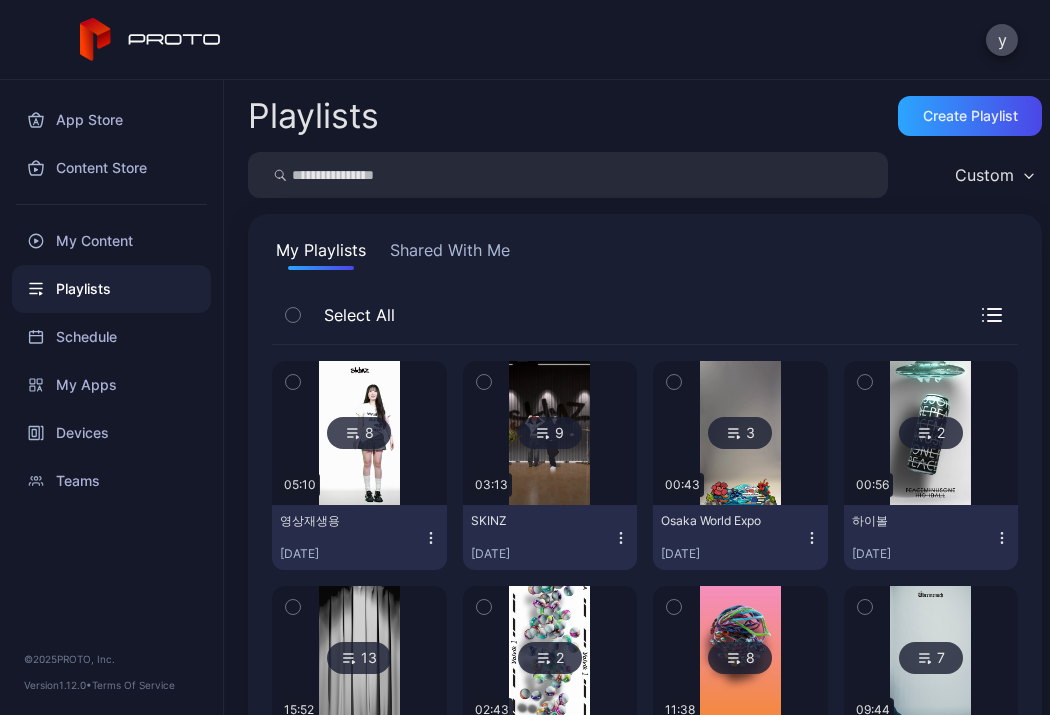 click at bounding box center [359, 433] 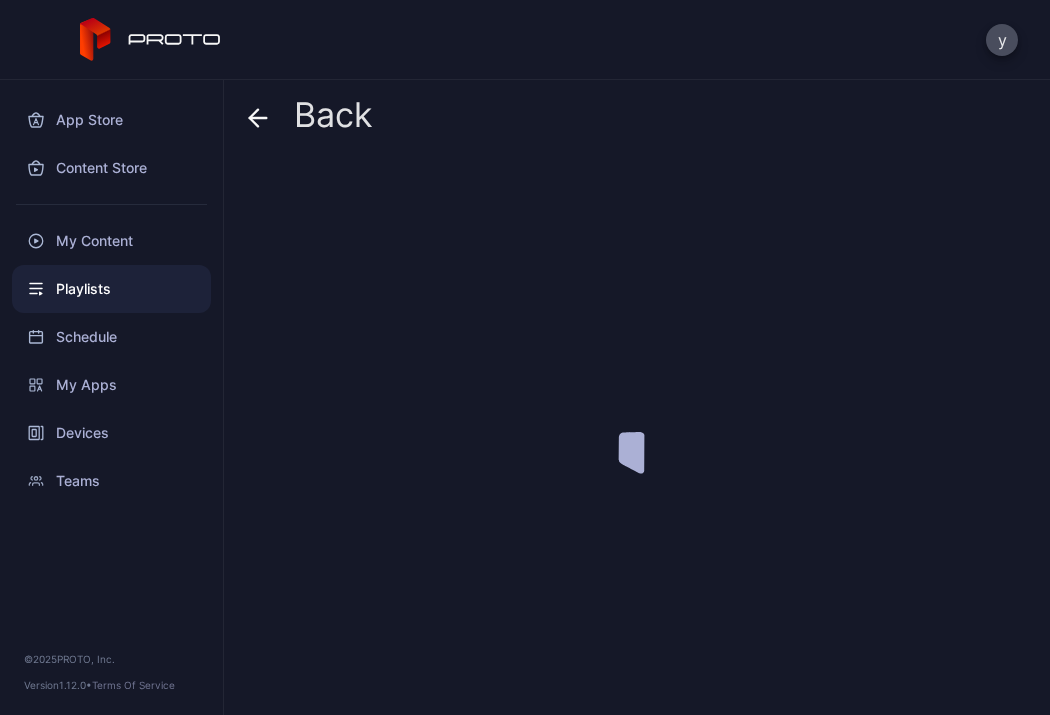 click at bounding box center (645, 429) 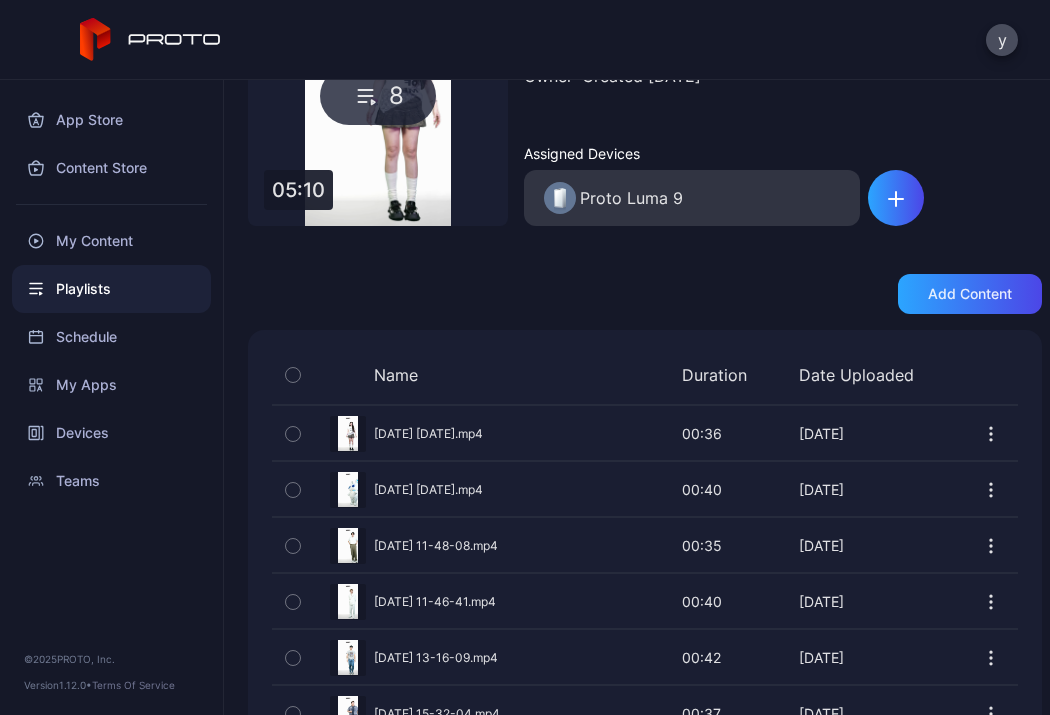 scroll, scrollTop: 373, scrollLeft: 0, axis: vertical 